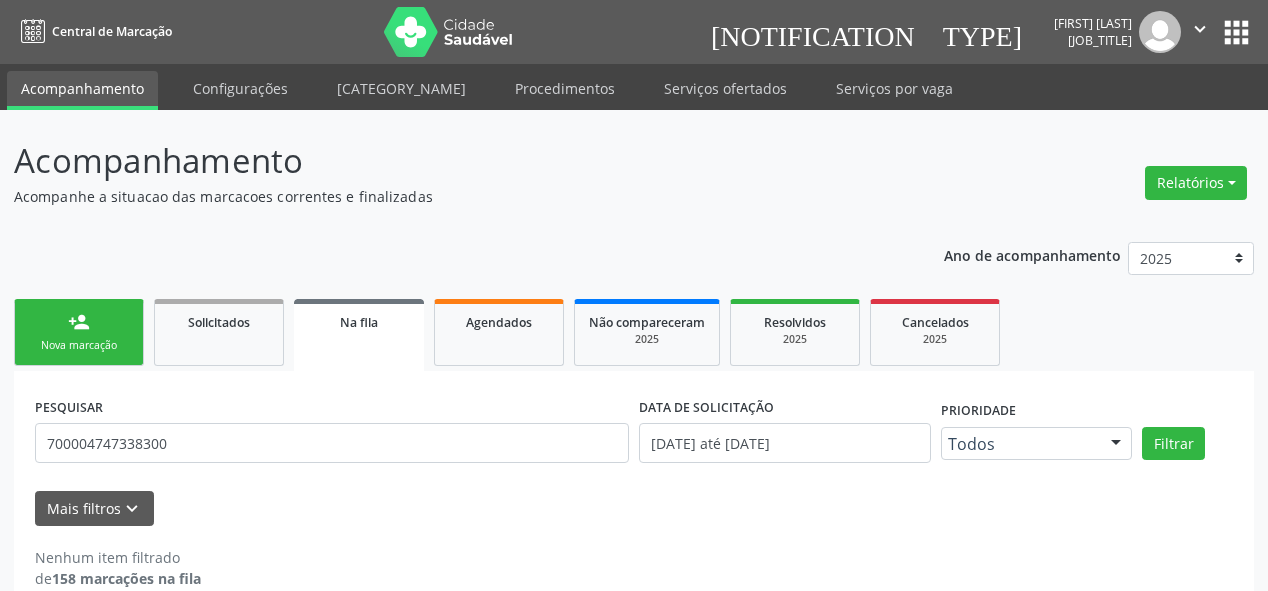 scroll, scrollTop: 31, scrollLeft: 0, axis: vertical 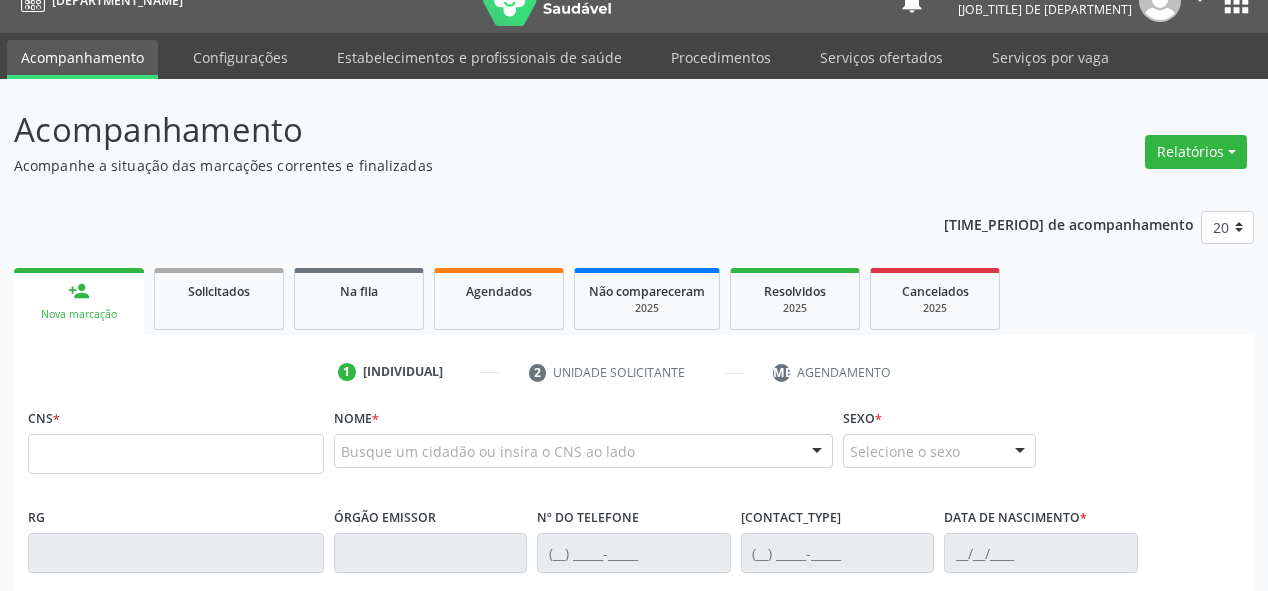 click at bounding box center [176, 454] 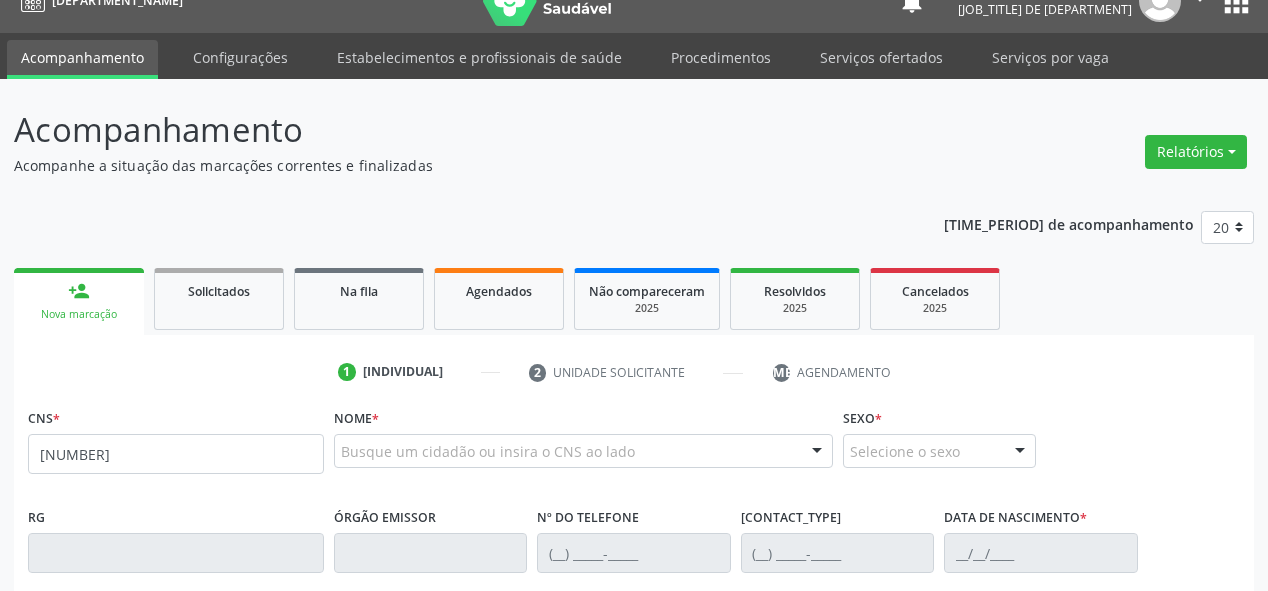 type on "[NUMBER]" 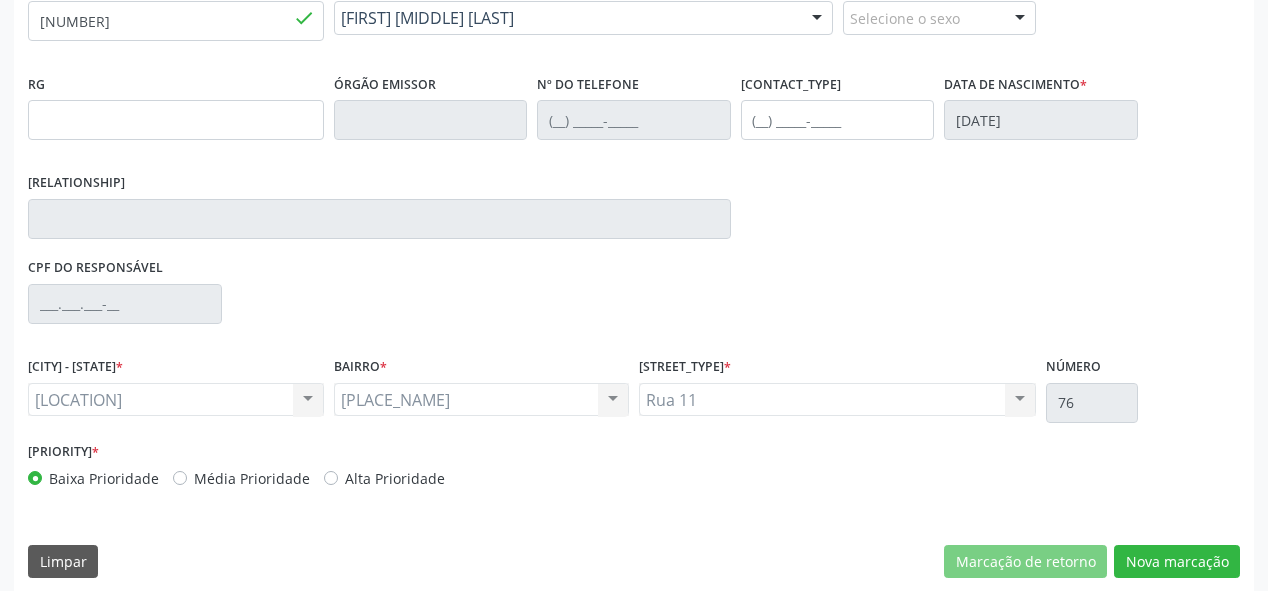 scroll, scrollTop: 478, scrollLeft: 0, axis: vertical 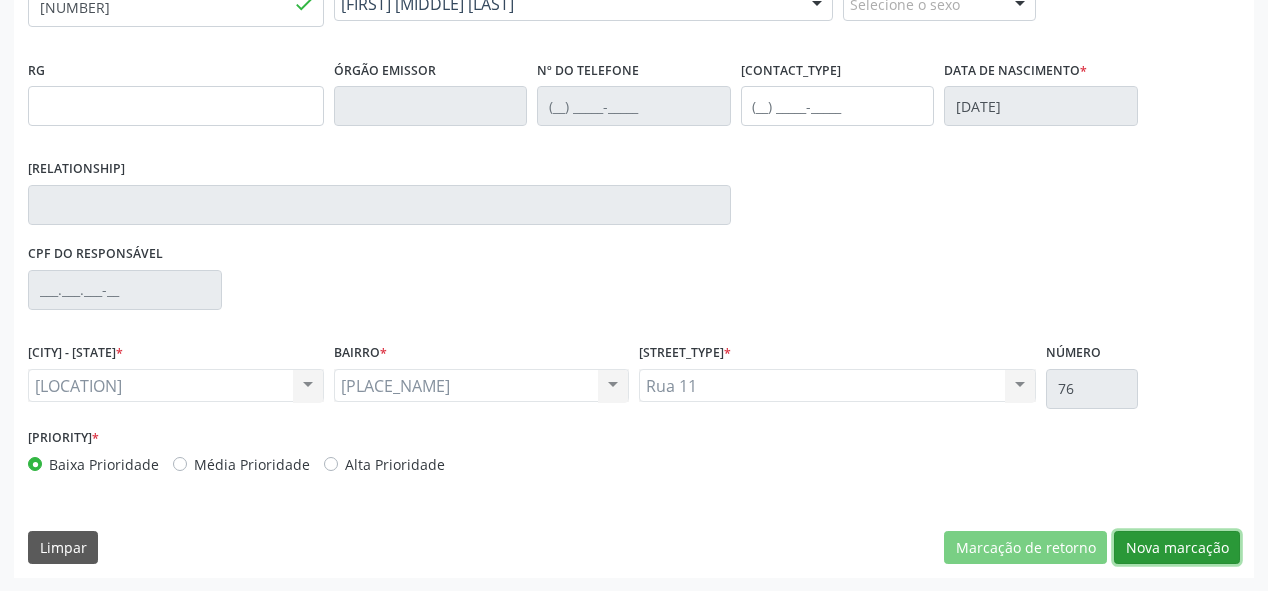 click on "Nova marcação" at bounding box center [1052, 548] 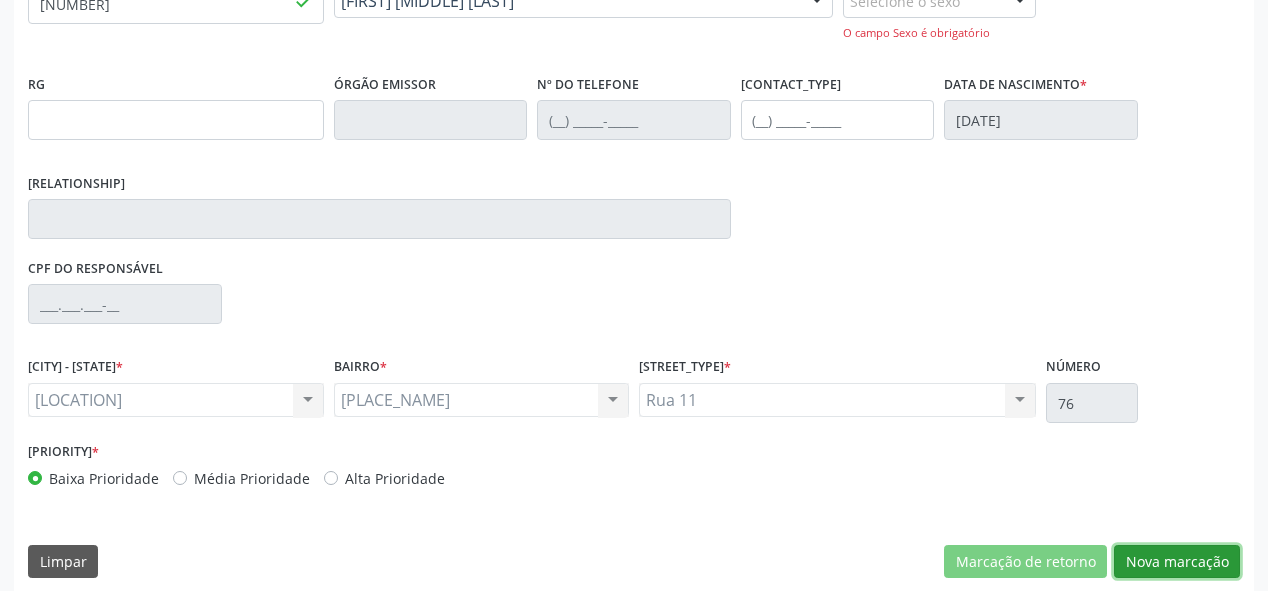 scroll, scrollTop: 496, scrollLeft: 0, axis: vertical 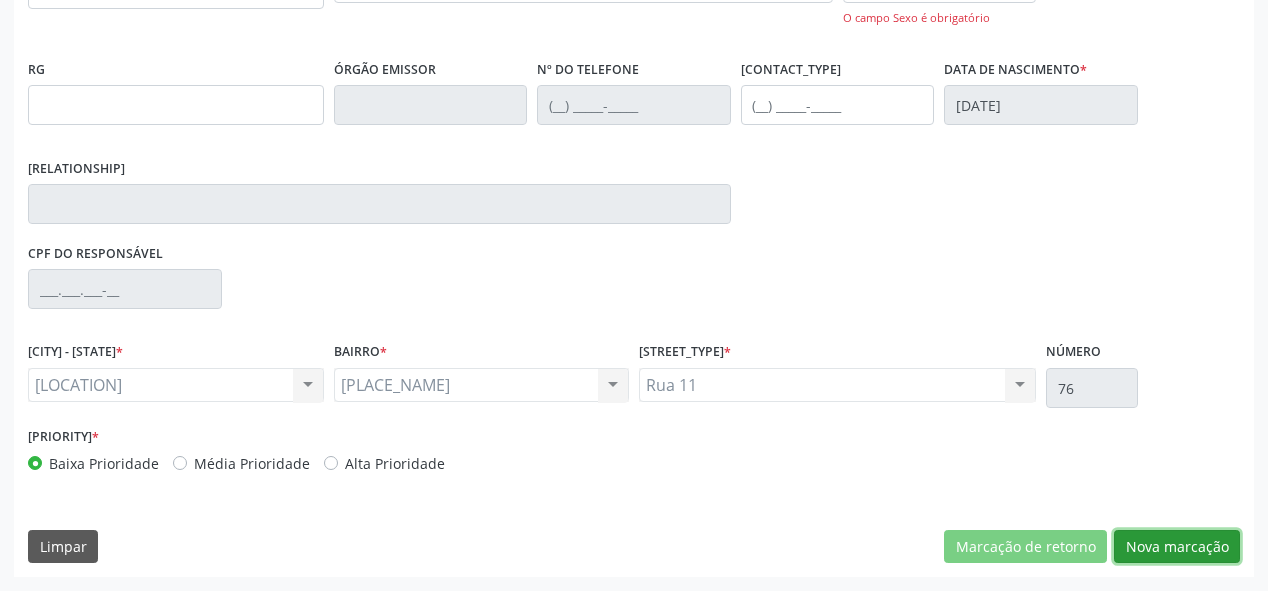 click on "Nova marcação" at bounding box center [1052, 547] 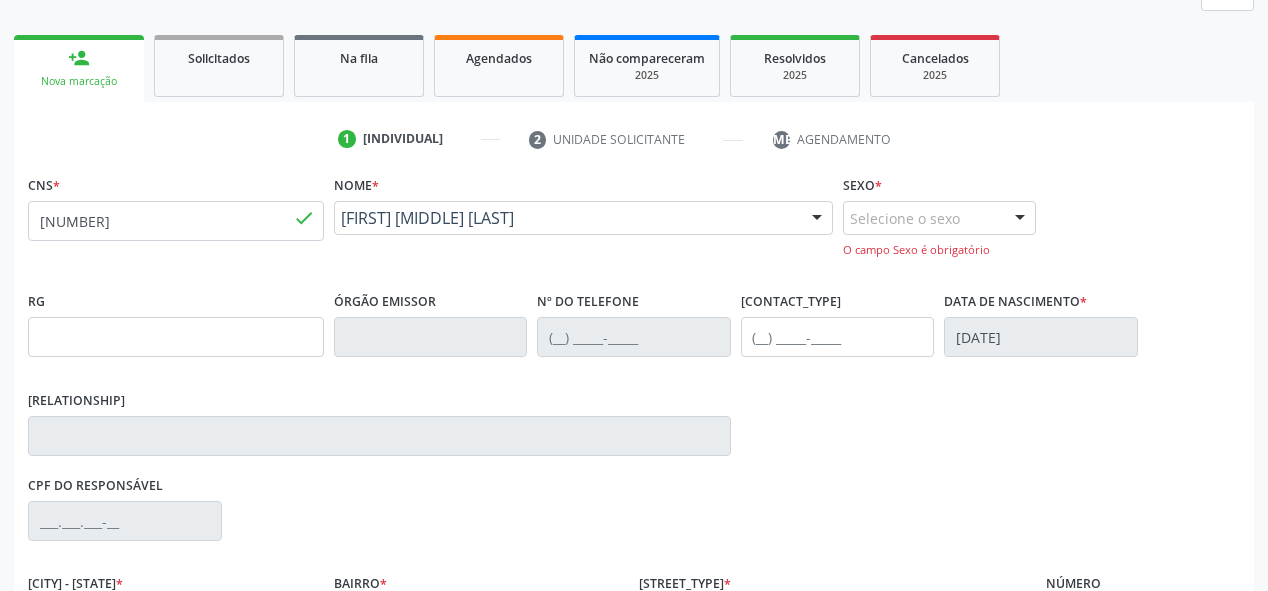 scroll, scrollTop: 256, scrollLeft: 0, axis: vertical 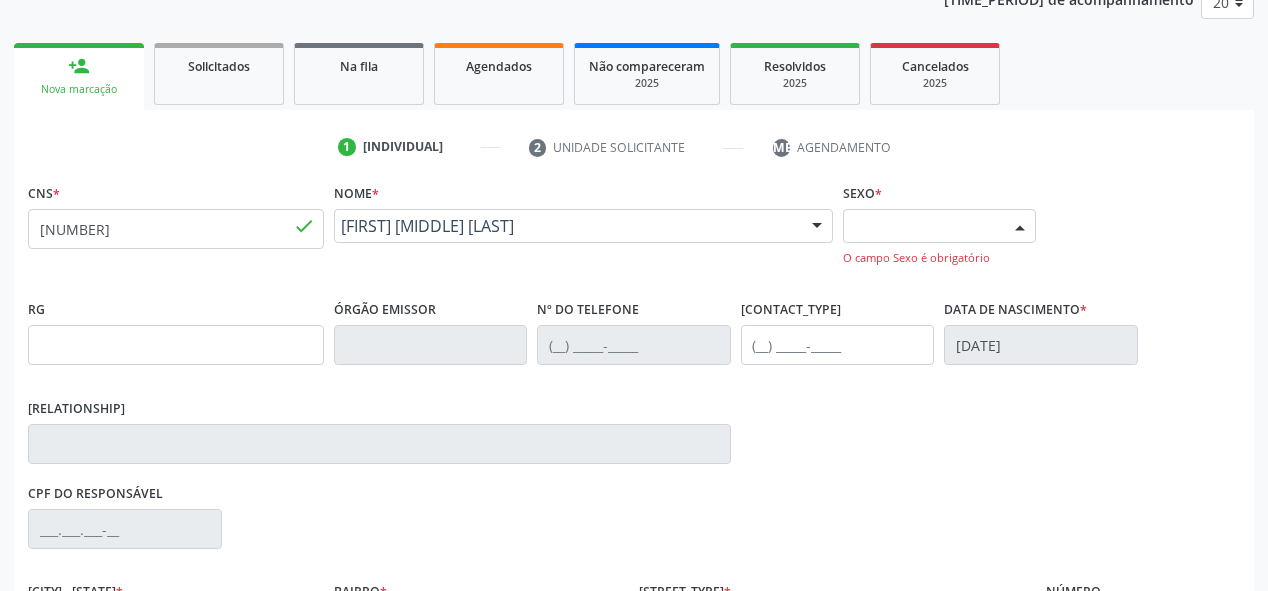 click on "Selecione o sexo" at bounding box center (940, 226) 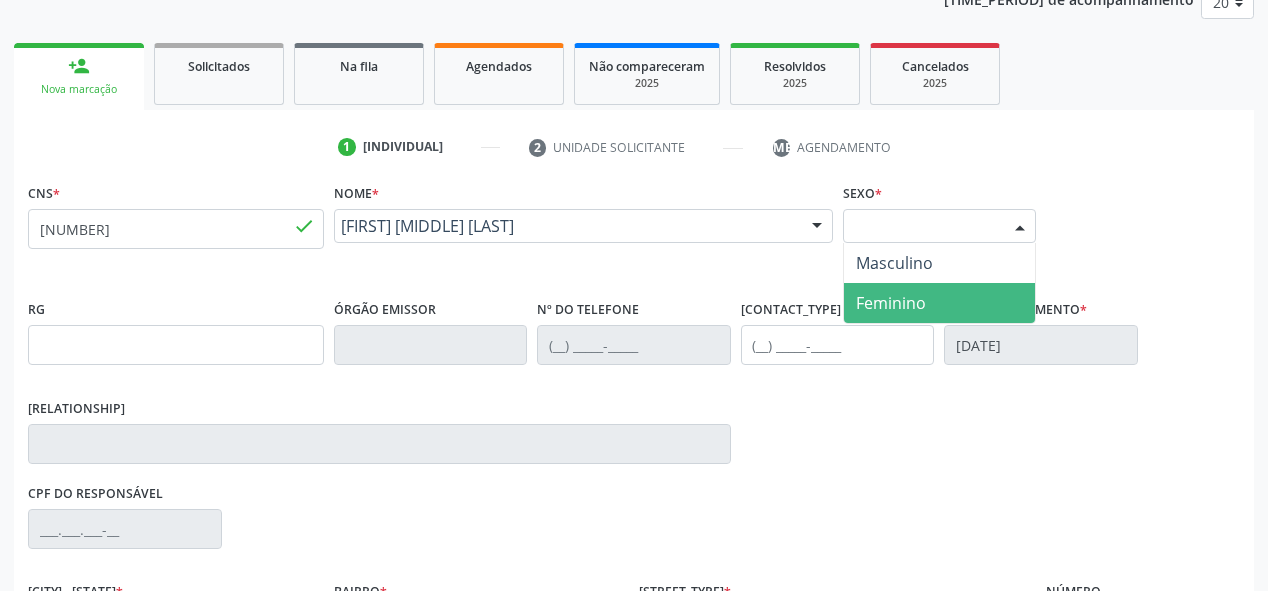 click on "Feminino" at bounding box center [940, 303] 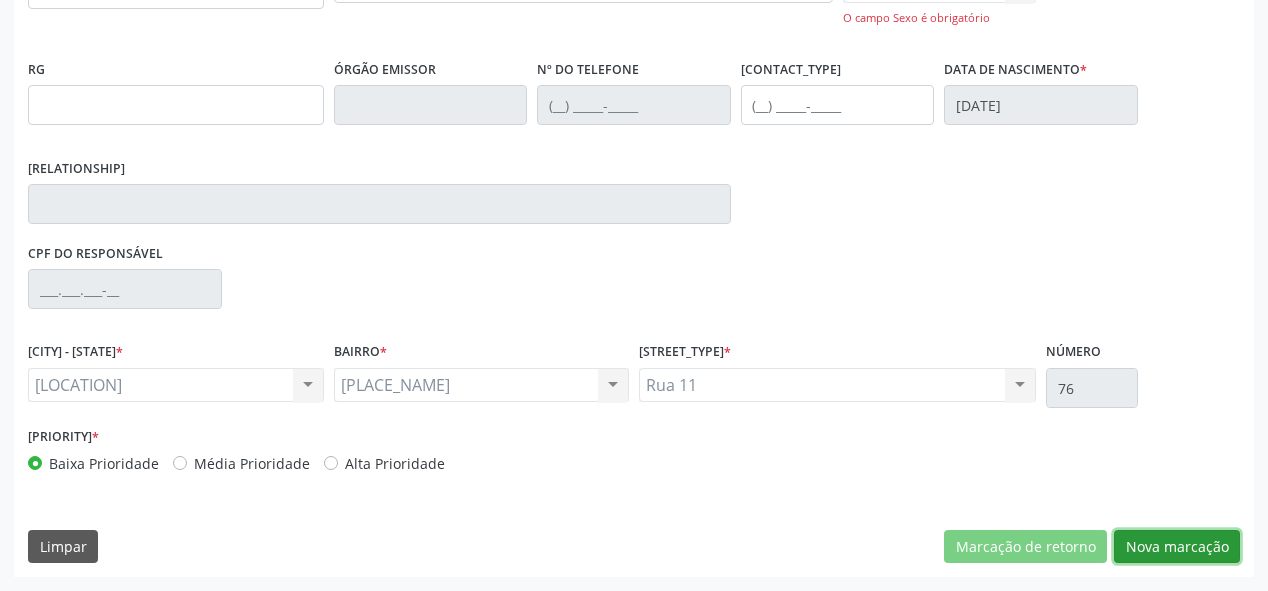 click on "Nova marcação" at bounding box center [1052, 547] 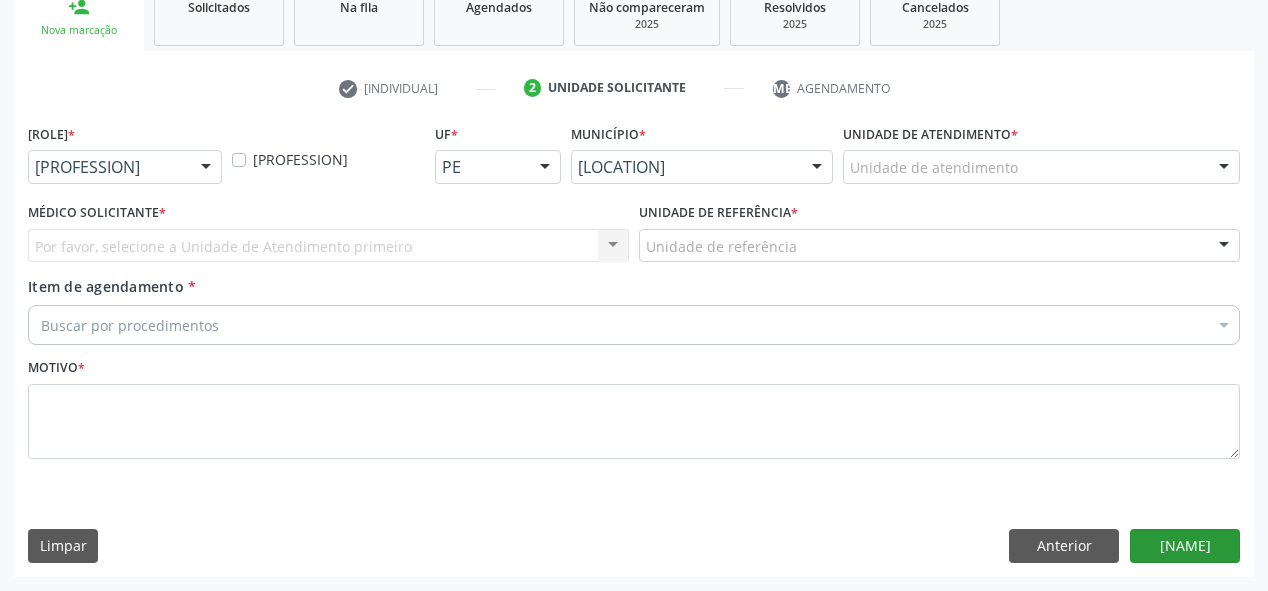scroll, scrollTop: 313, scrollLeft: 0, axis: vertical 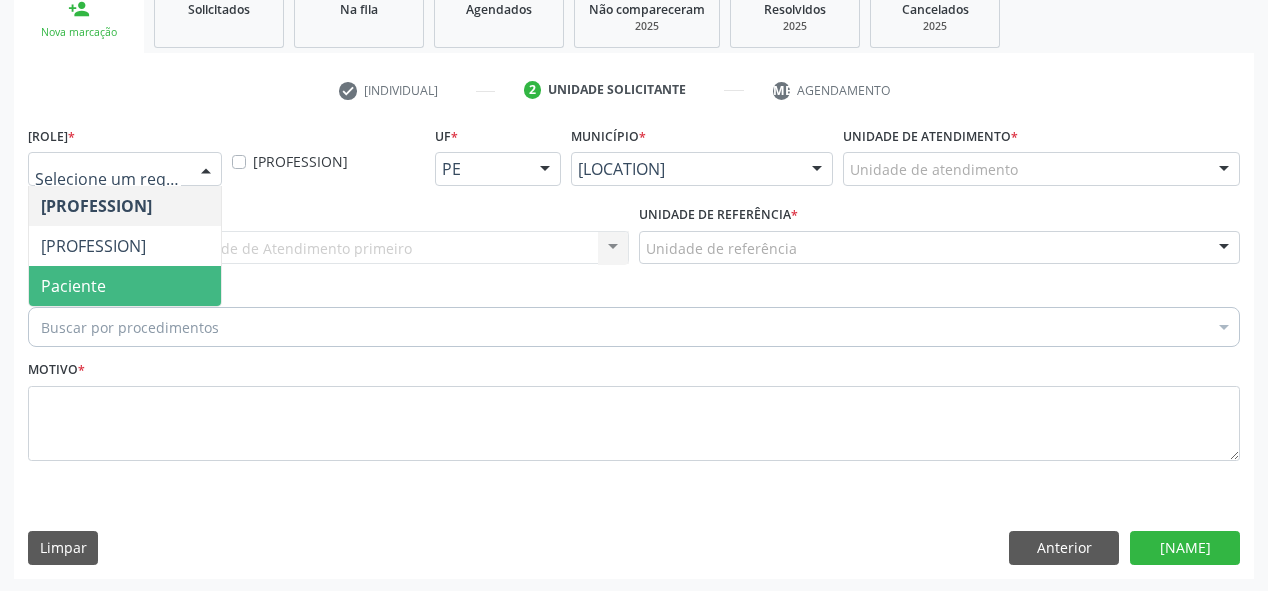 click on "[TITLE]" at bounding box center (125, 286) 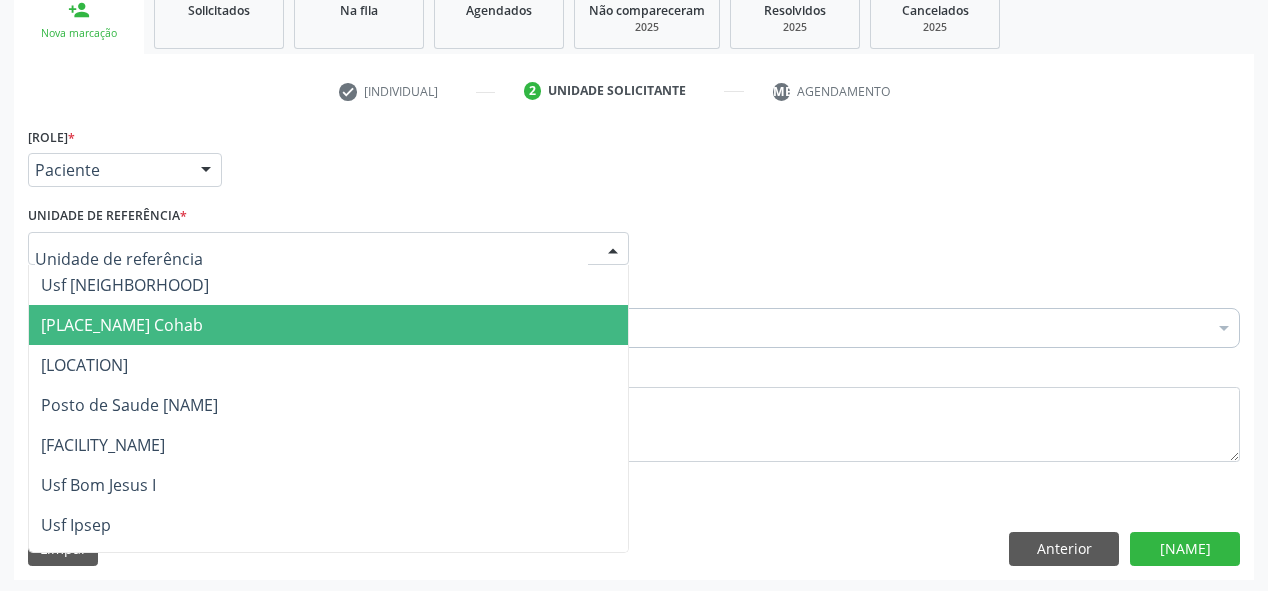 scroll, scrollTop: 313, scrollLeft: 0, axis: vertical 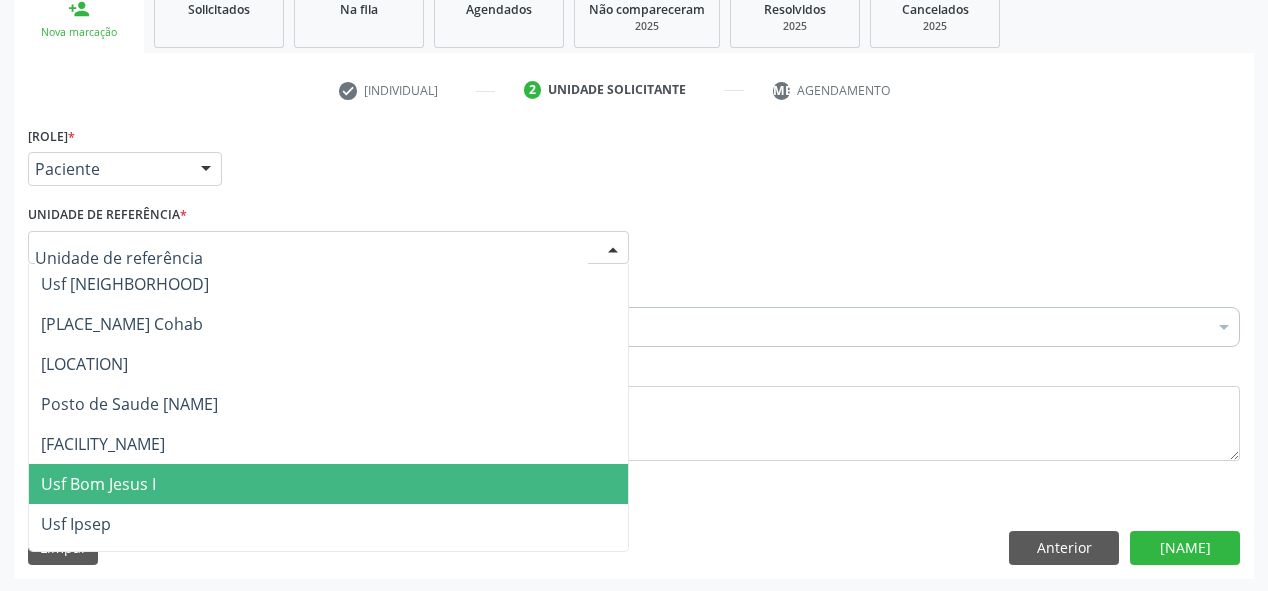 click on "Usf Bom Jesus I" at bounding box center (98, 484) 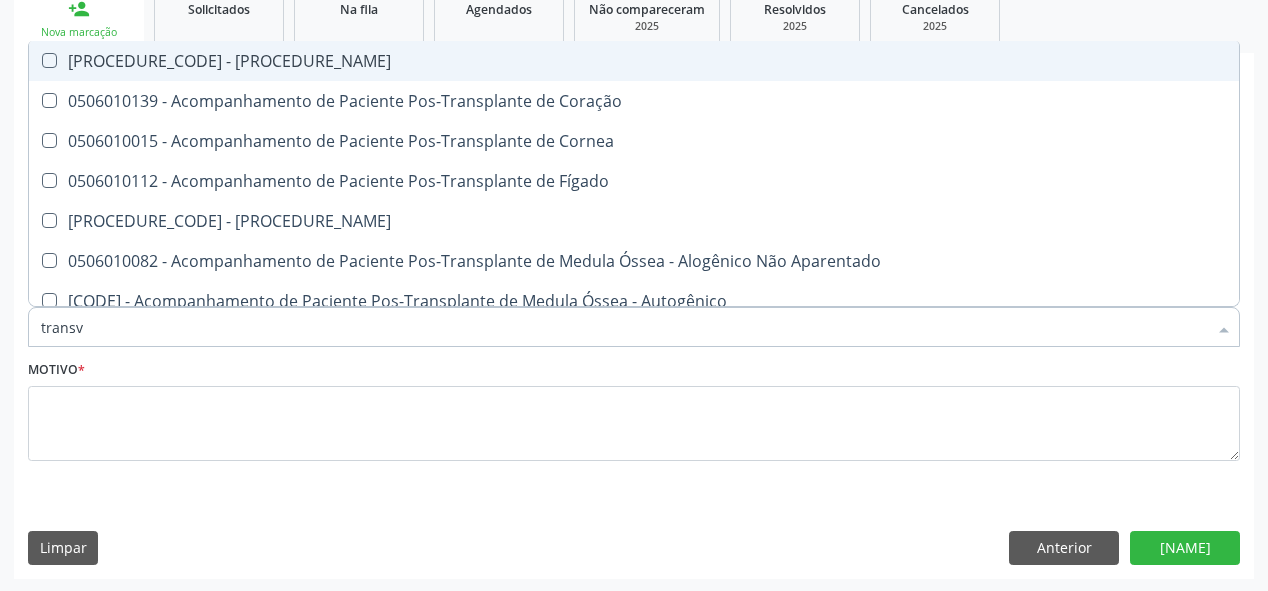 type on "transva" 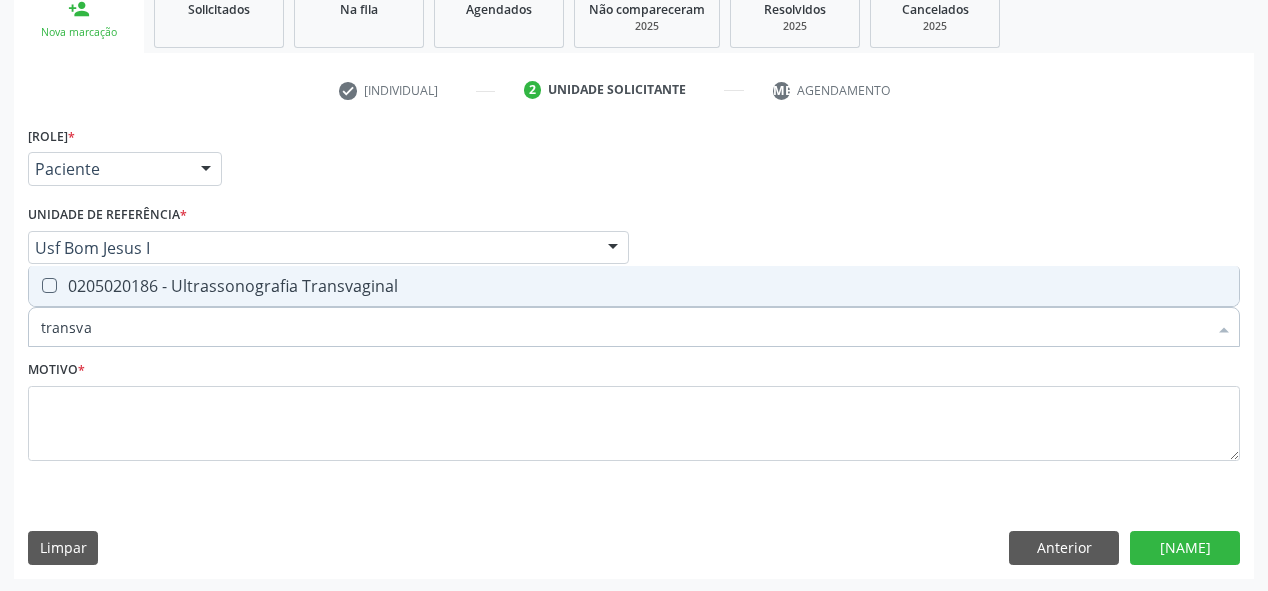 click on "[PROCEDURE_CODE] - Ultrassonografia Transvaginal" at bounding box center (634, 286) 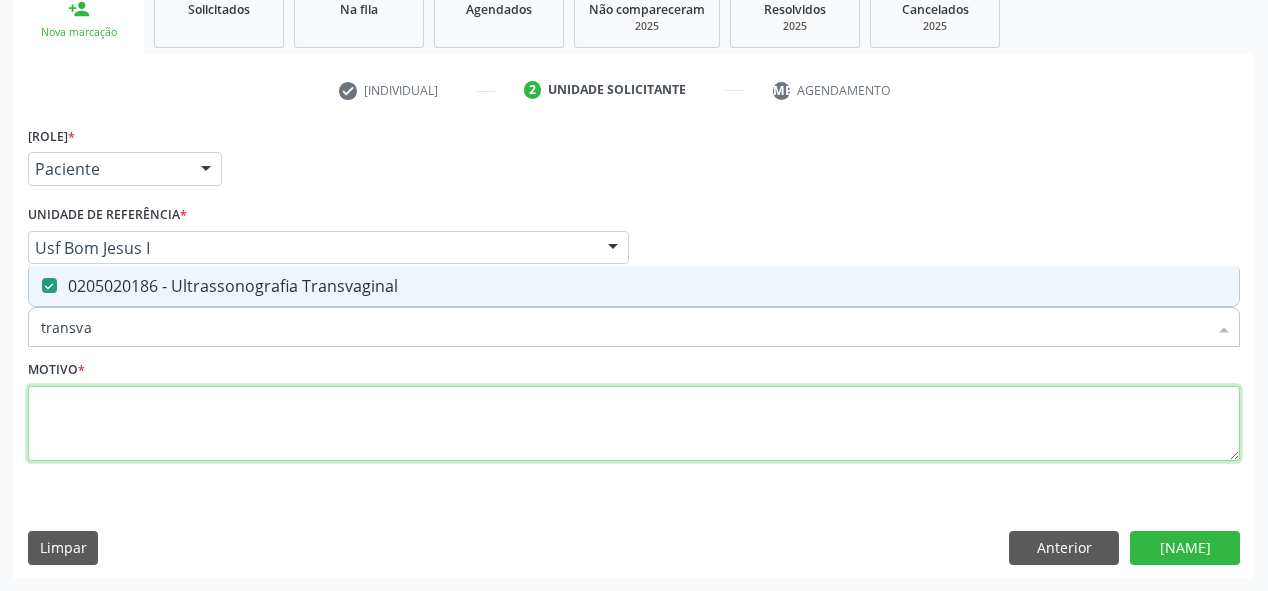 click at bounding box center (634, 424) 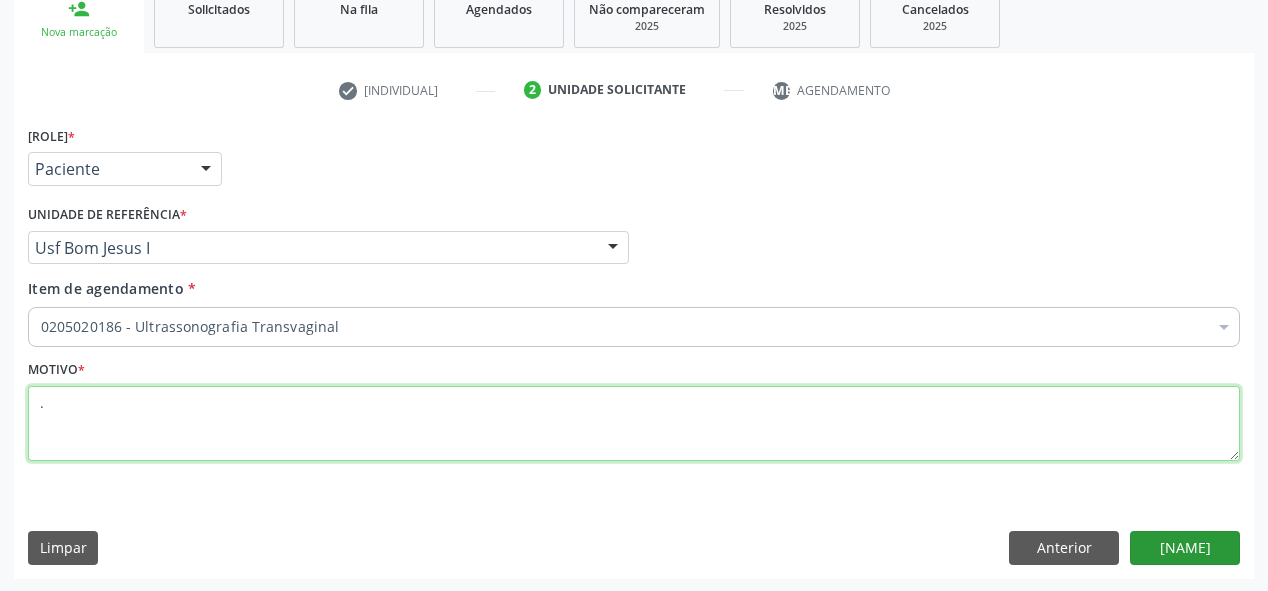 type on "." 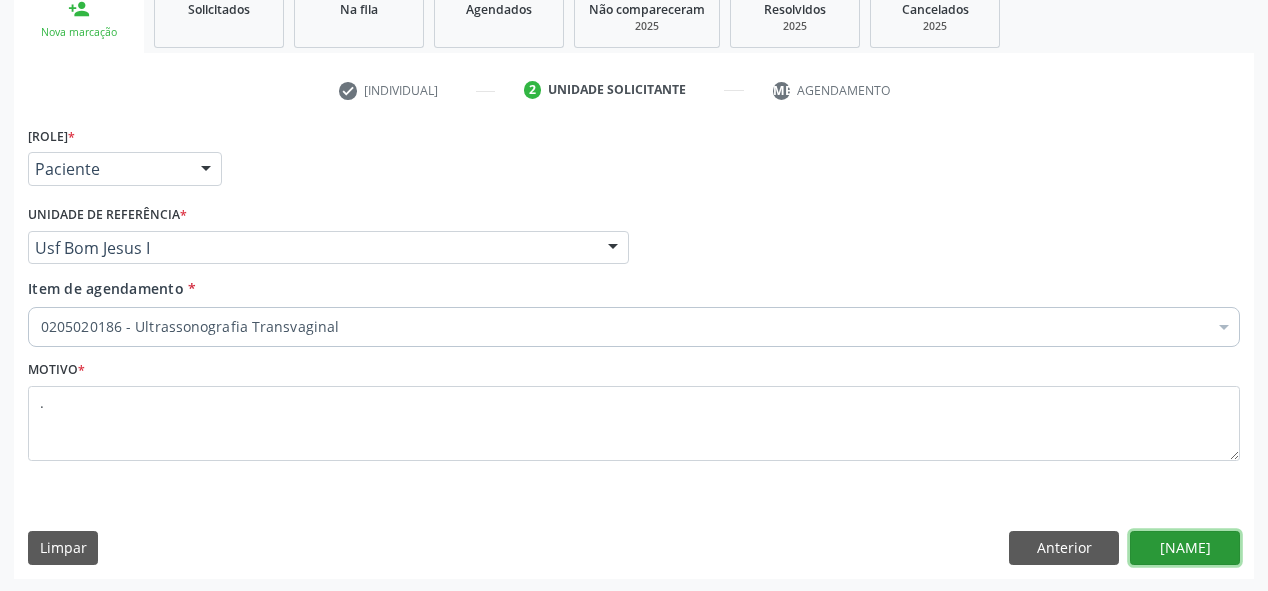 click on "Próximo" at bounding box center [1185, 548] 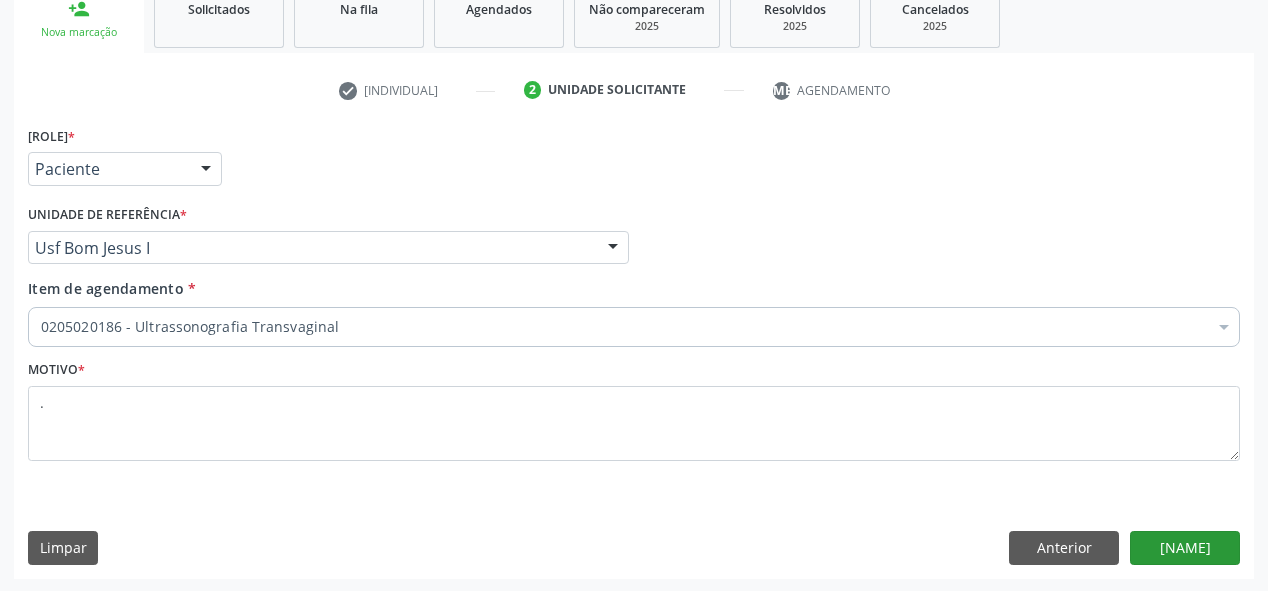scroll, scrollTop: 278, scrollLeft: 0, axis: vertical 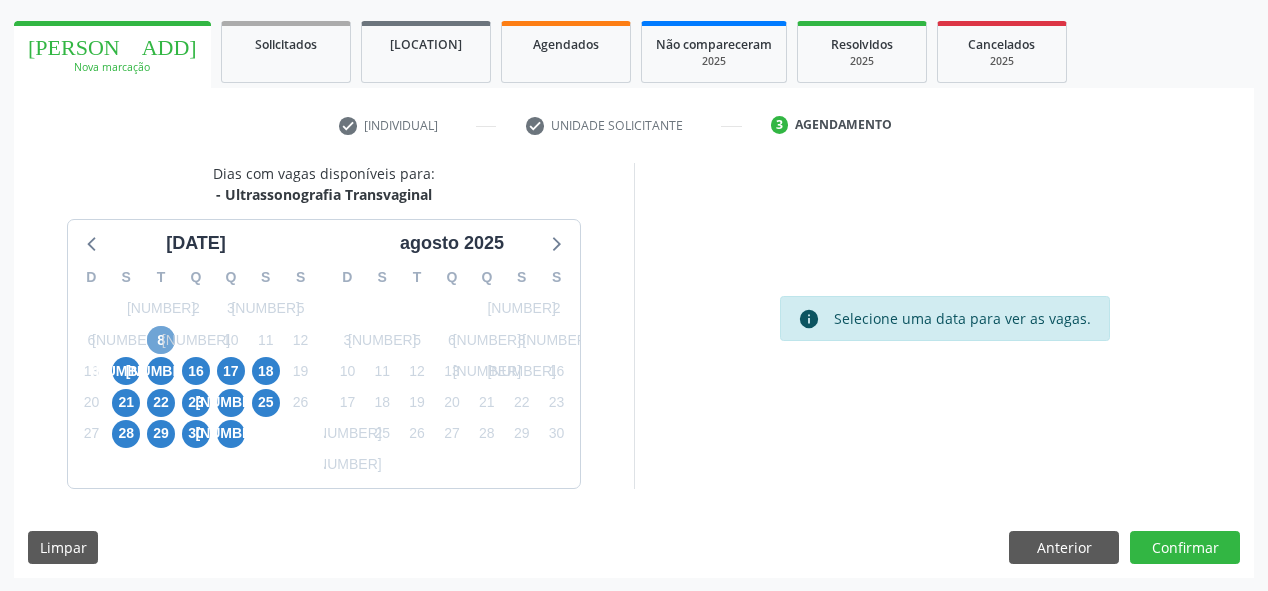 click on "8" at bounding box center (161, 340) 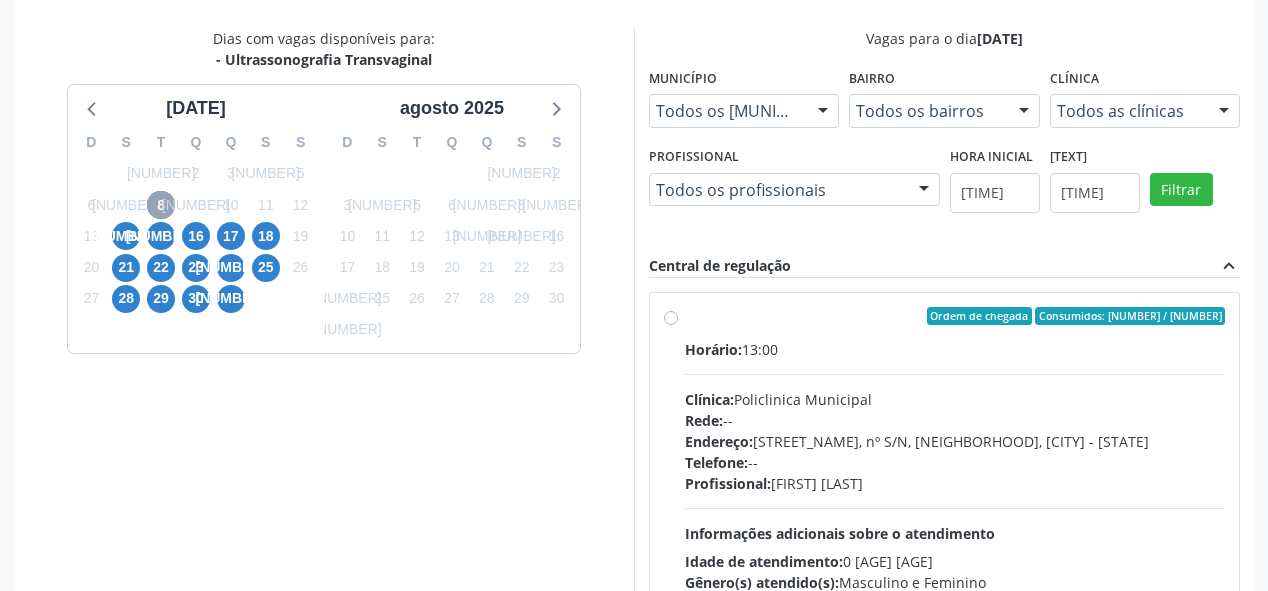 scroll, scrollTop: 438, scrollLeft: 0, axis: vertical 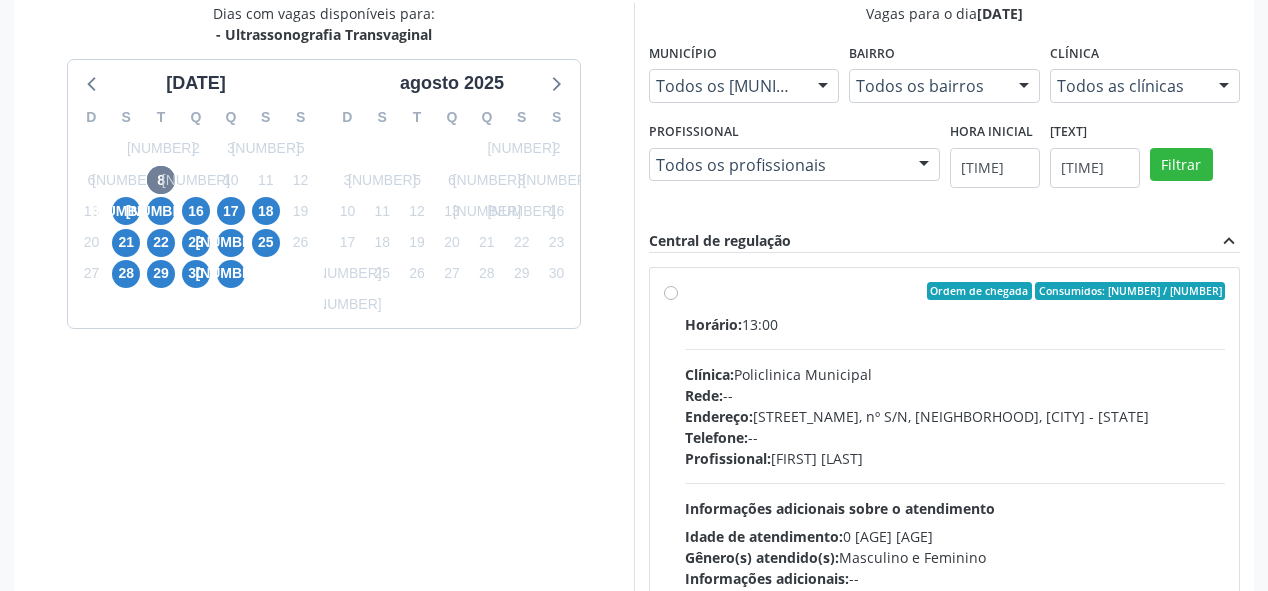 click on "Ordem de chegada
Consumidos: [NUMBER] / [NUMBER]
Horário:   [TIME]
Clínica:  Policlinica Municipal
Rede:
--
Endereço:   Predio, nº S/N, Ipsep, [CITY] - [STATE]
Telefone:   --
Profissional:
[FIRST] [LAST]
Informações adicionais sobre o atendimento
Idade de atendimento:
de 0 a 120 anos
Gênero(s) atendido(s):
Masculino e Feminino
Informações adicionais:
--" at bounding box center (955, 435) 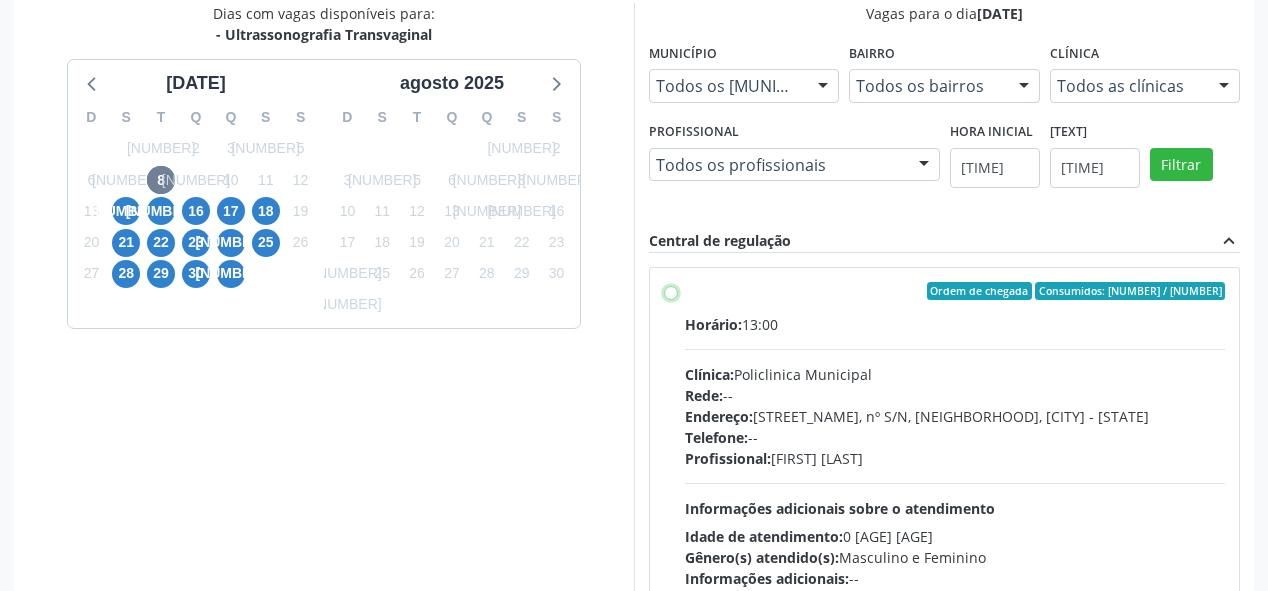 click on "Ordem de chegada
Consumidos: [NUMBER] / [NUMBER]
Horário:   [TIME]
Clínica:  Policlinica Municipal
Rede:
--
Endereço:   Predio, nº S/N, Ipsep, [CITY] - [STATE]
Telefone:   --
Profissional:
[FIRST] [LAST]
Informações adicionais sobre o atendimento
Idade de atendimento:
de 0 a 120 anos
Gênero(s) atendido(s):
Masculino e Feminino
Informações adicionais:
--" at bounding box center [671, 291] 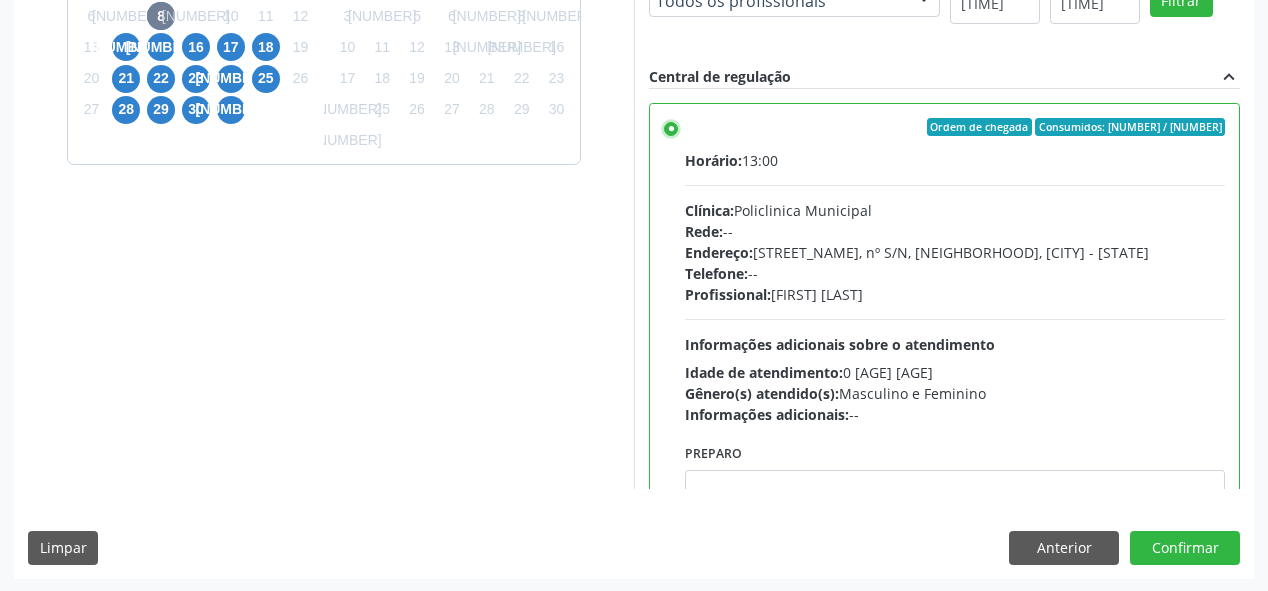 scroll, scrollTop: 603, scrollLeft: 0, axis: vertical 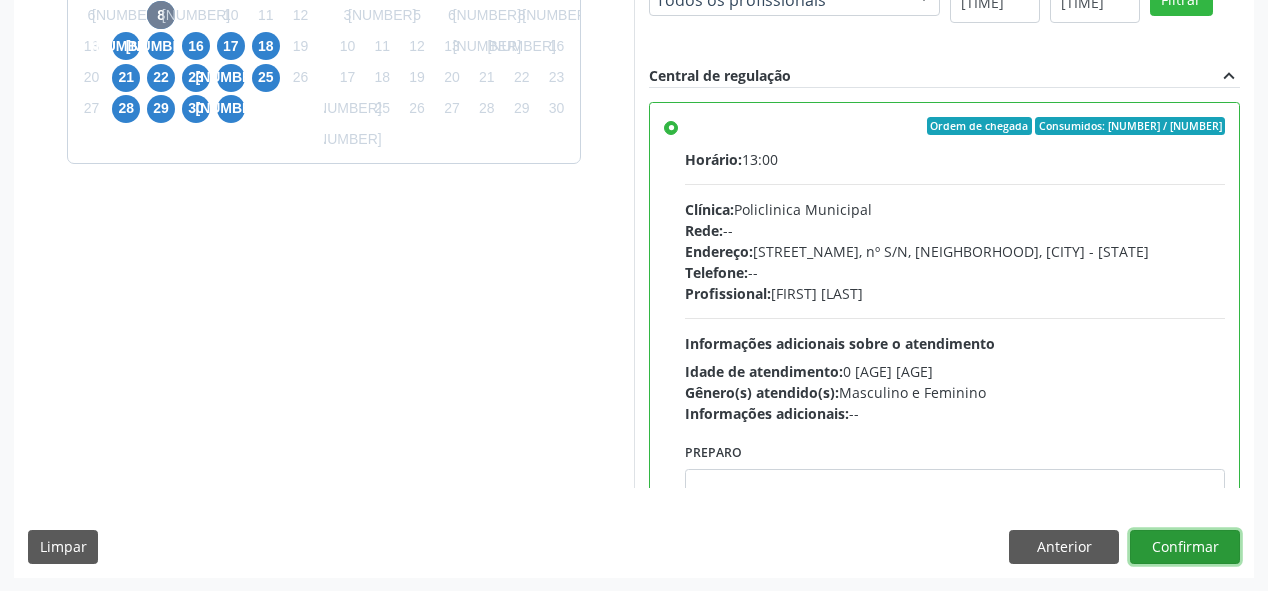 click on "Confirmar" at bounding box center (1185, 547) 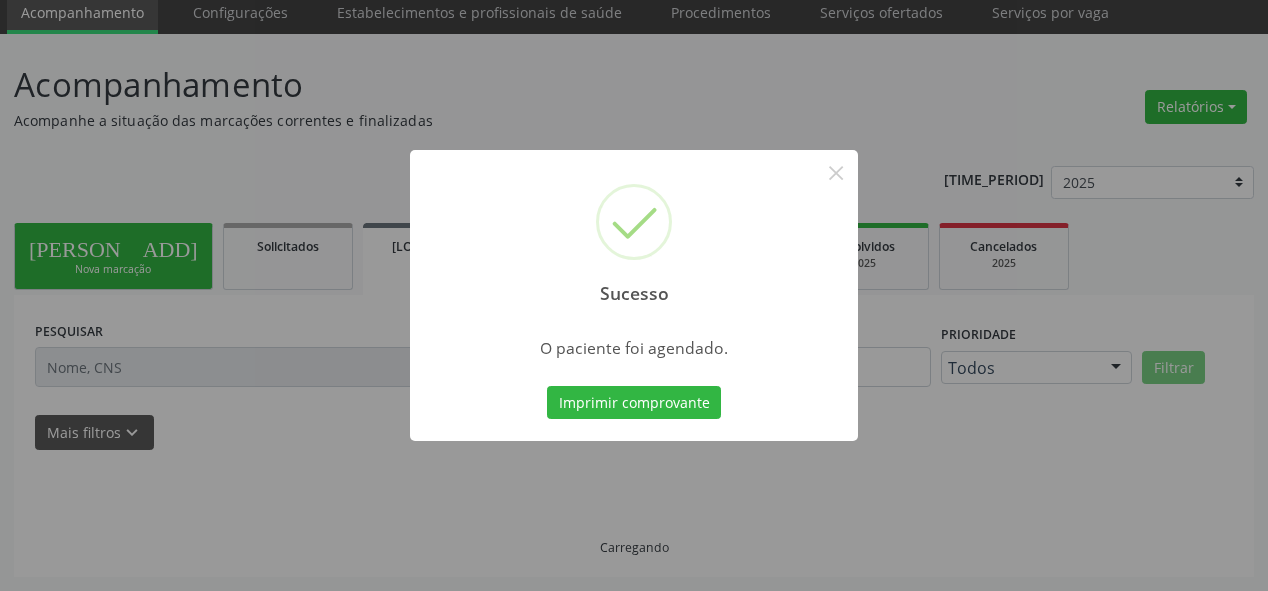 scroll, scrollTop: 74, scrollLeft: 0, axis: vertical 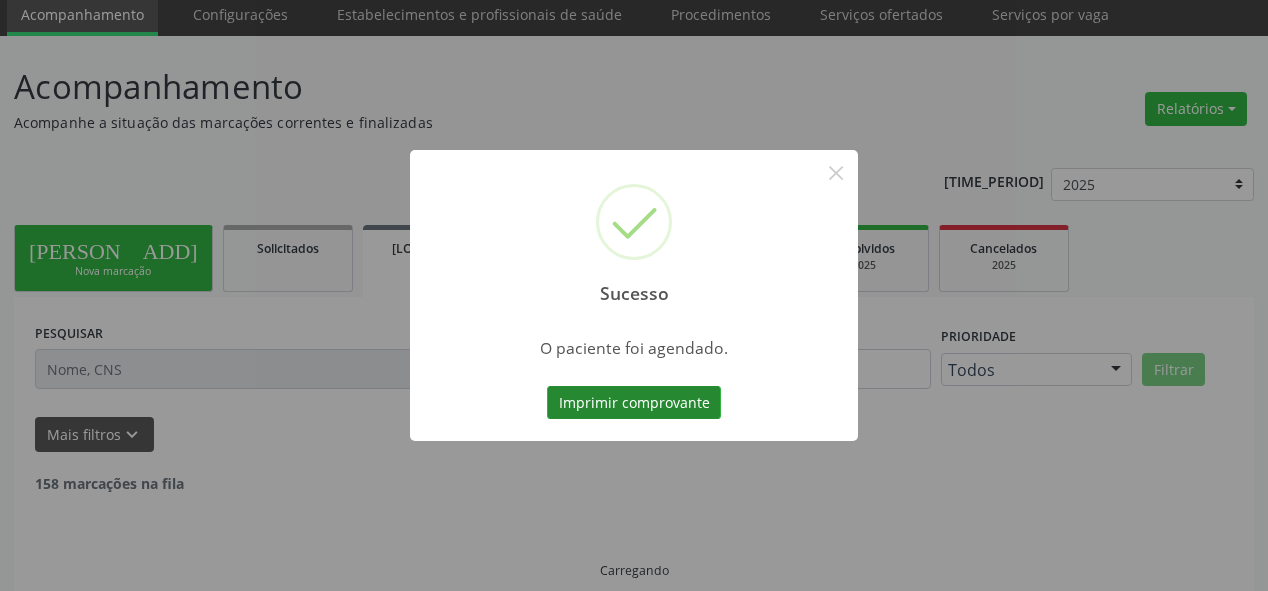 click on "Imprimir comprovante" at bounding box center [634, 403] 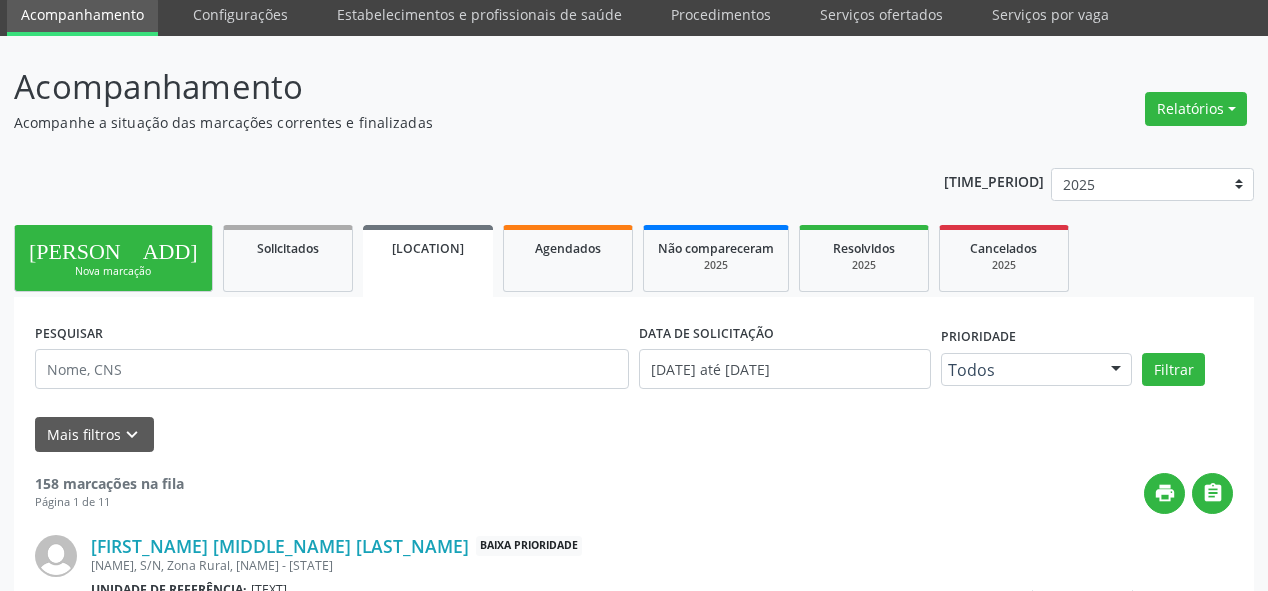 click on "Nova marcação" at bounding box center (113, 271) 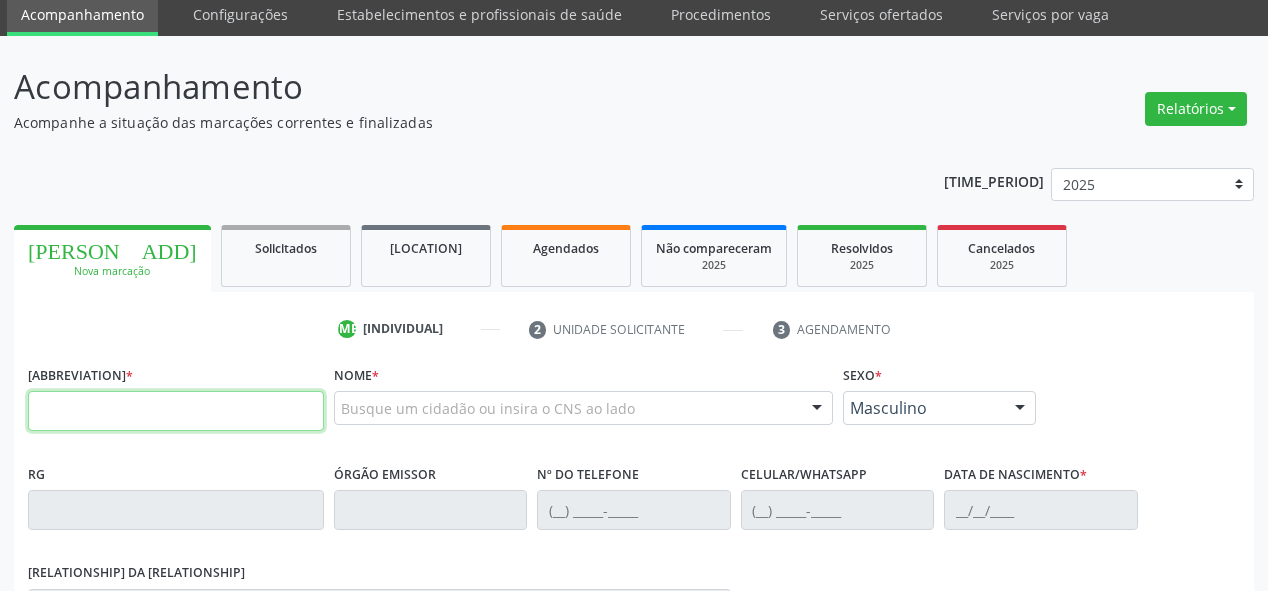 click at bounding box center (176, 411) 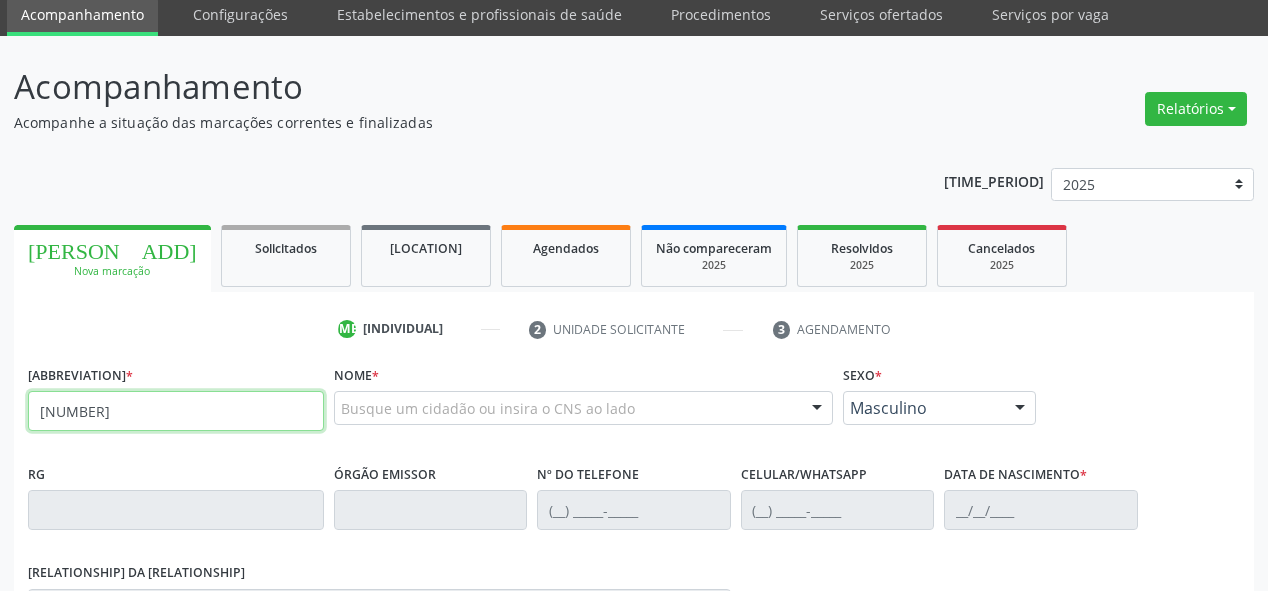 type on "[NUMBER]" 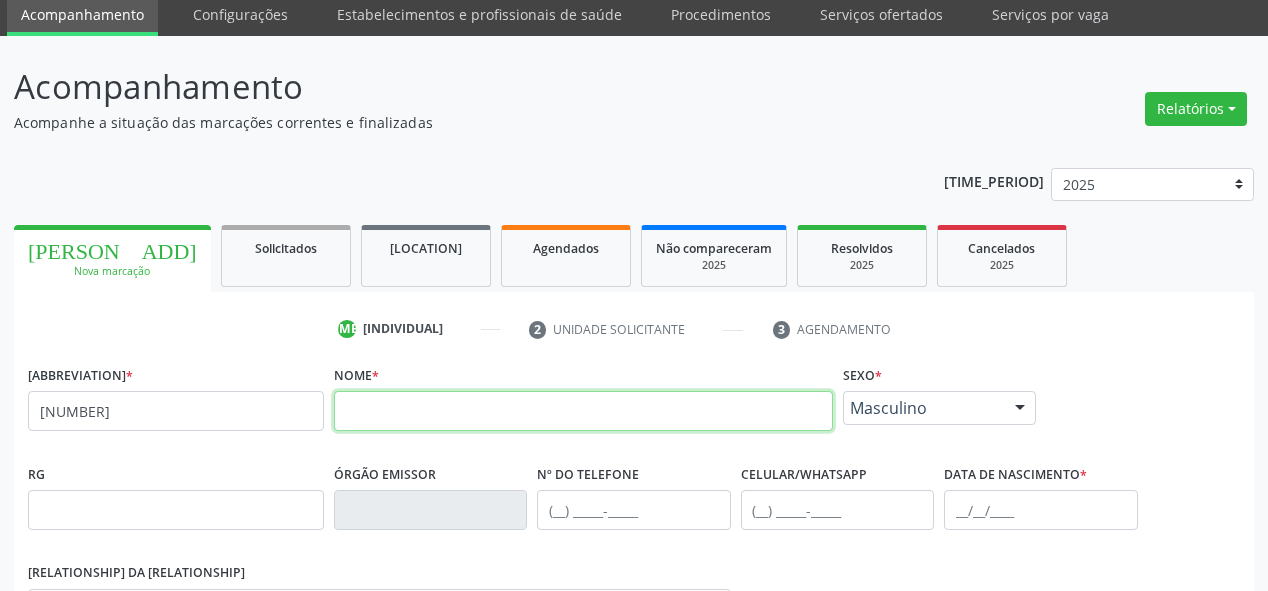 click at bounding box center [583, 411] 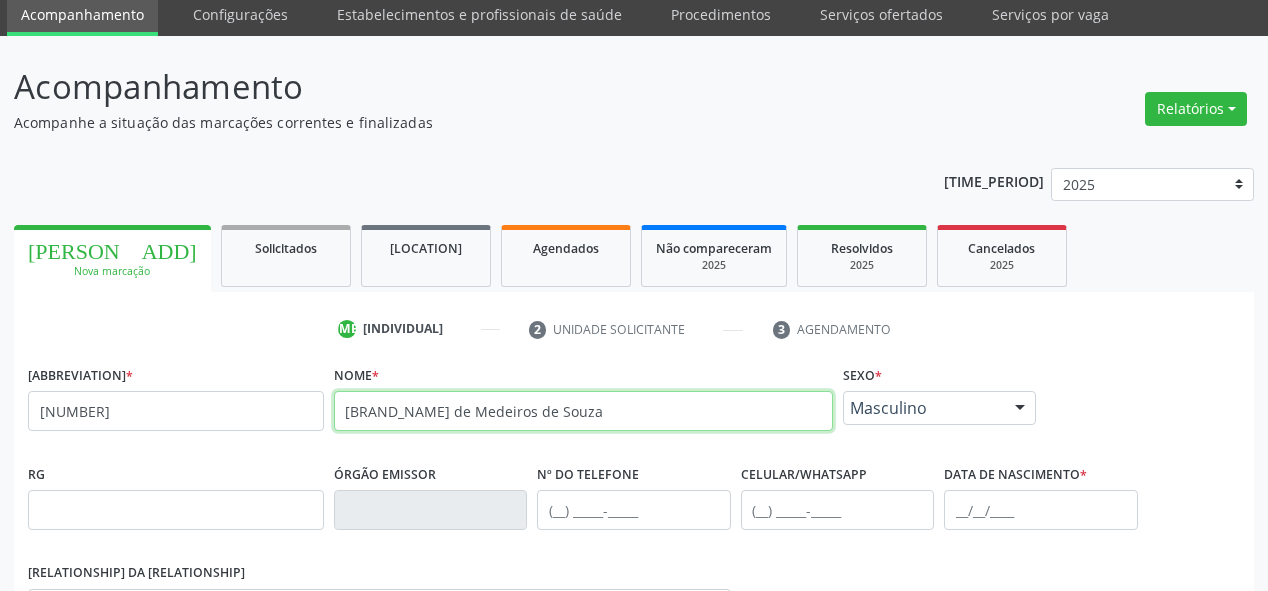 type on "[BRAND_NAME] de Medeiros de Souza" 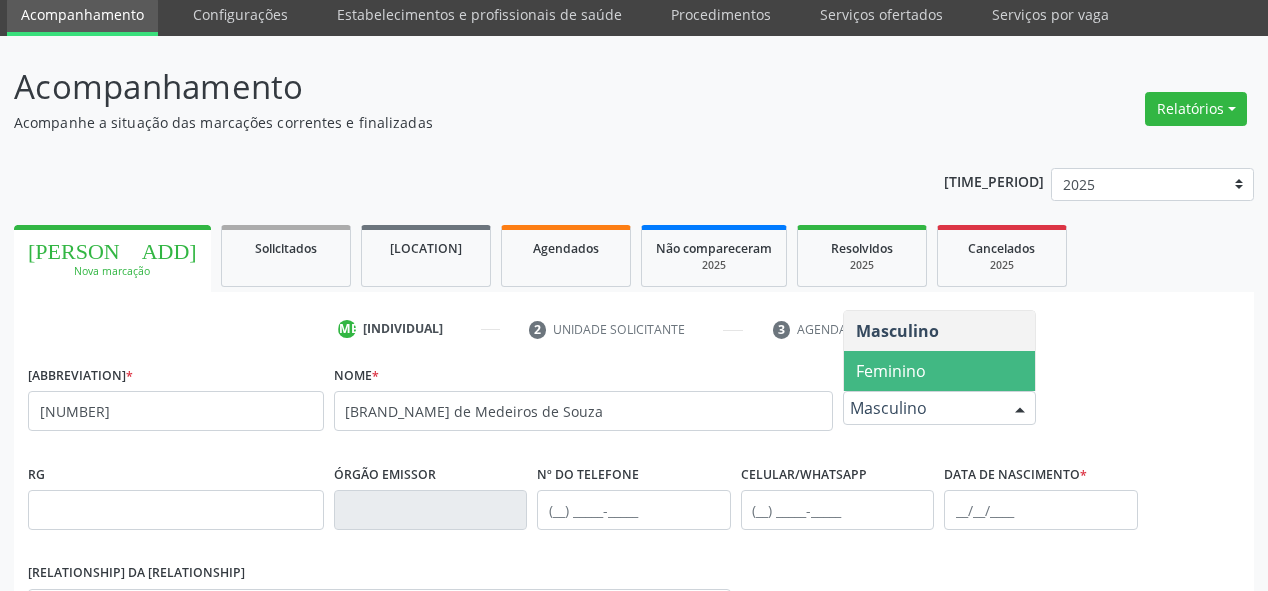 click on "Feminino" at bounding box center (891, 371) 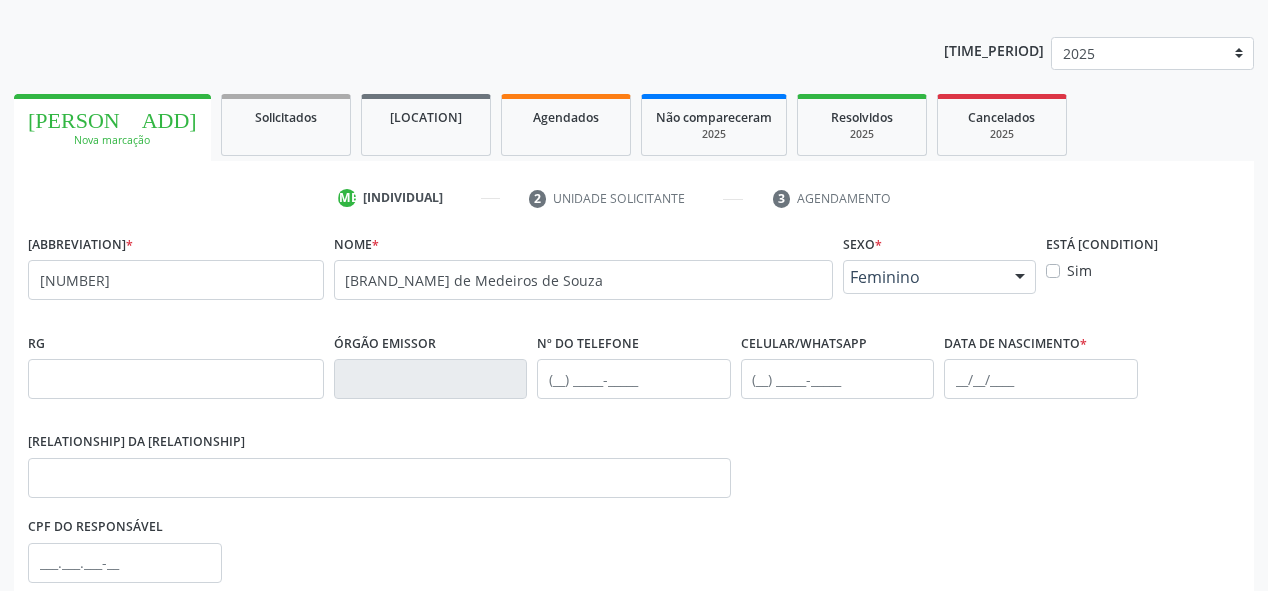 scroll, scrollTop: 234, scrollLeft: 0, axis: vertical 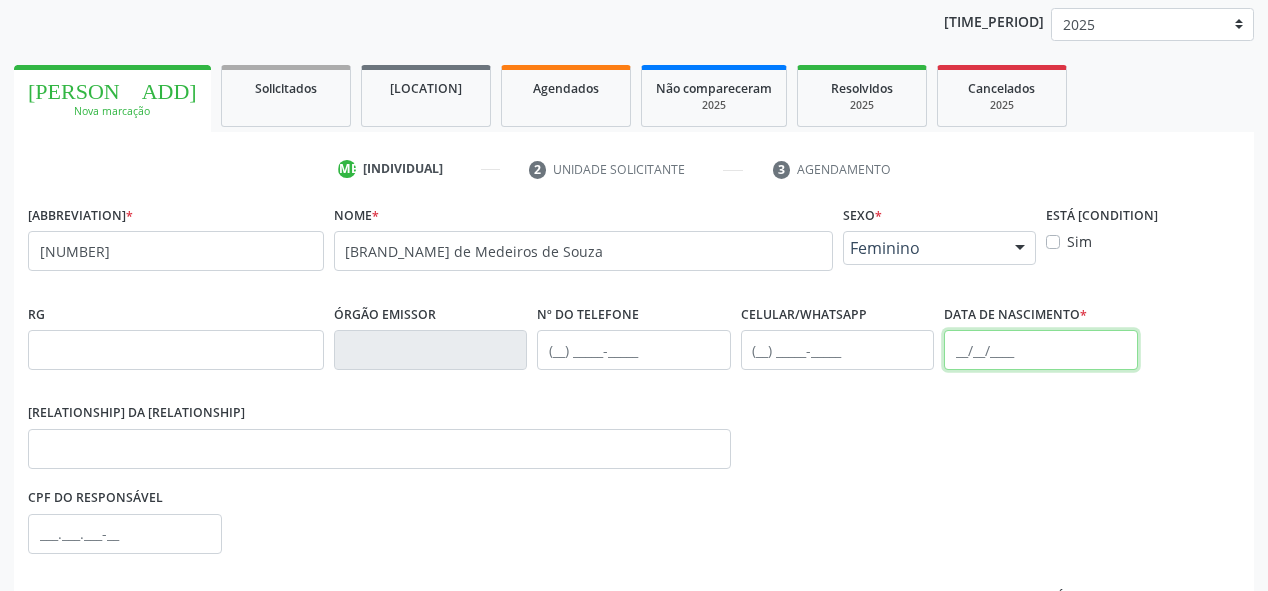 click at bounding box center [1041, 350] 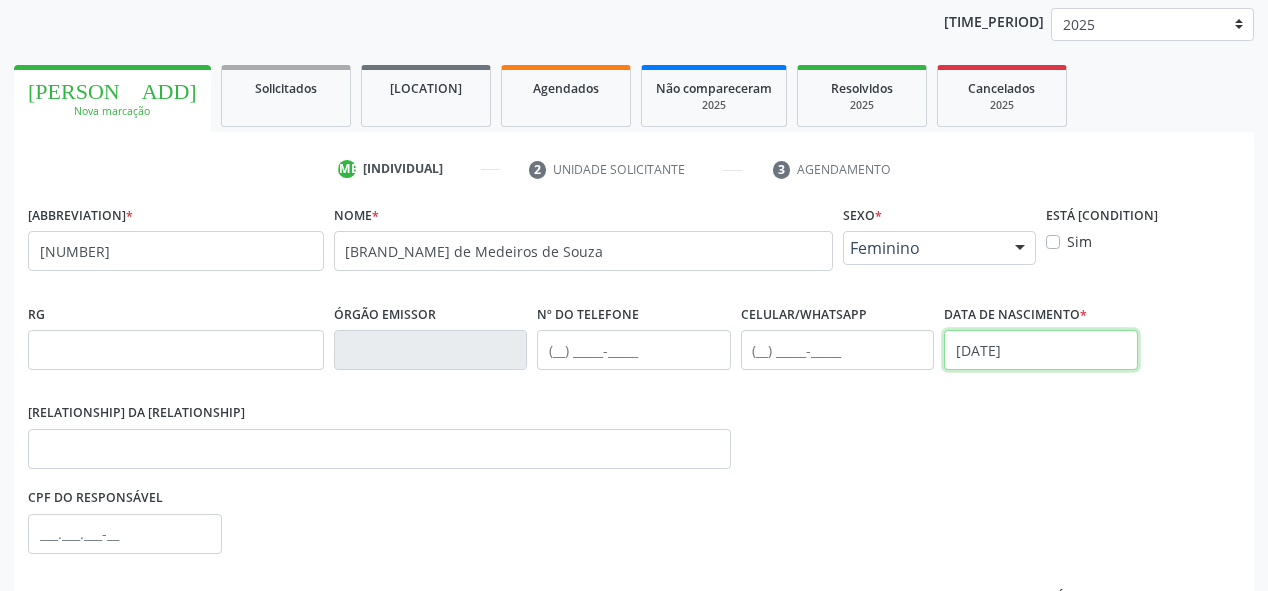 type on "[DATE]" 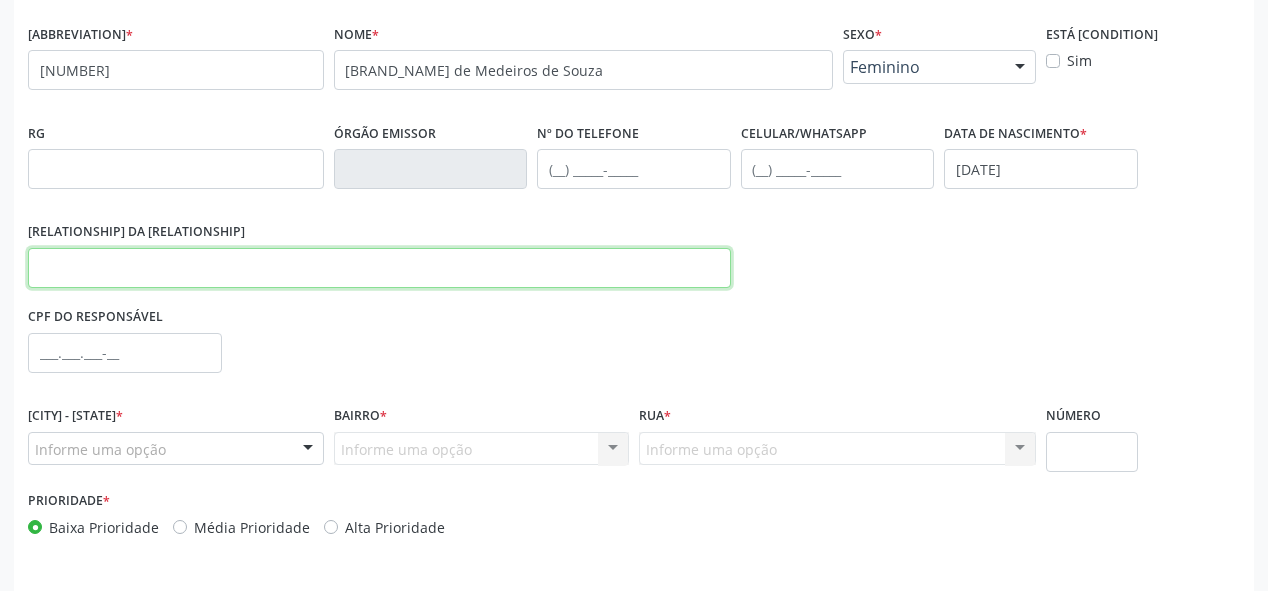 scroll, scrollTop: 474, scrollLeft: 0, axis: vertical 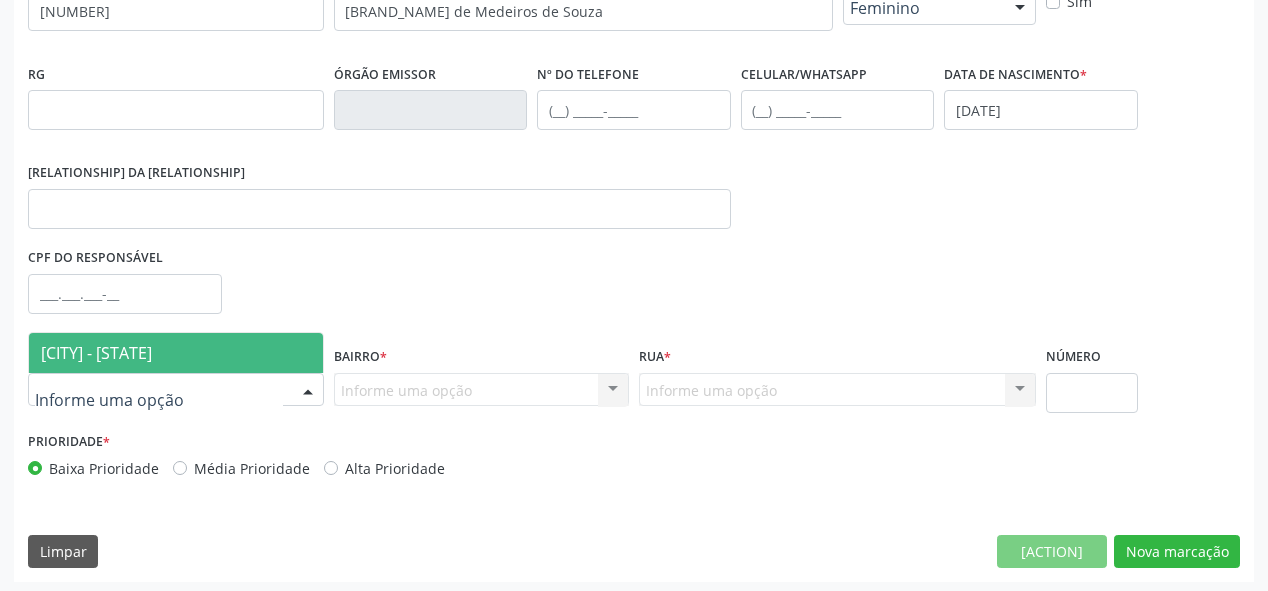 click on "[CITY] - [STATE]" at bounding box center [96, 353] 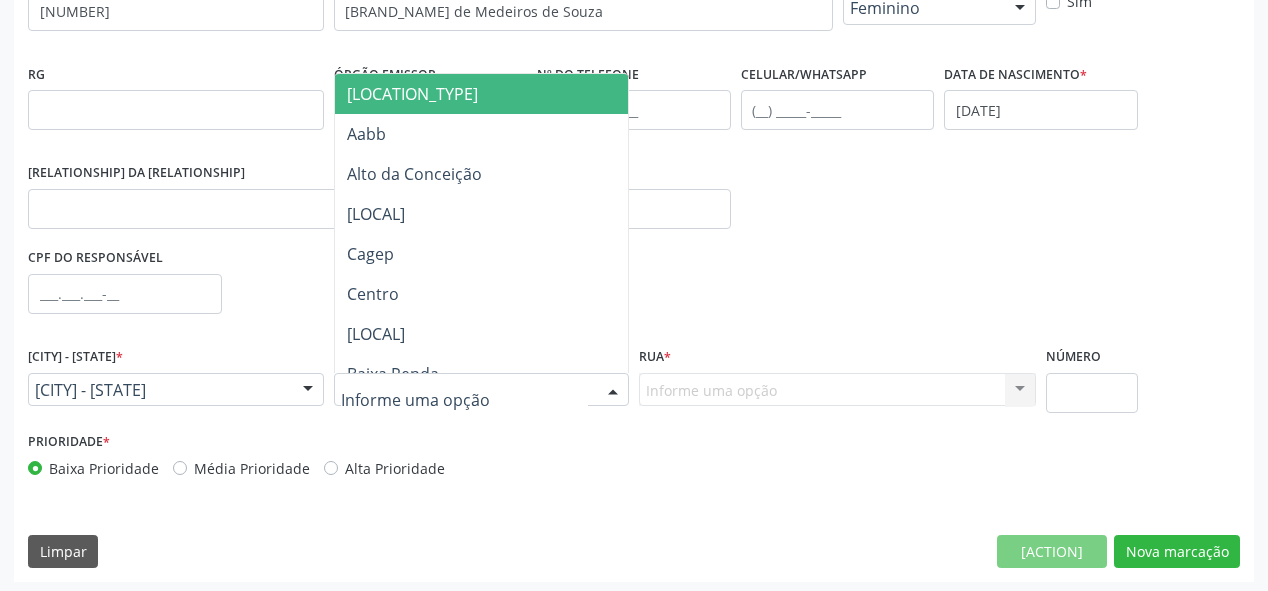 click on "[LOCATION_TYPE]" at bounding box center [412, 94] 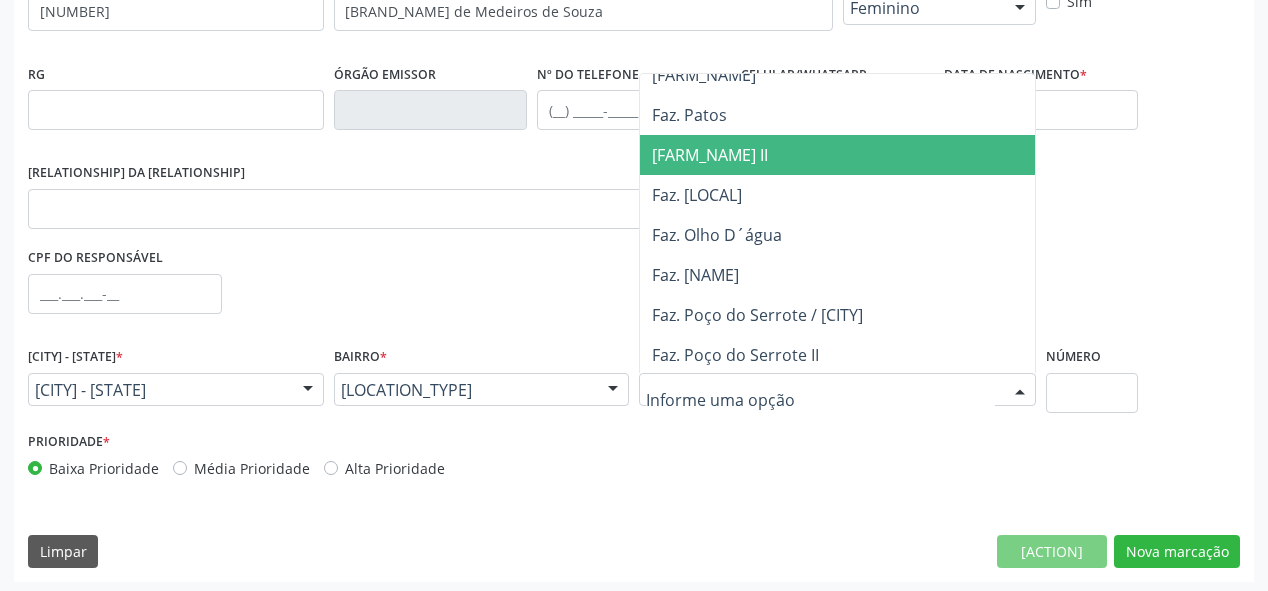 scroll, scrollTop: 320, scrollLeft: 0, axis: vertical 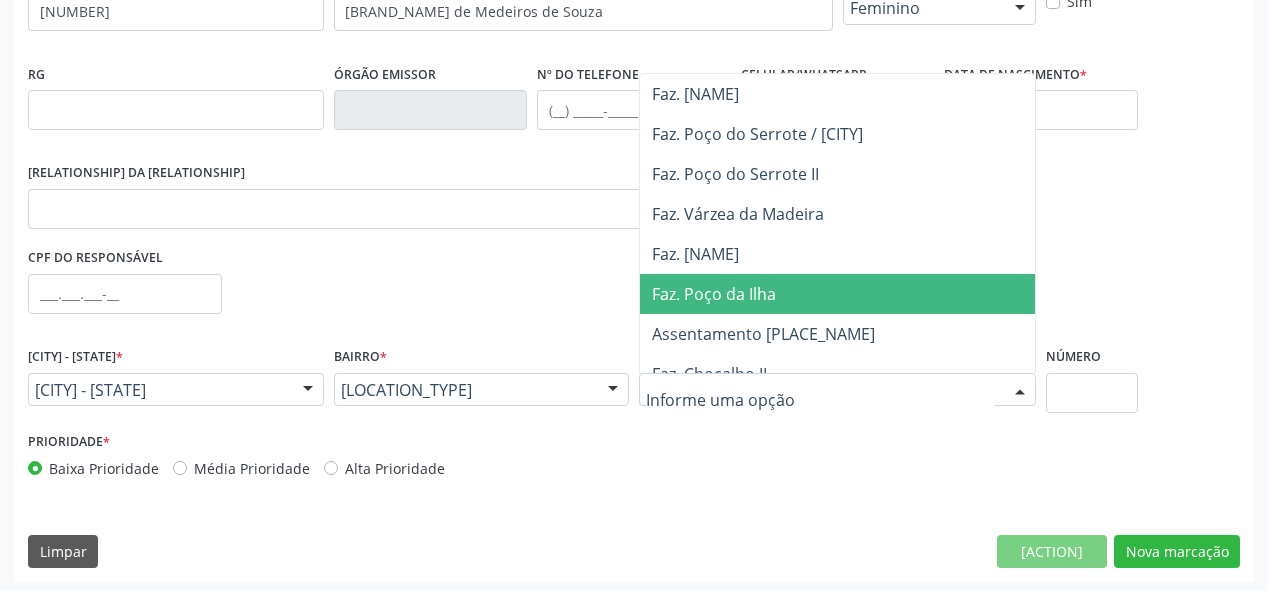 click on "Faz. Poço da Ilha" at bounding box center (864, 294) 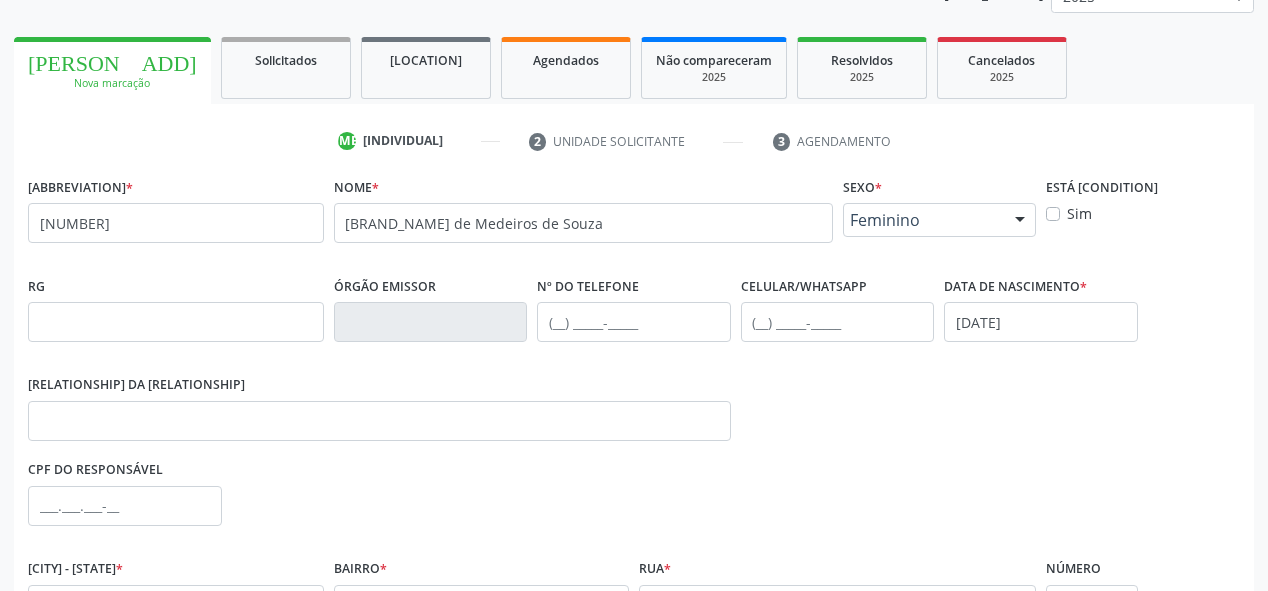 scroll, scrollTop: 234, scrollLeft: 0, axis: vertical 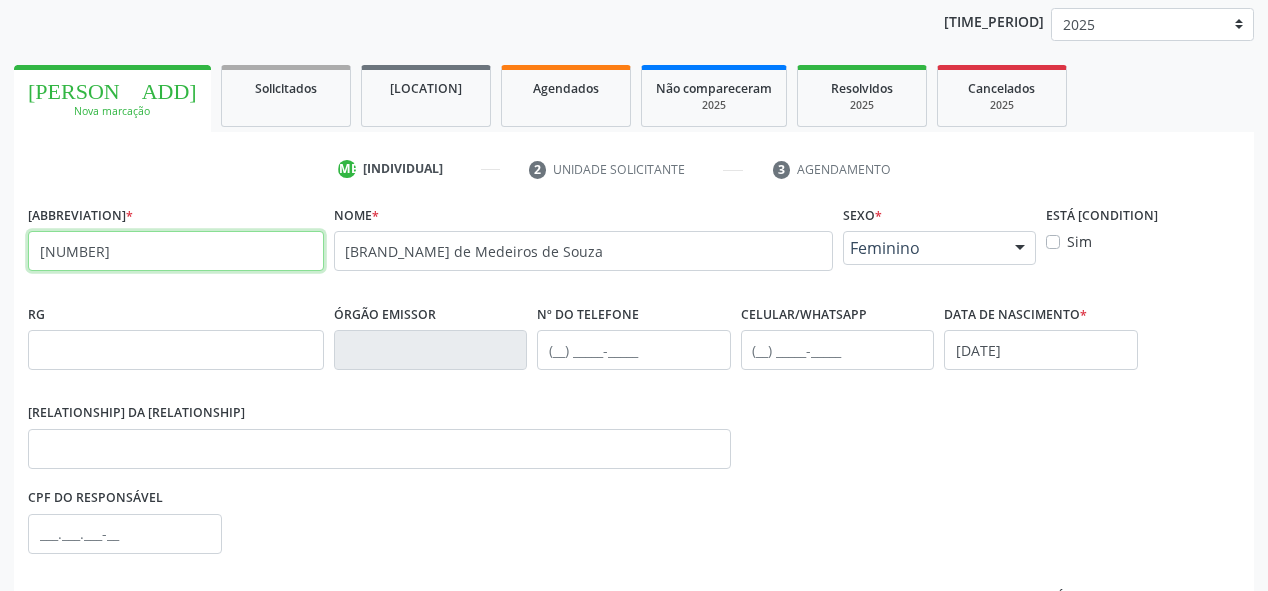 click on "[NUMBER]" at bounding box center [176, 251] 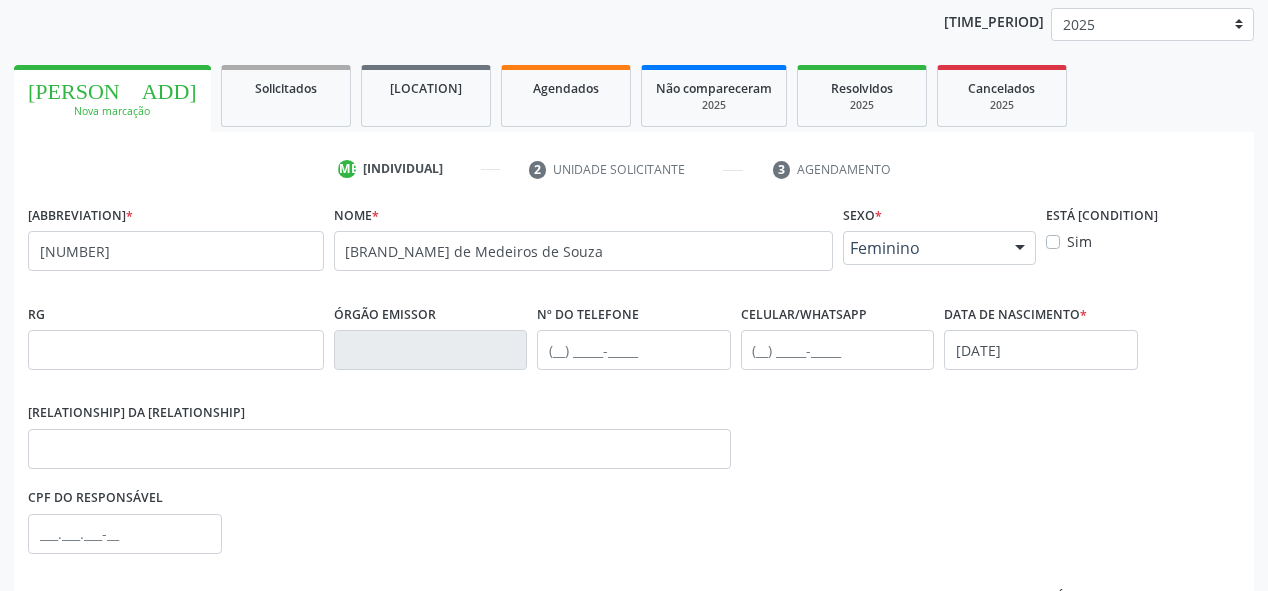 click on "Está gestante
Sim" at bounding box center (1143, 249) 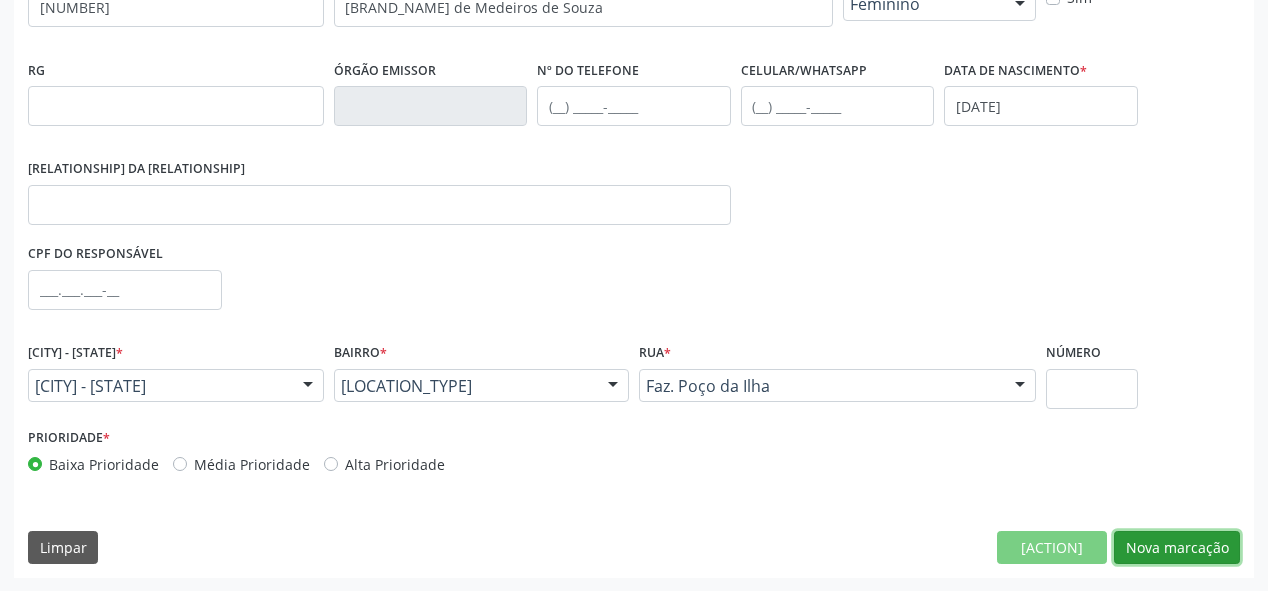 click on "Nova marcação" at bounding box center [1052, 548] 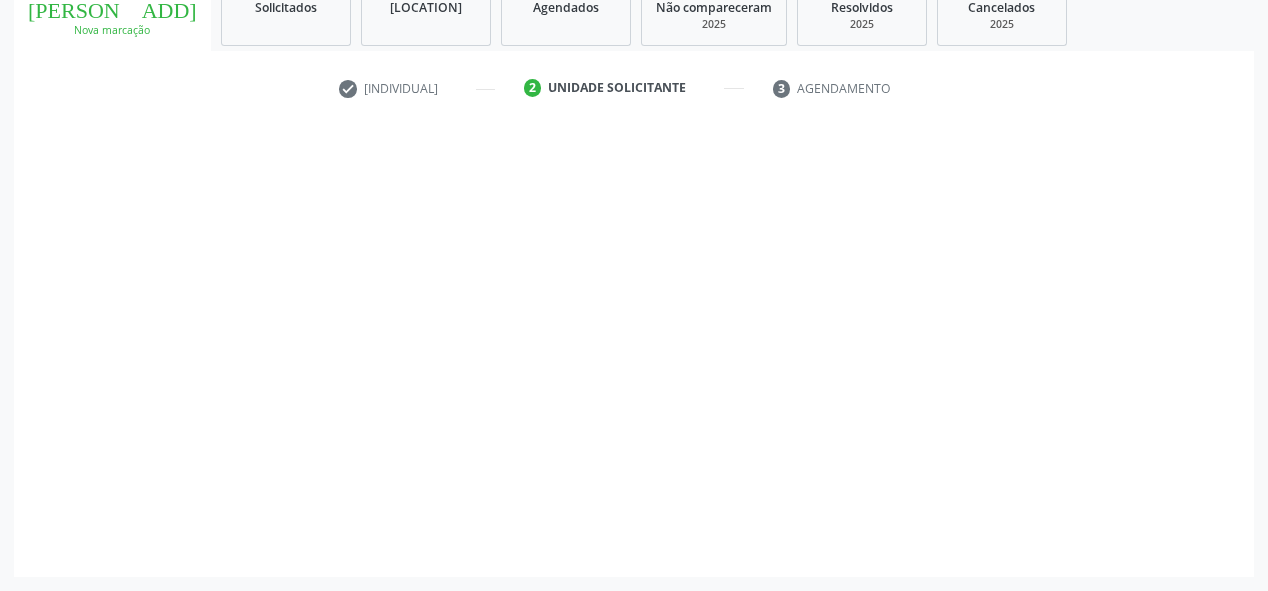 scroll, scrollTop: 313, scrollLeft: 0, axis: vertical 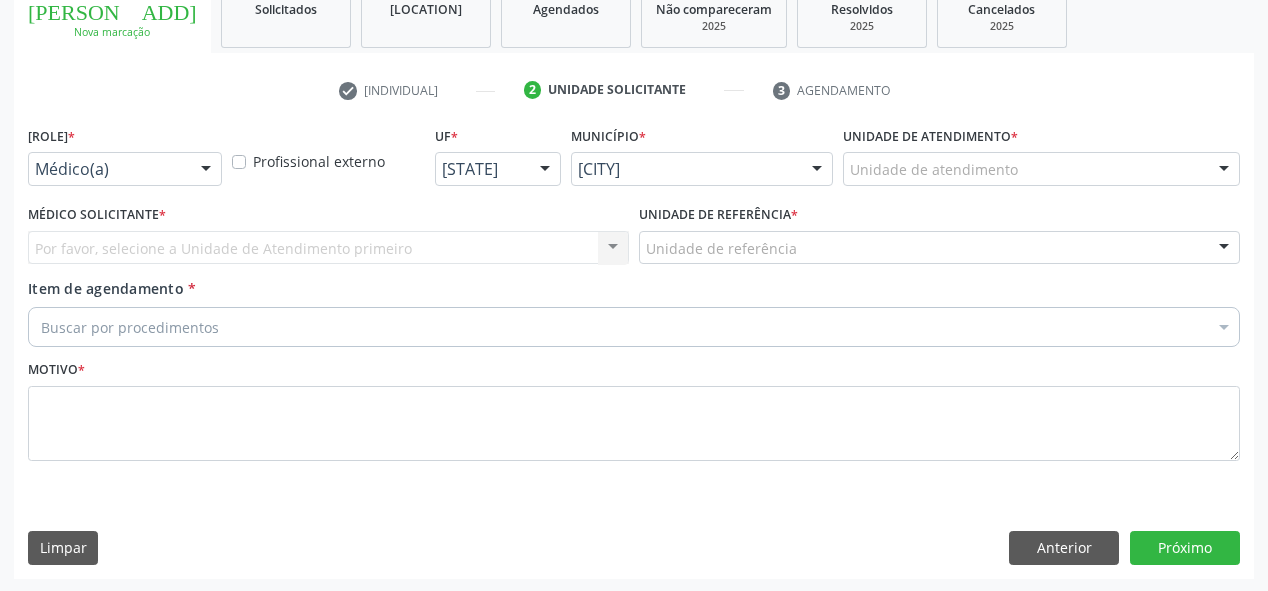 click on "Médico(a)" at bounding box center (125, 169) 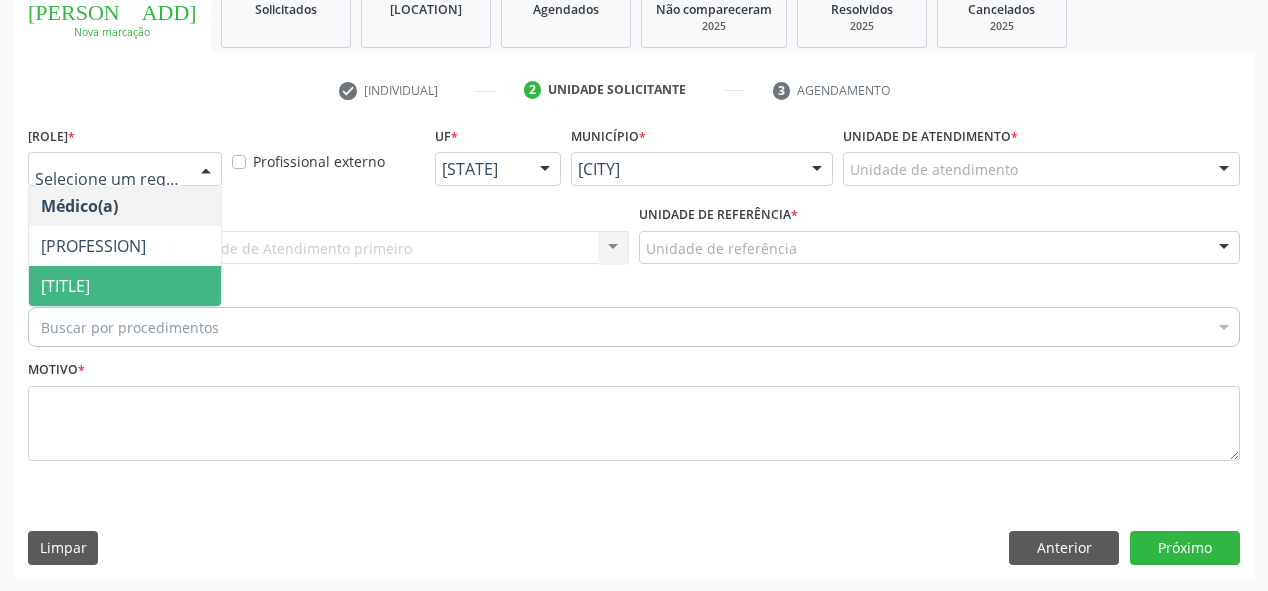 click on "[TITLE]" at bounding box center (125, 286) 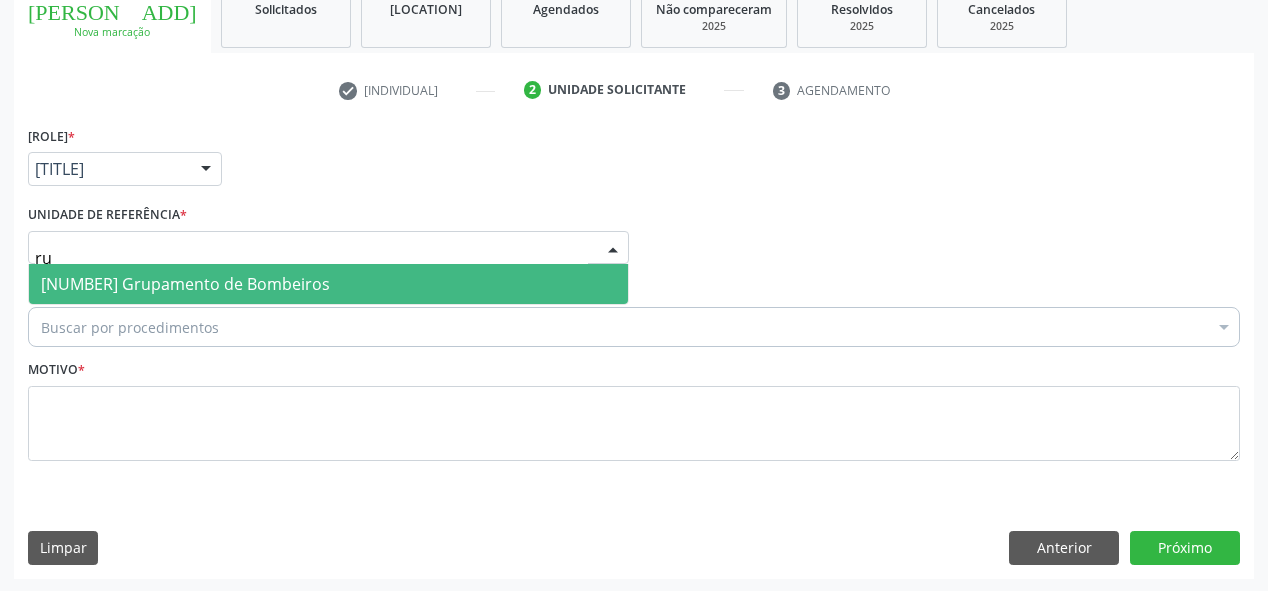type on "rur" 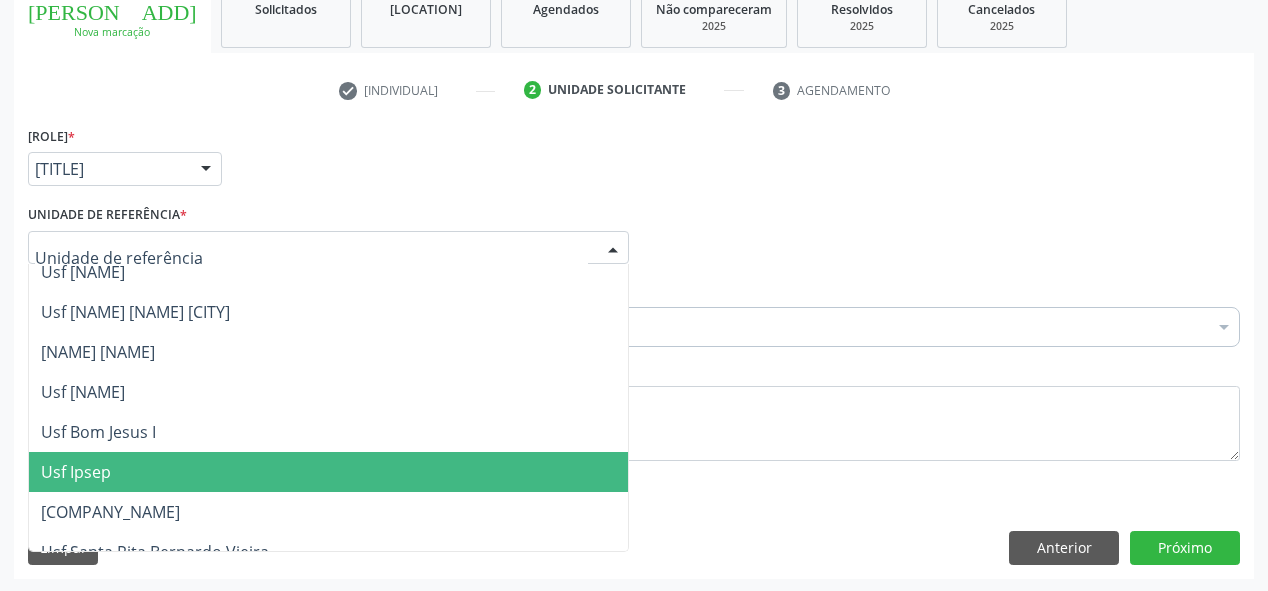 scroll, scrollTop: 80, scrollLeft: 0, axis: vertical 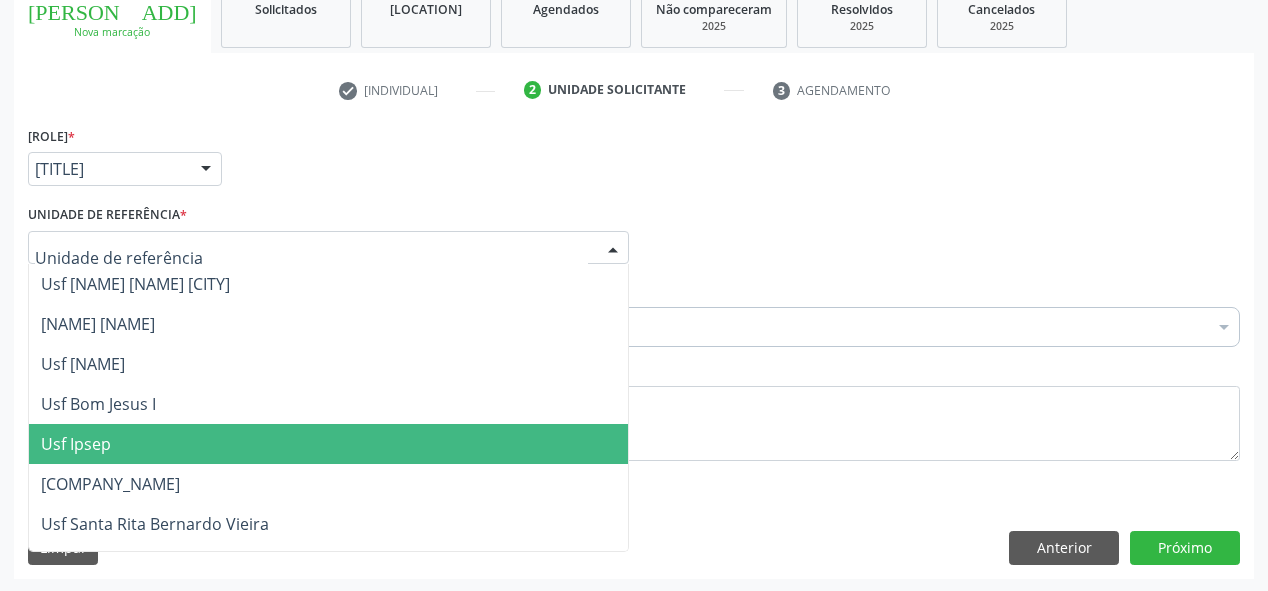 click on "Usf Ipsep" at bounding box center (328, 444) 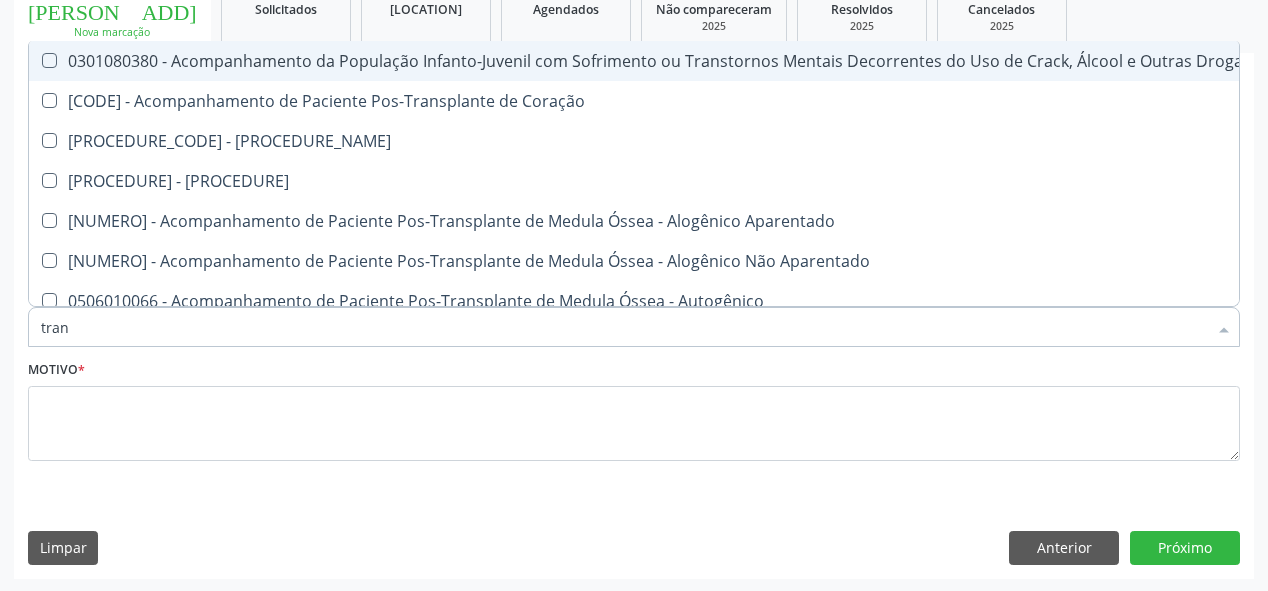 type on "[NAME]" 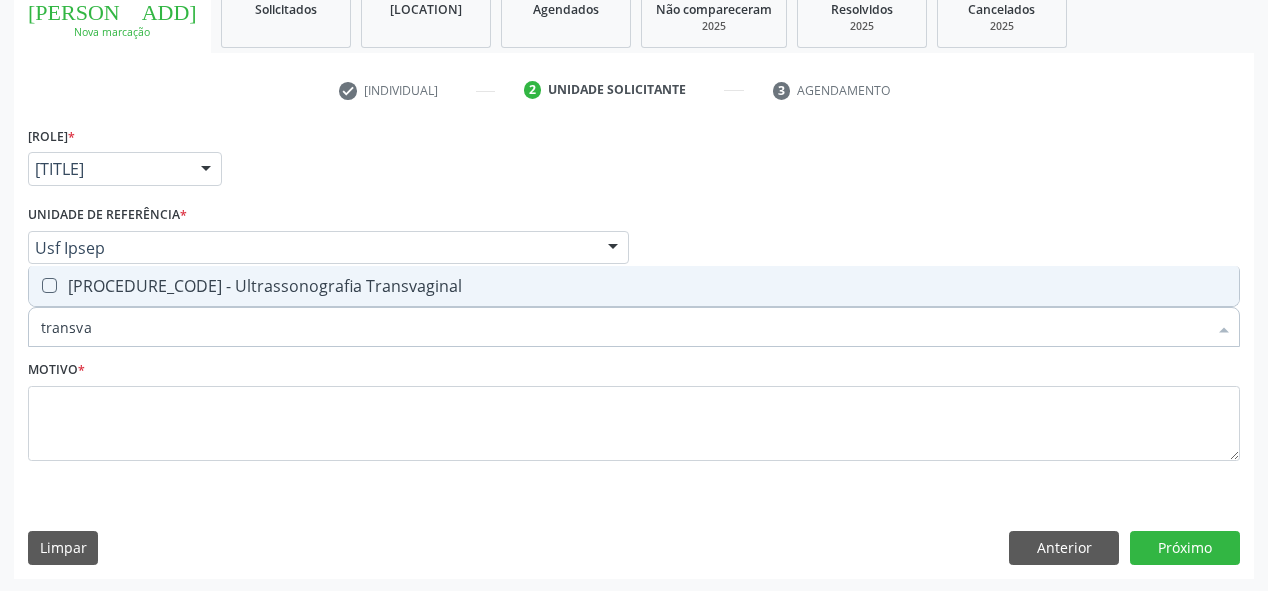click on "[PROCEDURE_CODE] - Ultrassonografia Transvaginal" at bounding box center (634, 286) 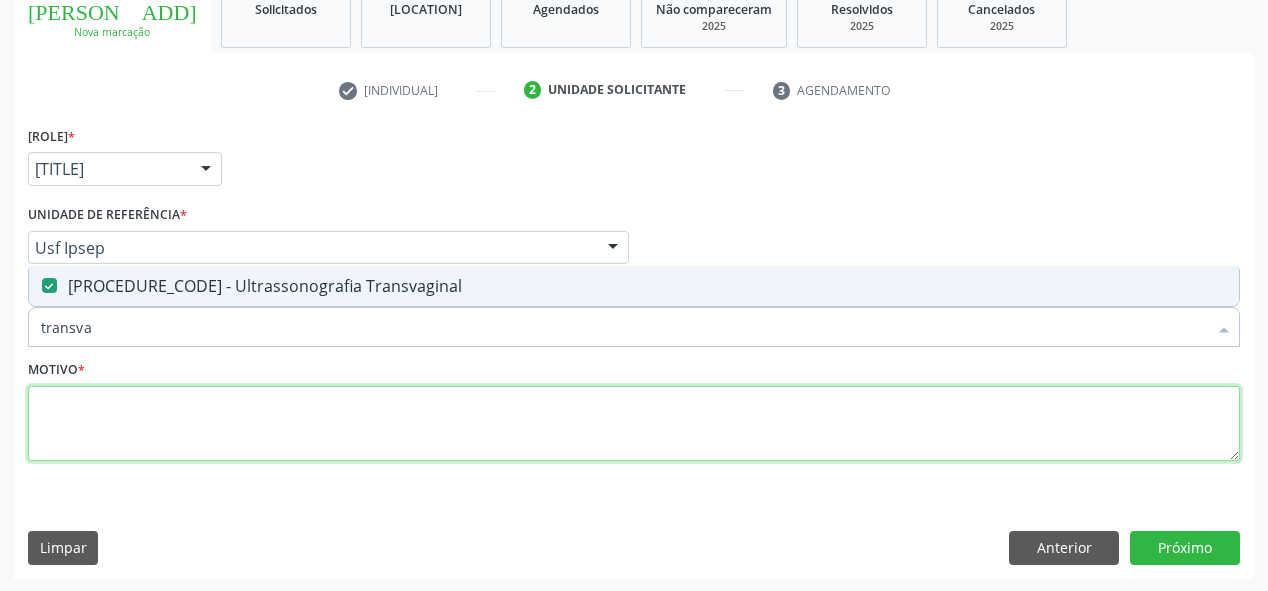 click at bounding box center [634, 424] 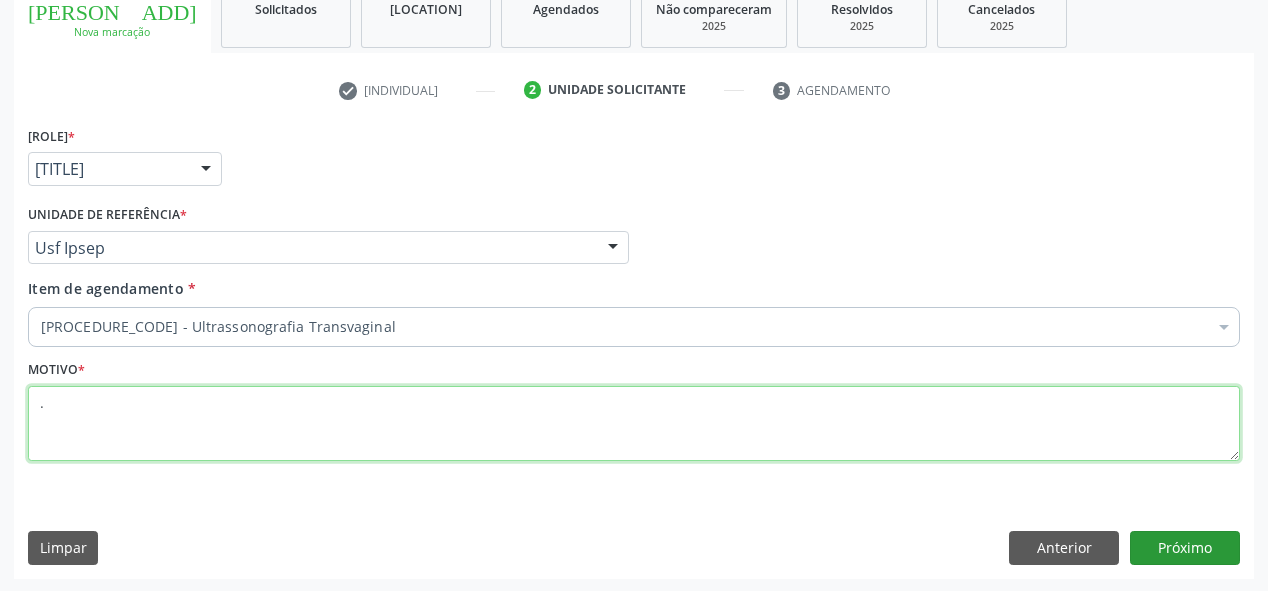 type on "." 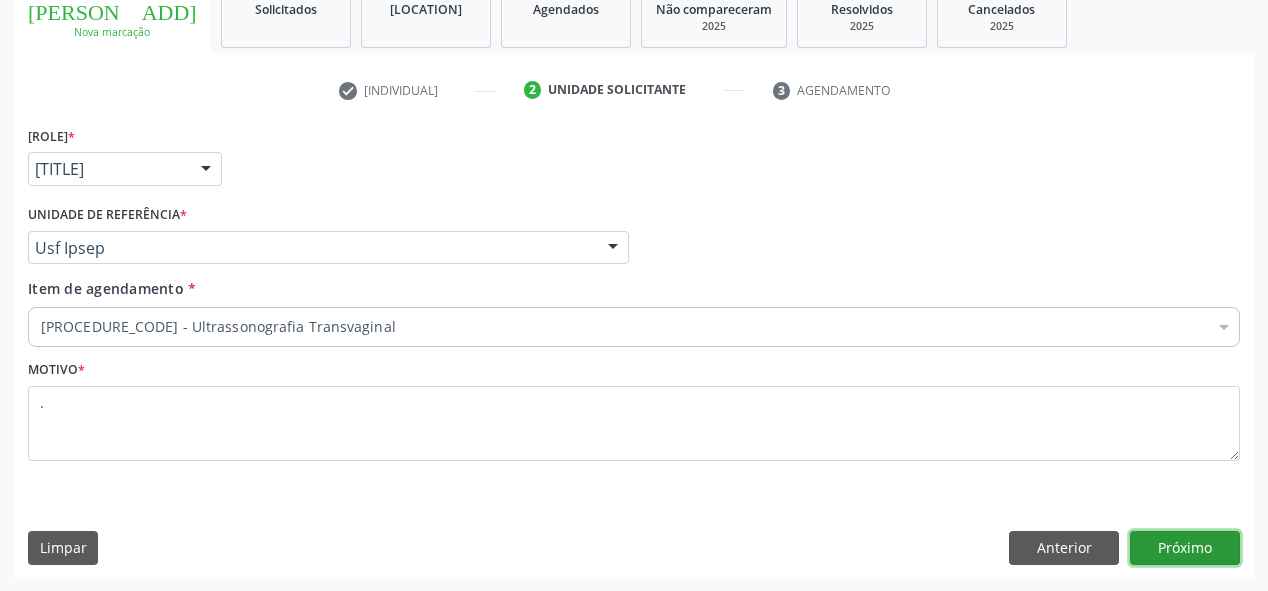 click on "Próximo" at bounding box center [1185, 548] 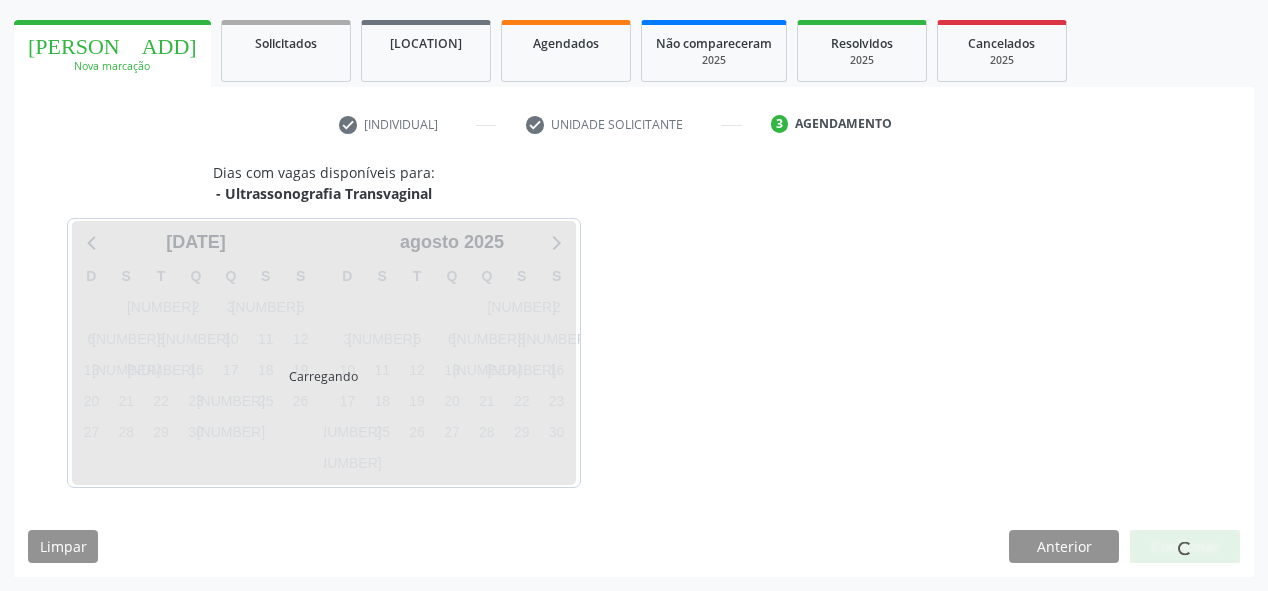 scroll, scrollTop: 278, scrollLeft: 0, axis: vertical 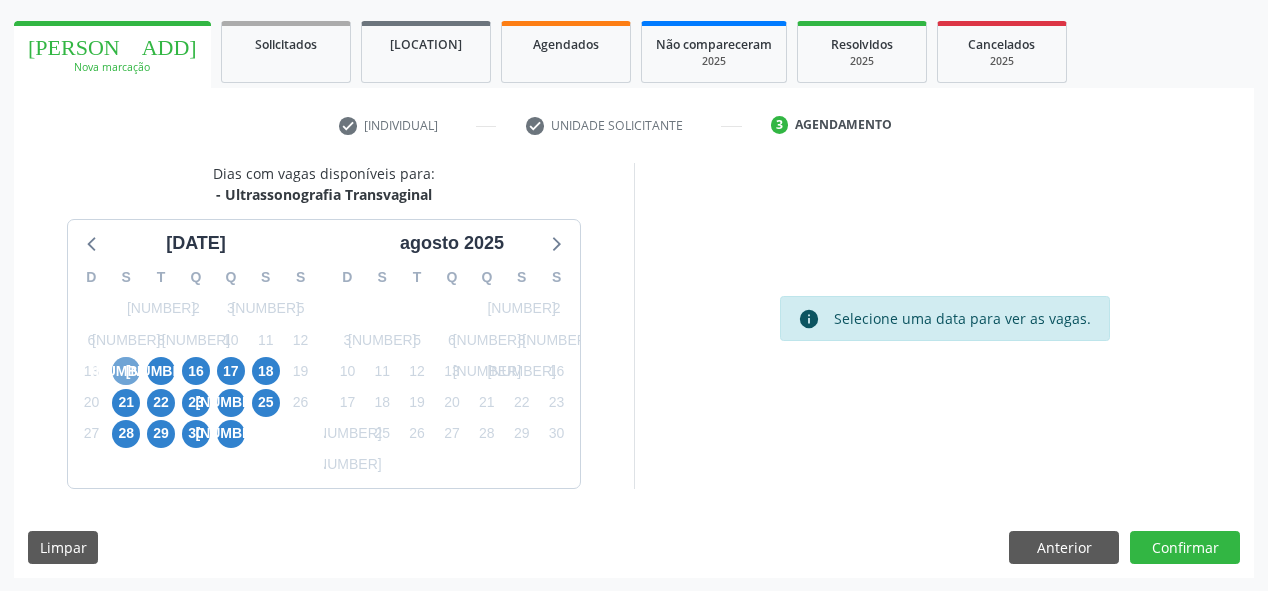 click on "[NUMBER]" at bounding box center (126, 371) 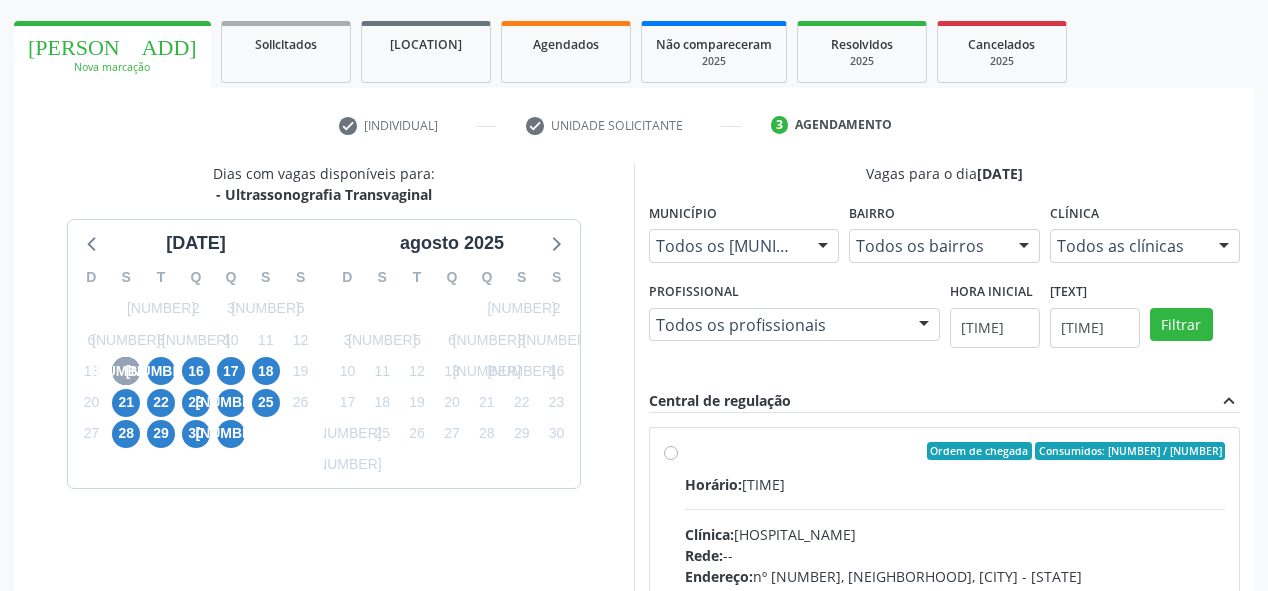 scroll, scrollTop: 358, scrollLeft: 0, axis: vertical 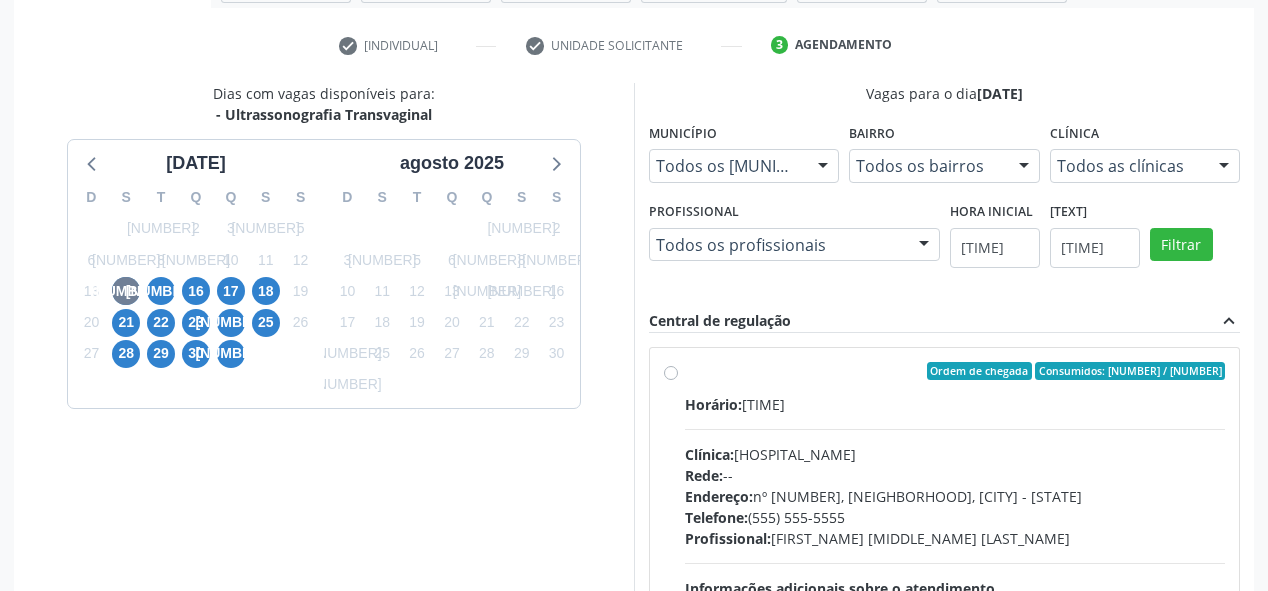 click on "Ordem de chegada
Consumidos: 13 / 20
Horário:   07:00
Clínica:  [BRAND] [LAST]
Rede:
--
Endereço:   nº 384, [NEIGHBORHOOD], [CITY] - [STATE]
Telefone:   (81) 38312142
Profissional:
[FIRST] [LAST] de [LAST]
Informações adicionais sobre o atendimento
Idade de atendimento:
de 0 a 120 anos
Gênero(s) atendido(s):
Masculino e Feminino
Informações adicionais:
--" at bounding box center (955, 515) 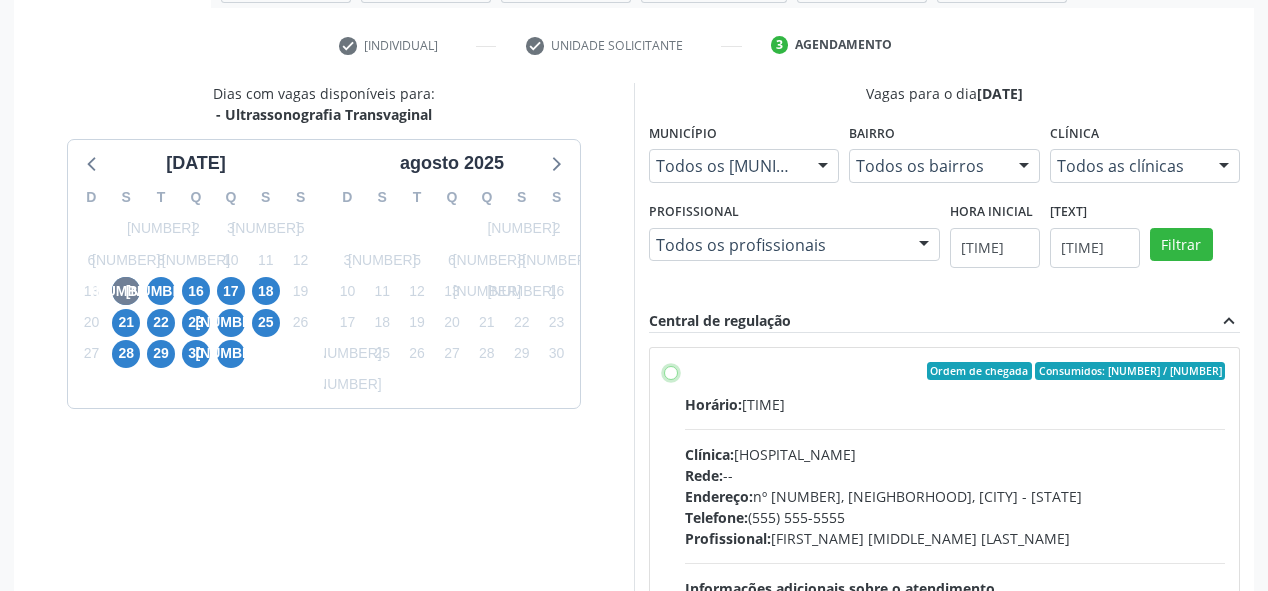 click on "Ordem de chegada
Consumidos: 13 / 20
Horário:   07:00
Clínica:  [BRAND] [LAST]
Rede:
--
Endereço:   nº 384, [NEIGHBORHOOD], [CITY] - [STATE]
Telefone:   (81) 38312142
Profissional:
[FIRST] [LAST] de [LAST]
Informações adicionais sobre o atendimento
Idade de atendimento:
de 0 a 120 anos
Gênero(s) atendido(s):
Masculino e Feminino
Informações adicionais:
--" at bounding box center (671, 371) 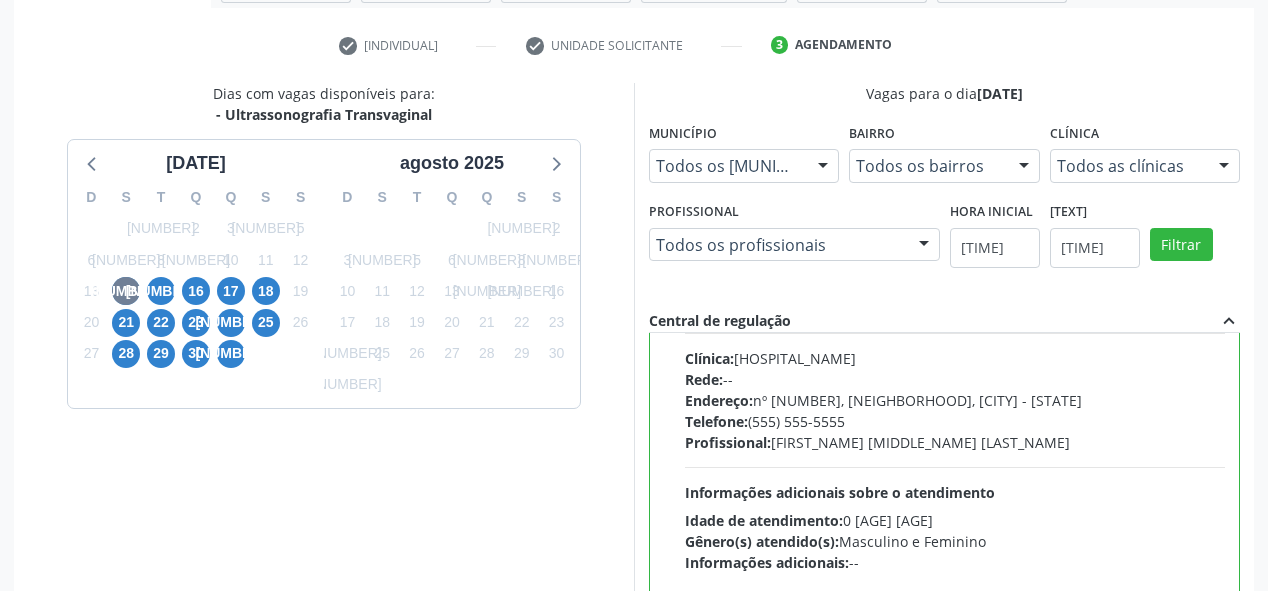 scroll, scrollTop: 98, scrollLeft: 0, axis: vertical 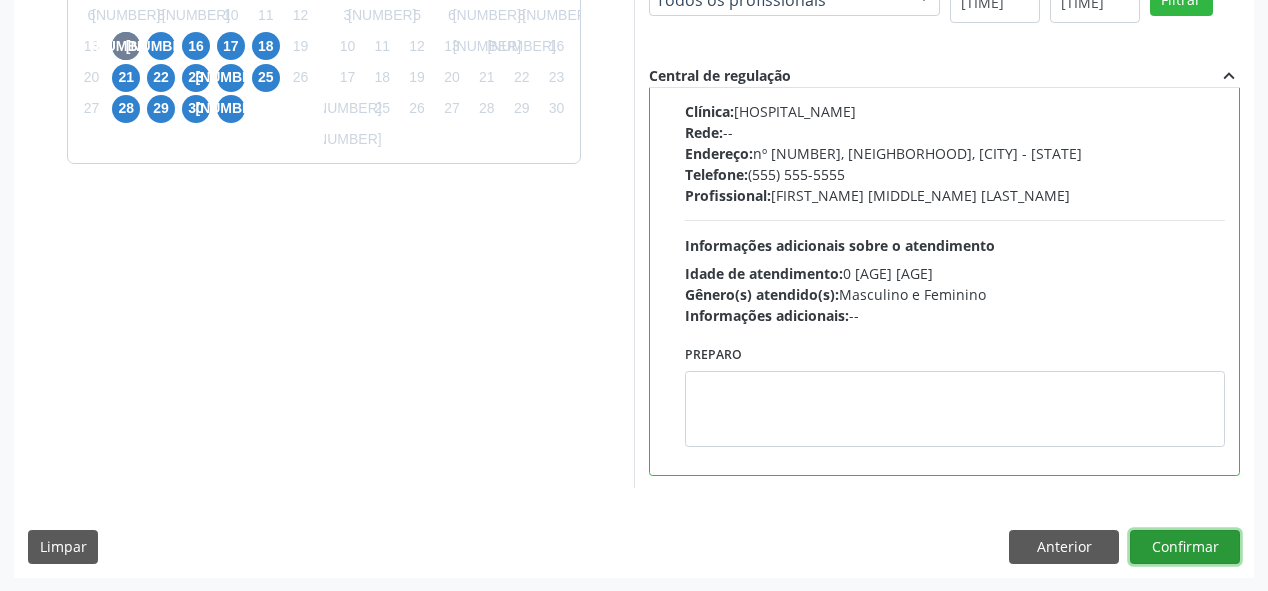 click on "Confirmar" at bounding box center (1185, 547) 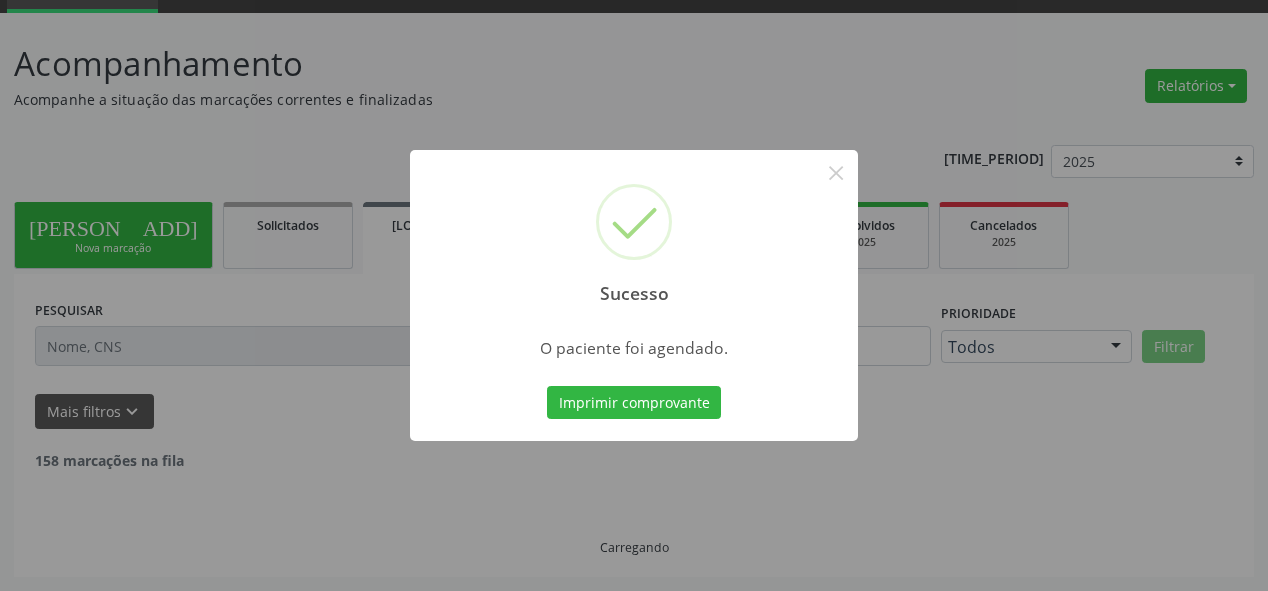 scroll, scrollTop: 74, scrollLeft: 0, axis: vertical 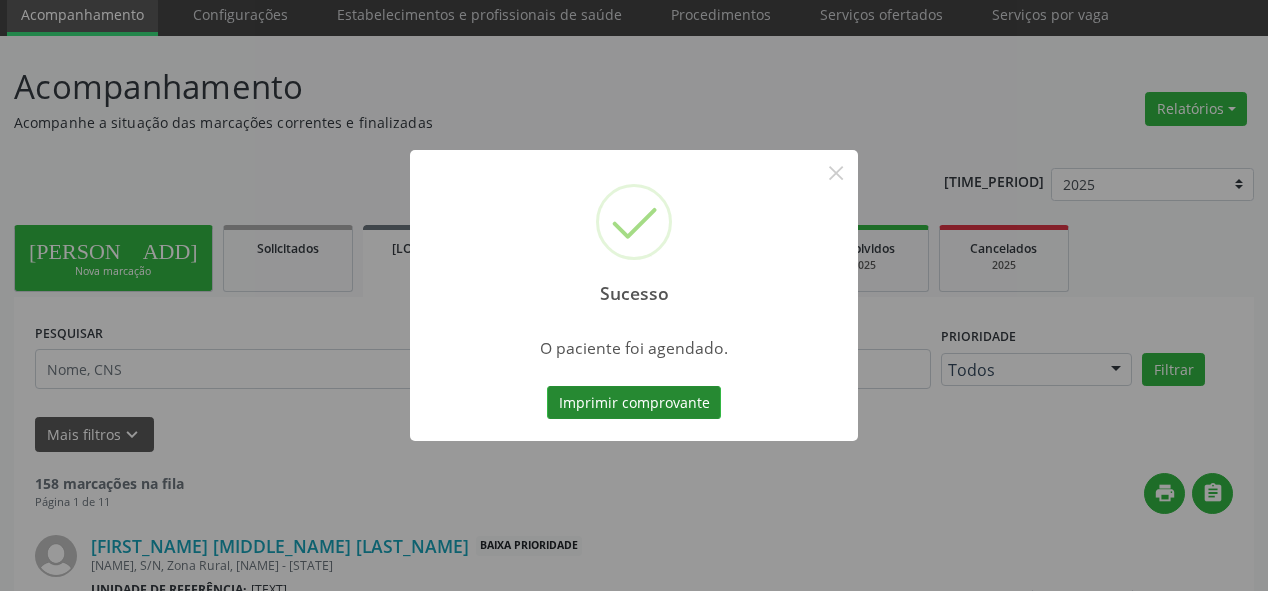 click on "Imprimir comprovante" at bounding box center [634, 403] 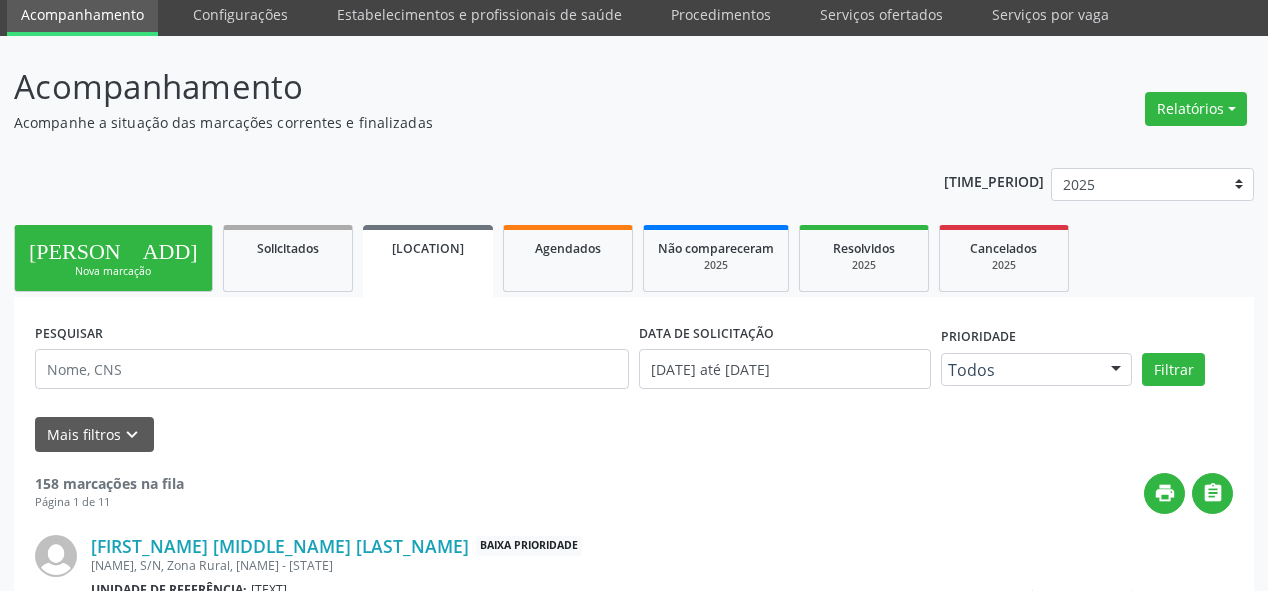 click on "[PERSON_ADD]" at bounding box center [113, 248] 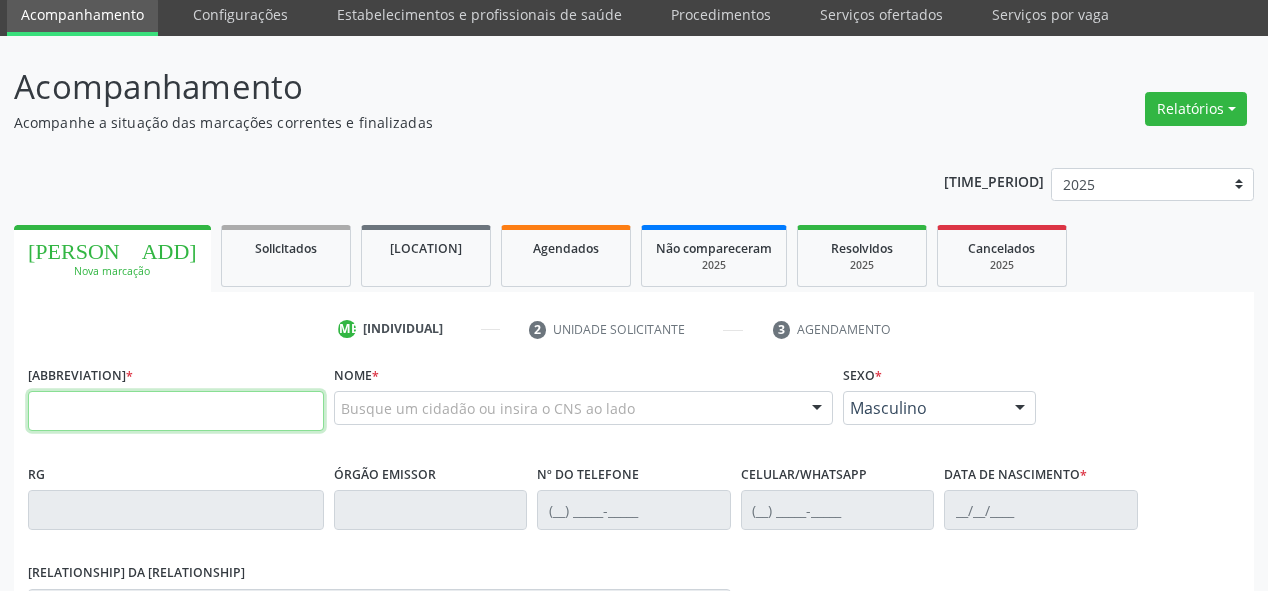 click at bounding box center [176, 411] 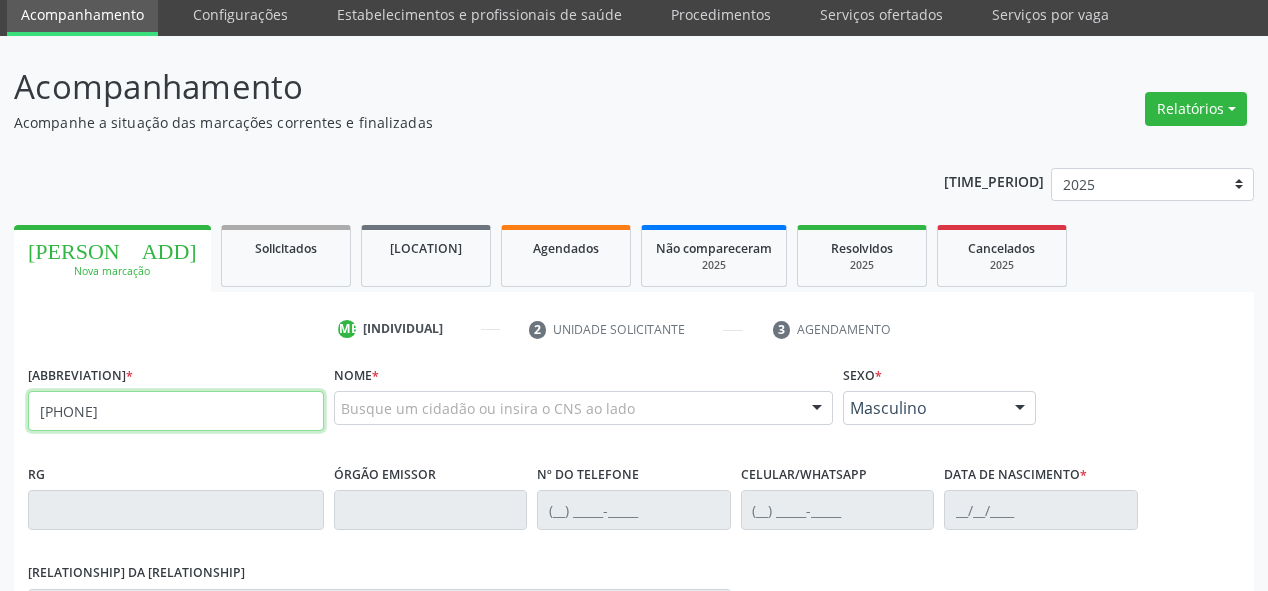 type on "[PHONE]" 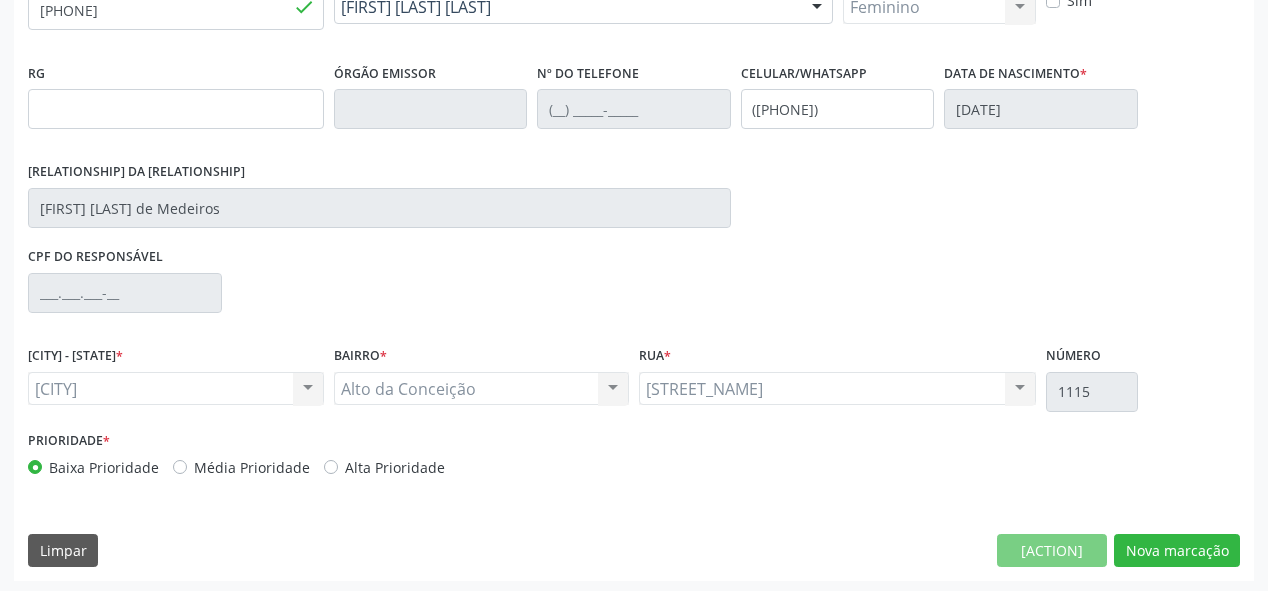 scroll, scrollTop: 478, scrollLeft: 0, axis: vertical 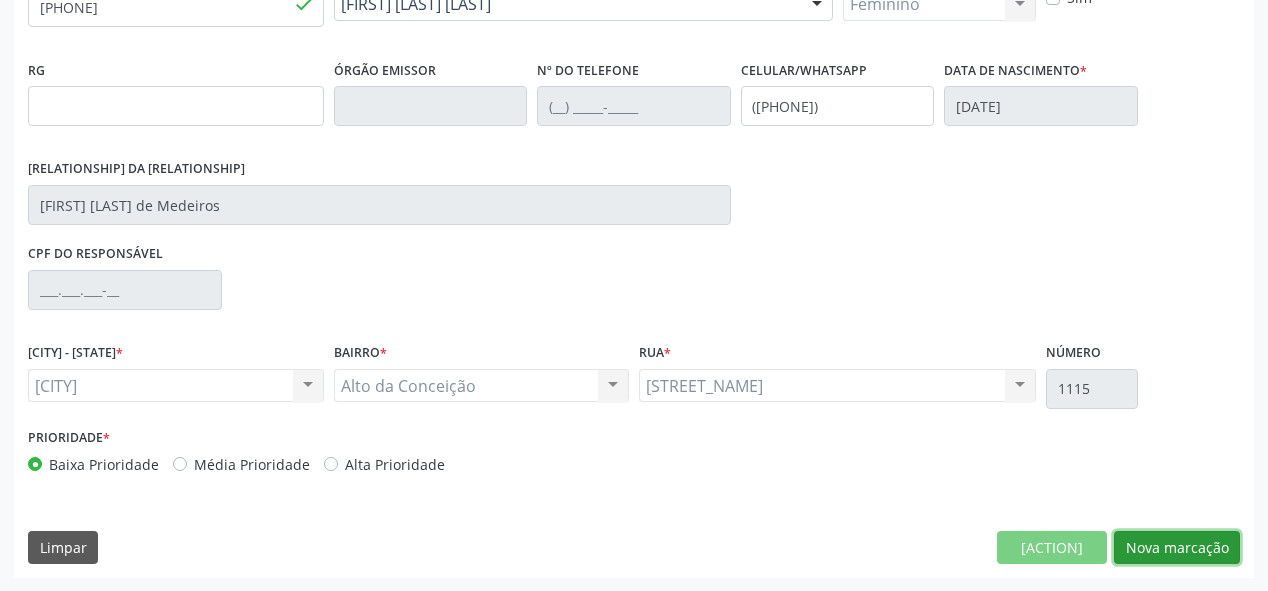 click on "Nova marcação" at bounding box center [1052, 548] 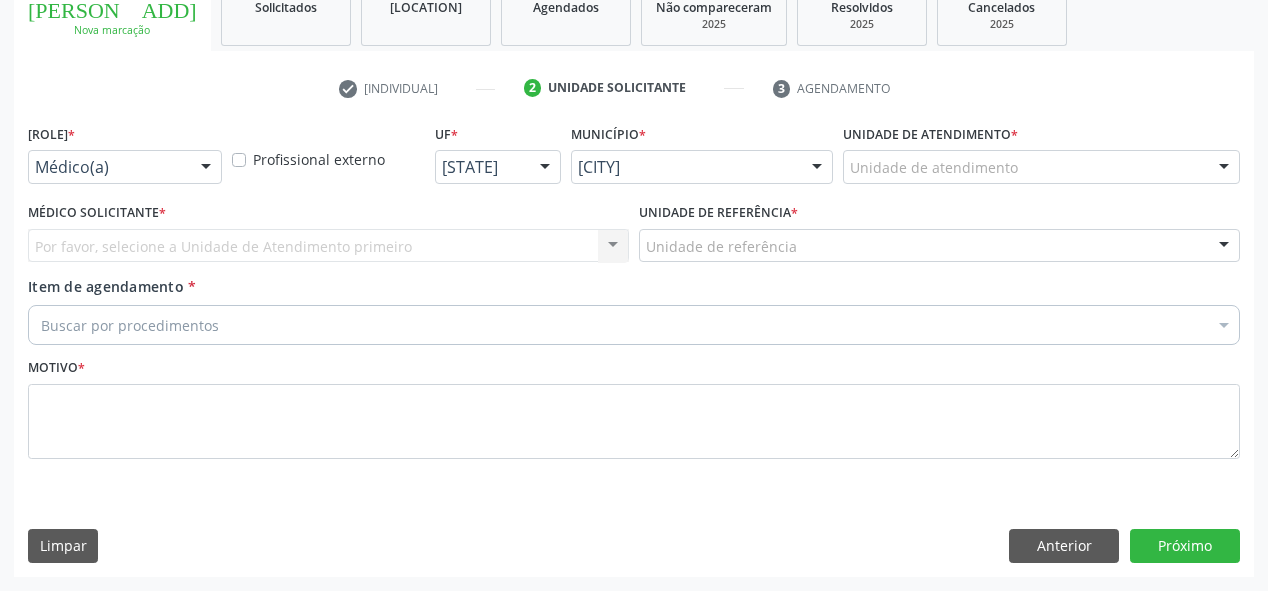 scroll, scrollTop: 313, scrollLeft: 0, axis: vertical 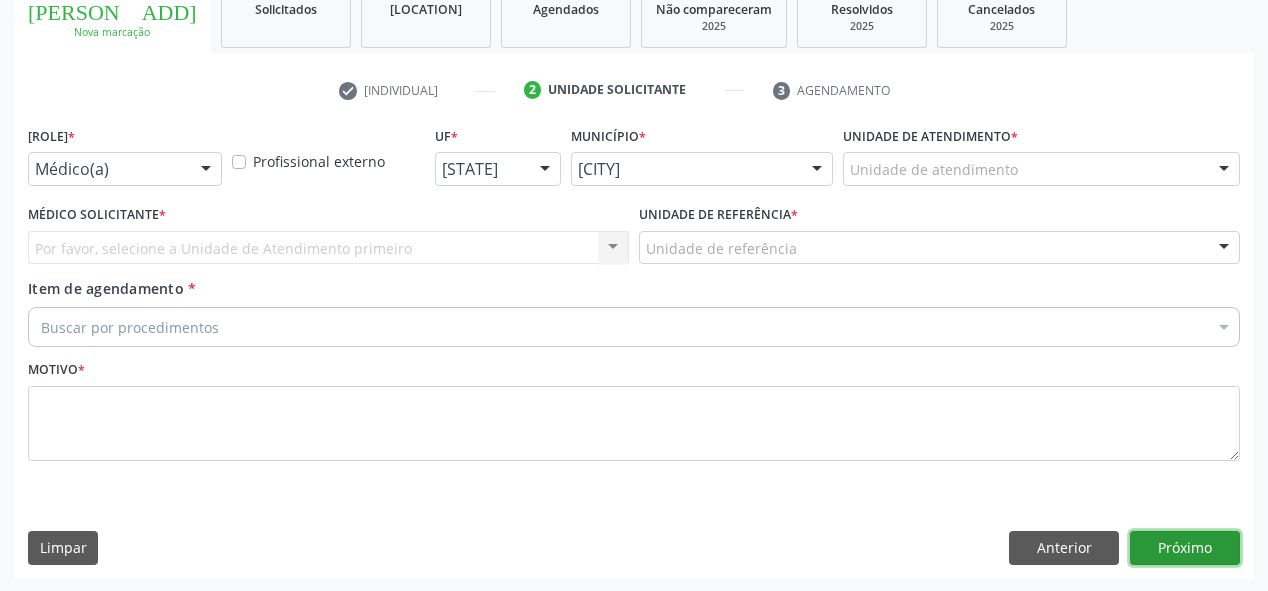drag, startPoint x: 1182, startPoint y: 542, endPoint x: 118, endPoint y: 122, distance: 1143.8951 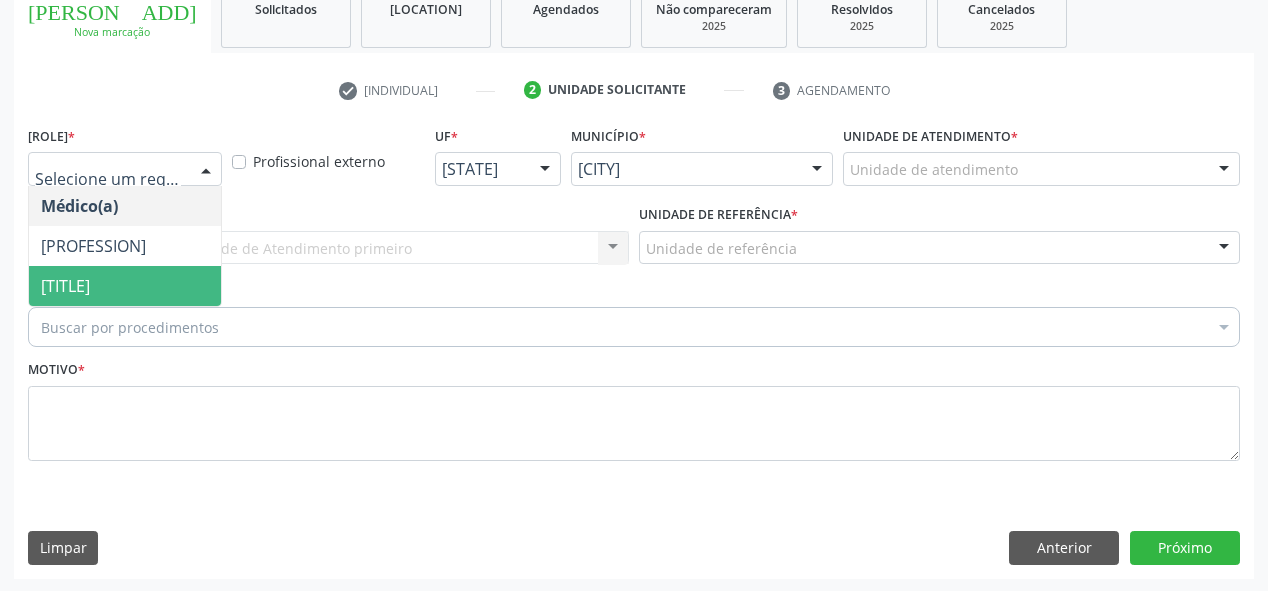 click on "[TITLE]" at bounding box center [65, 286] 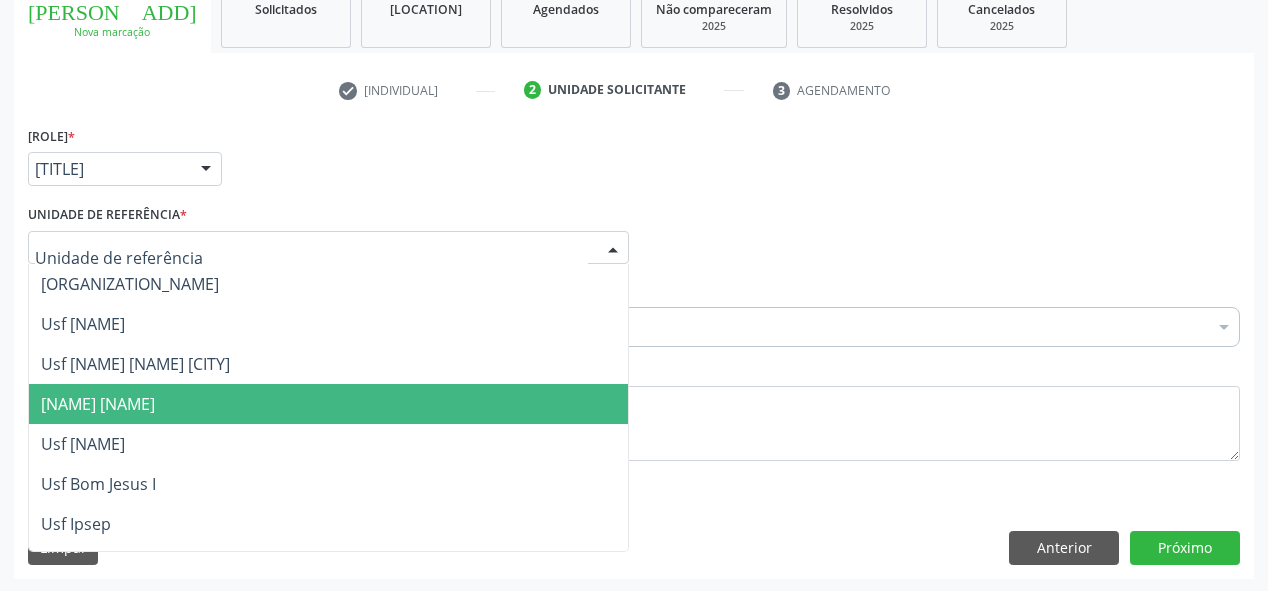 click on "[NAME] [NAME]" at bounding box center [98, 404] 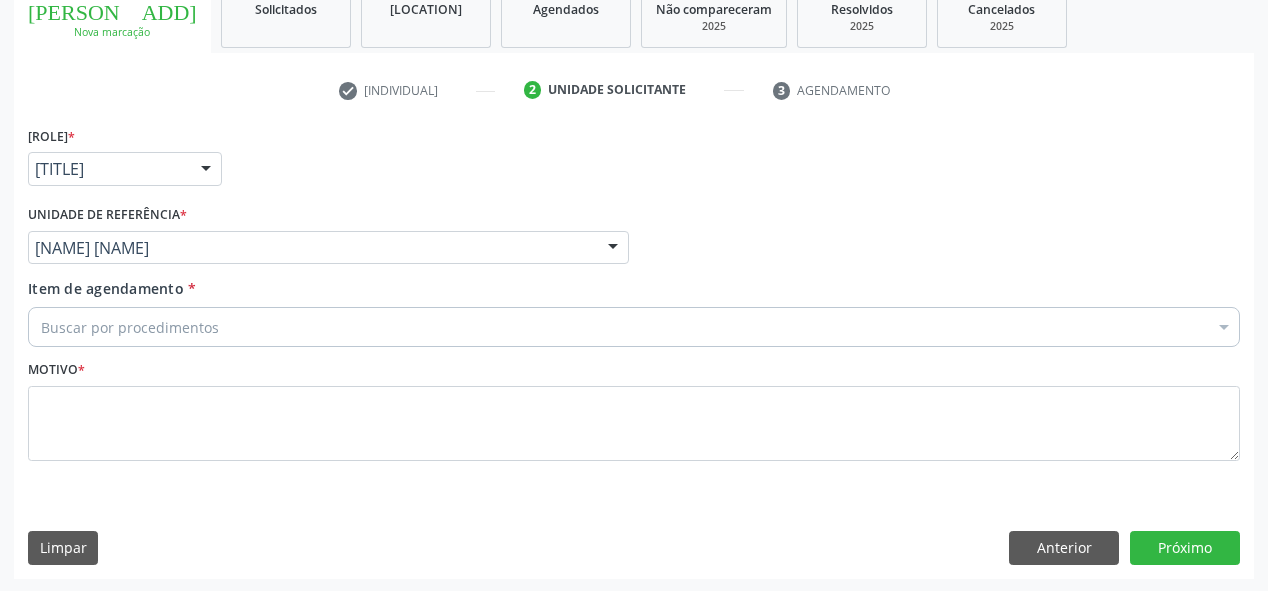 click on "[NAME] [NAME]" at bounding box center [328, 248] 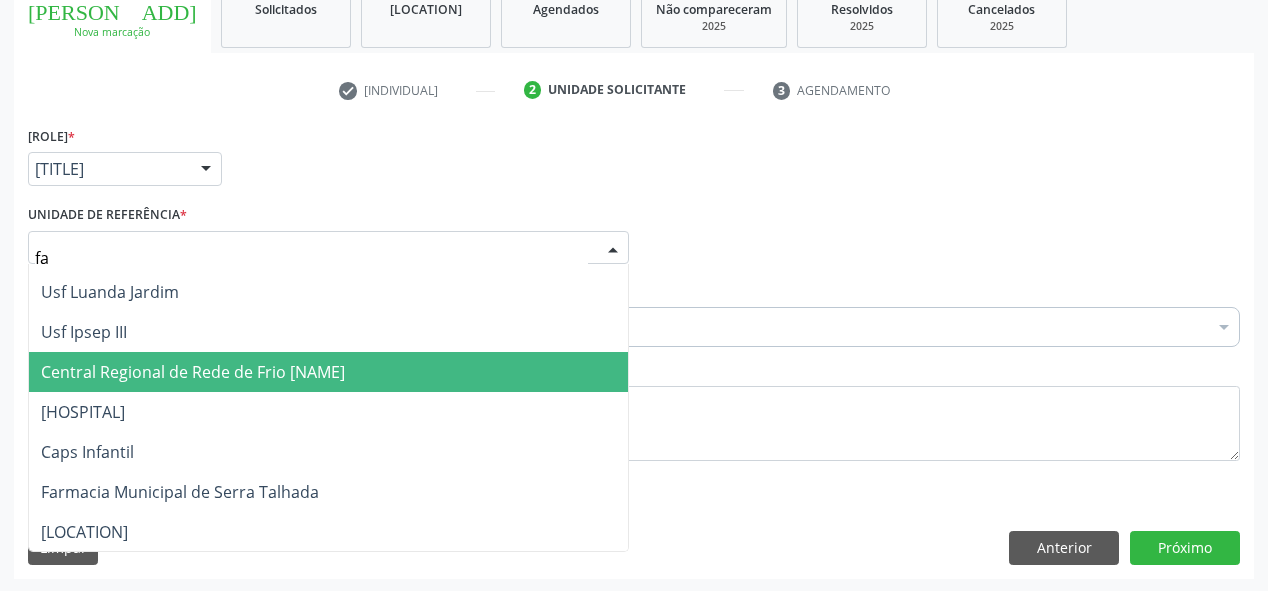 scroll, scrollTop: 0, scrollLeft: 0, axis: both 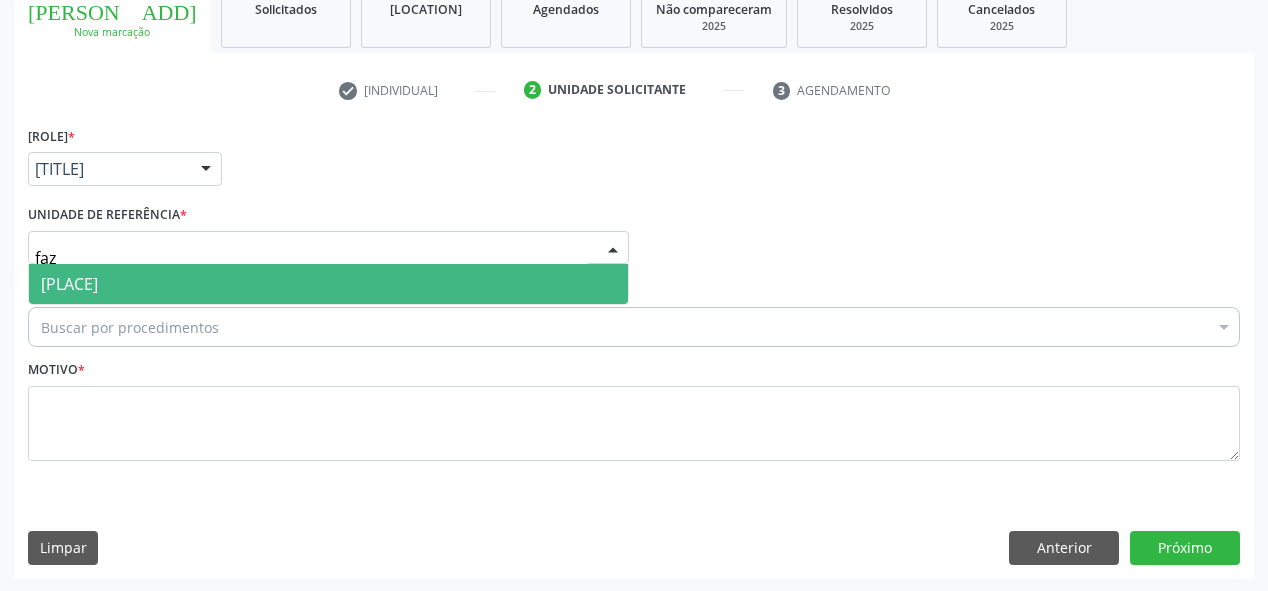 click on "[PLACE]" at bounding box center (328, 284) 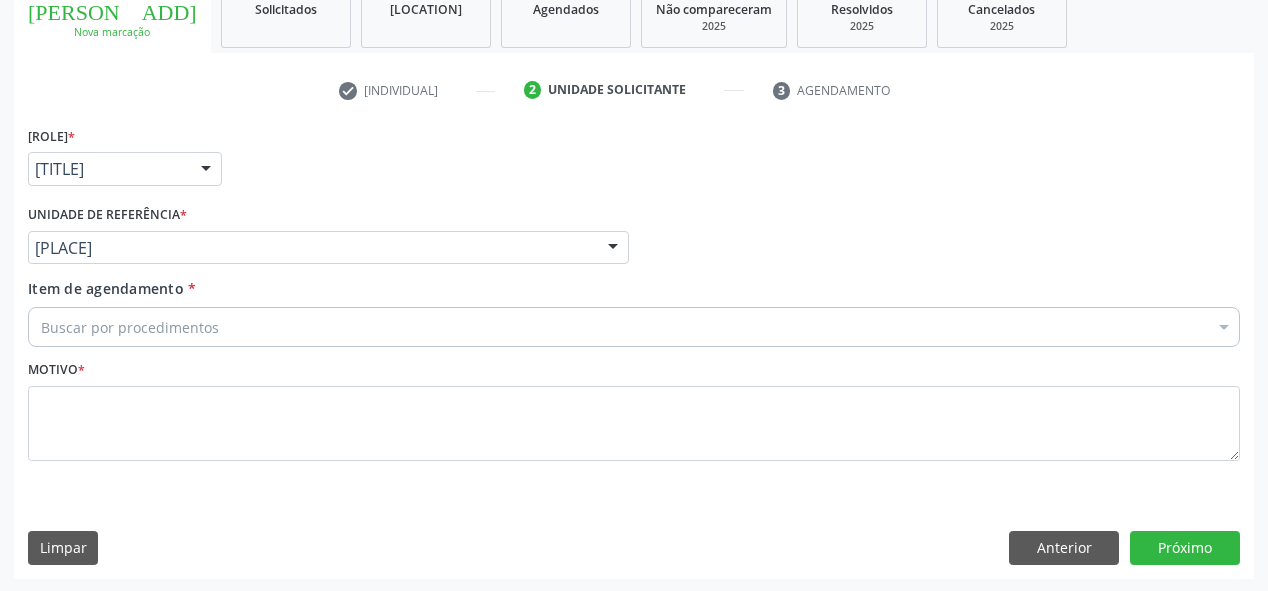 click on "Buscar por procedimentos" at bounding box center (634, 327) 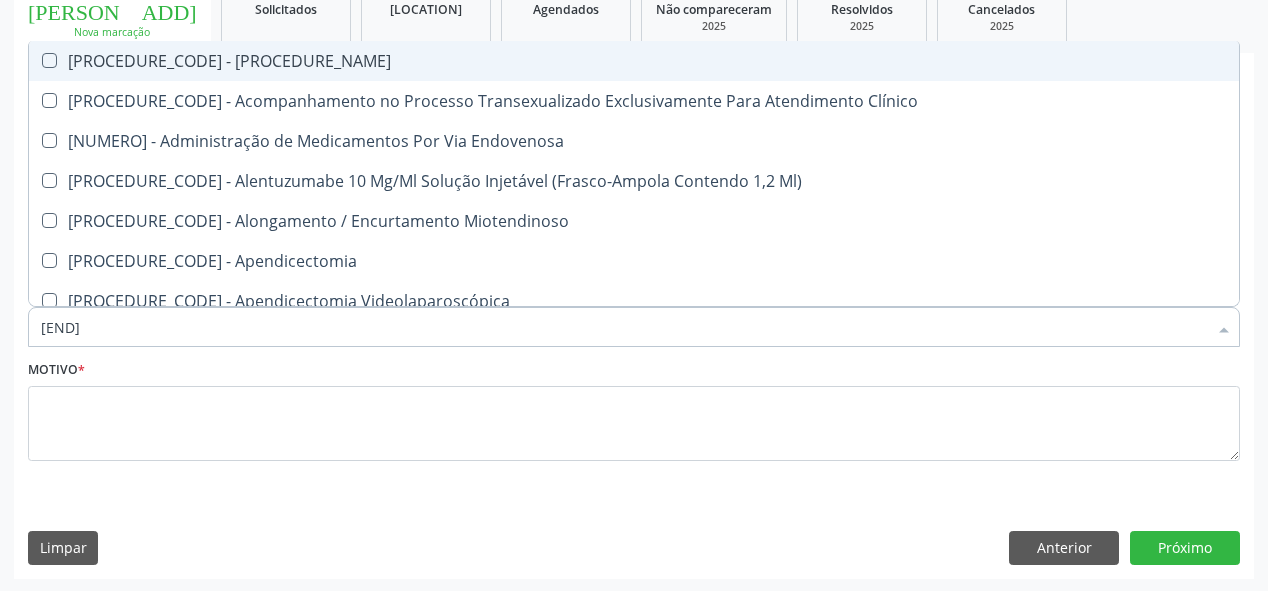type on "endo" 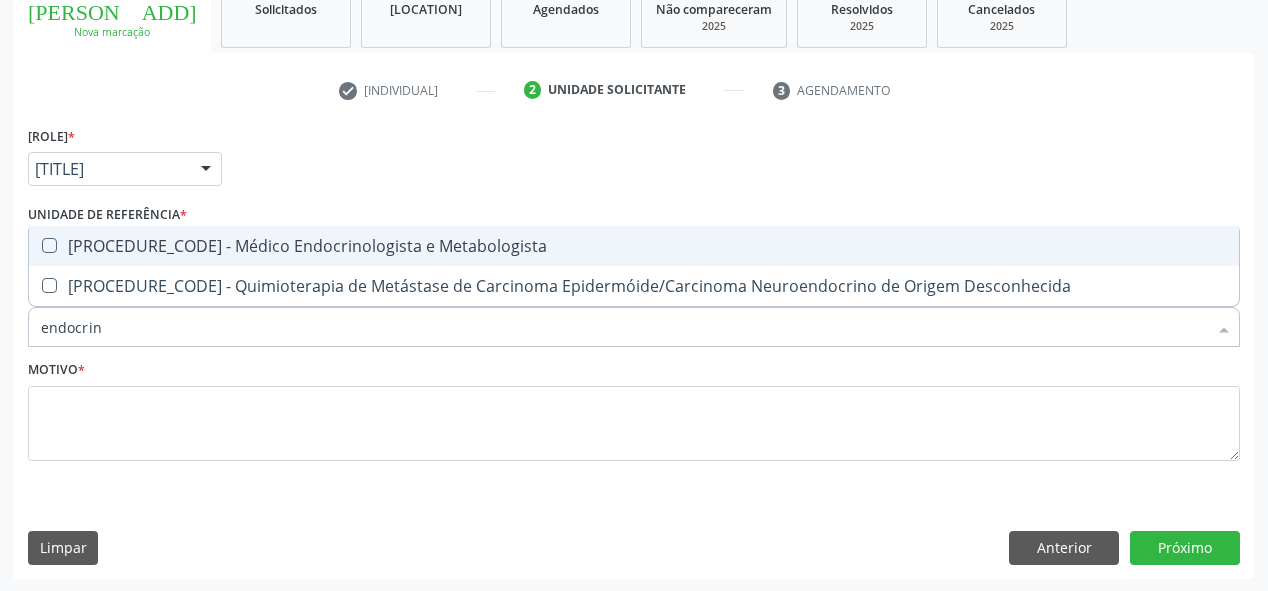 click on "[PROCEDURE_CODE] - Médico Endocrinologista e Metabologista" at bounding box center (634, 246) 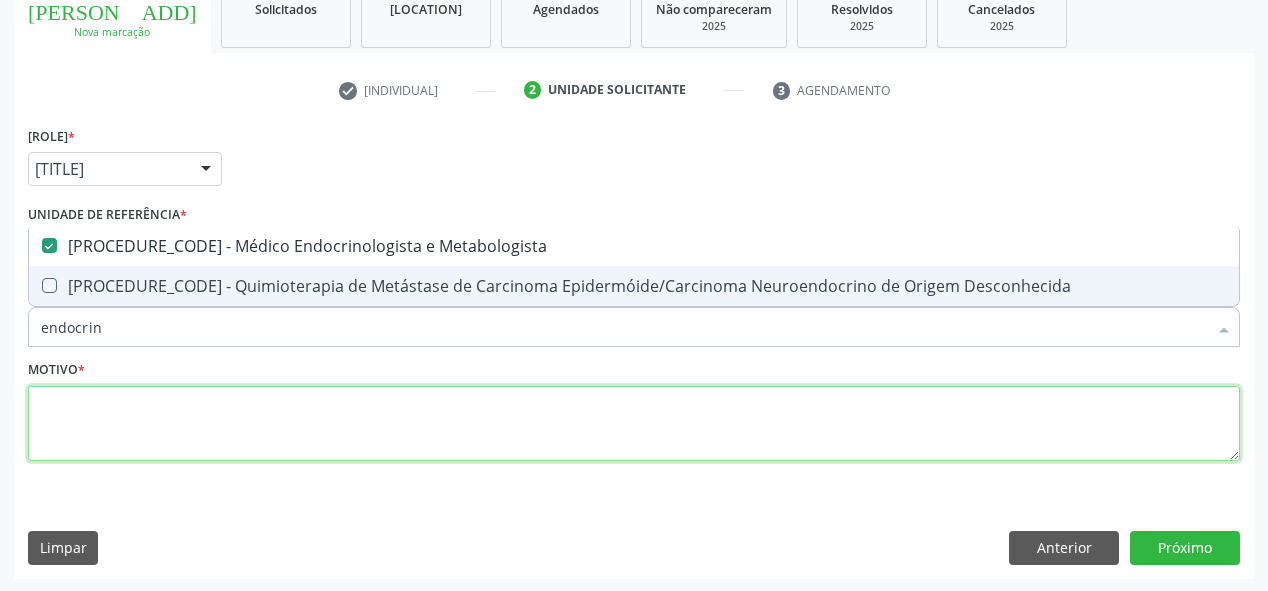click at bounding box center [634, 424] 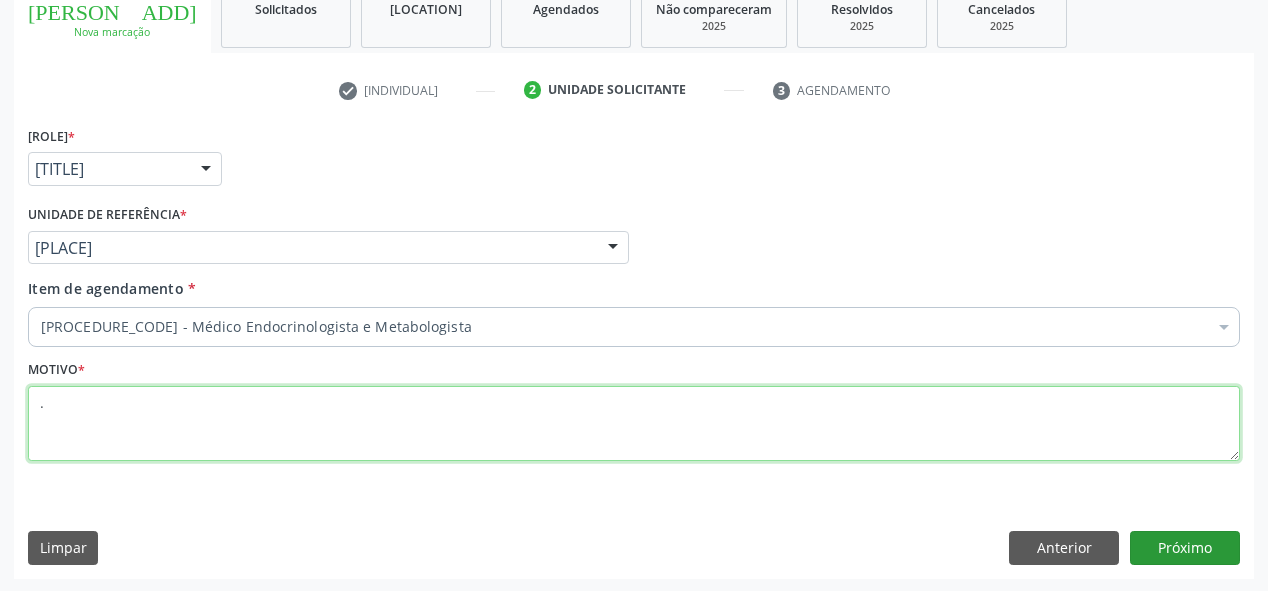 type on "." 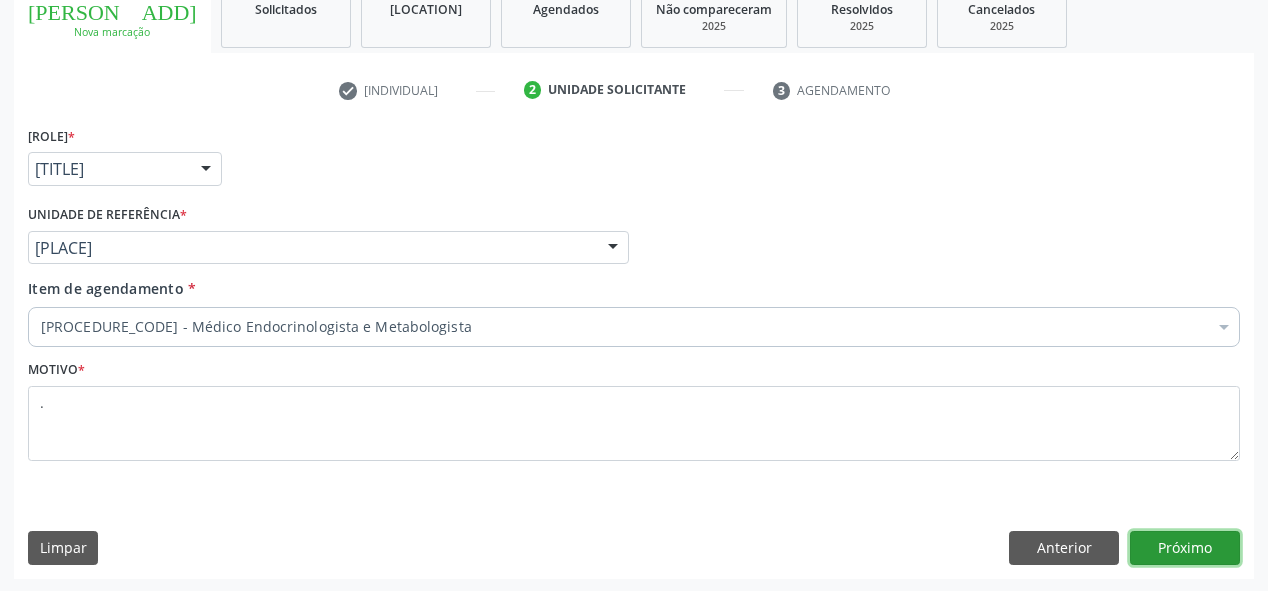 click on "Próximo" at bounding box center (1185, 548) 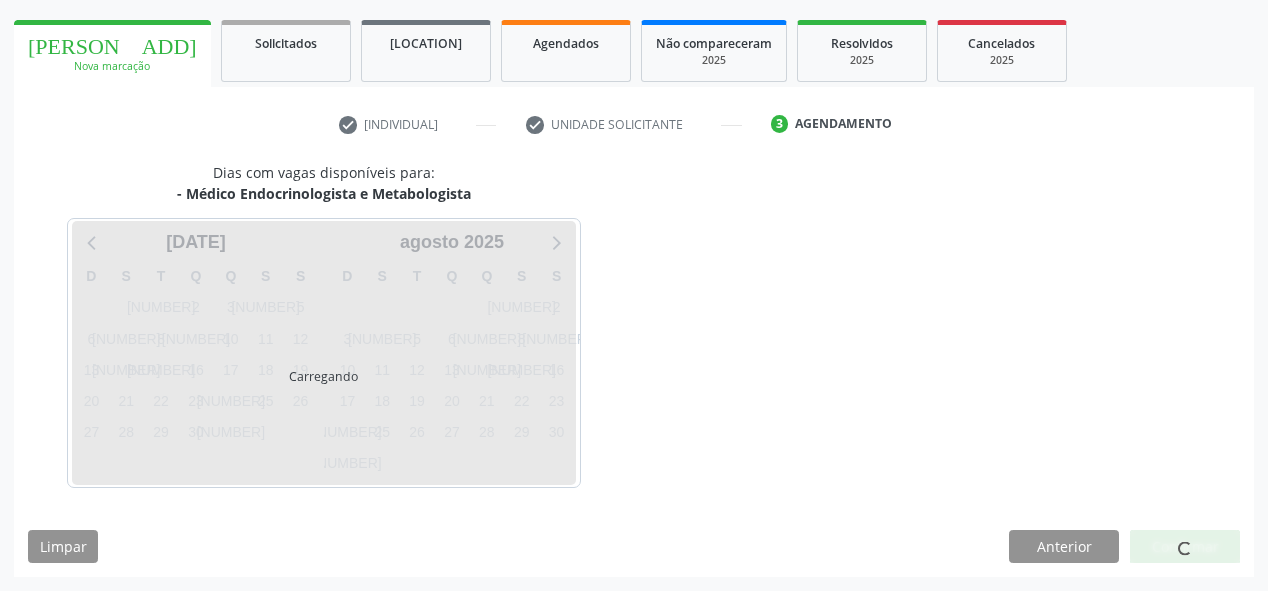 scroll, scrollTop: 278, scrollLeft: 0, axis: vertical 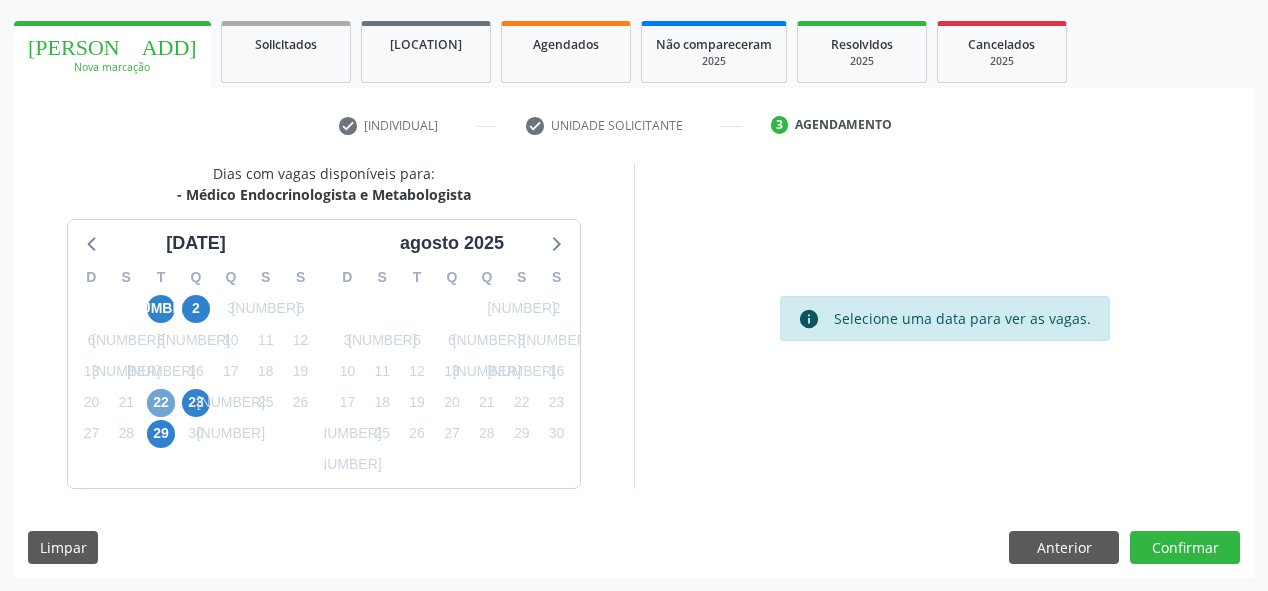 click on "22" at bounding box center [161, 403] 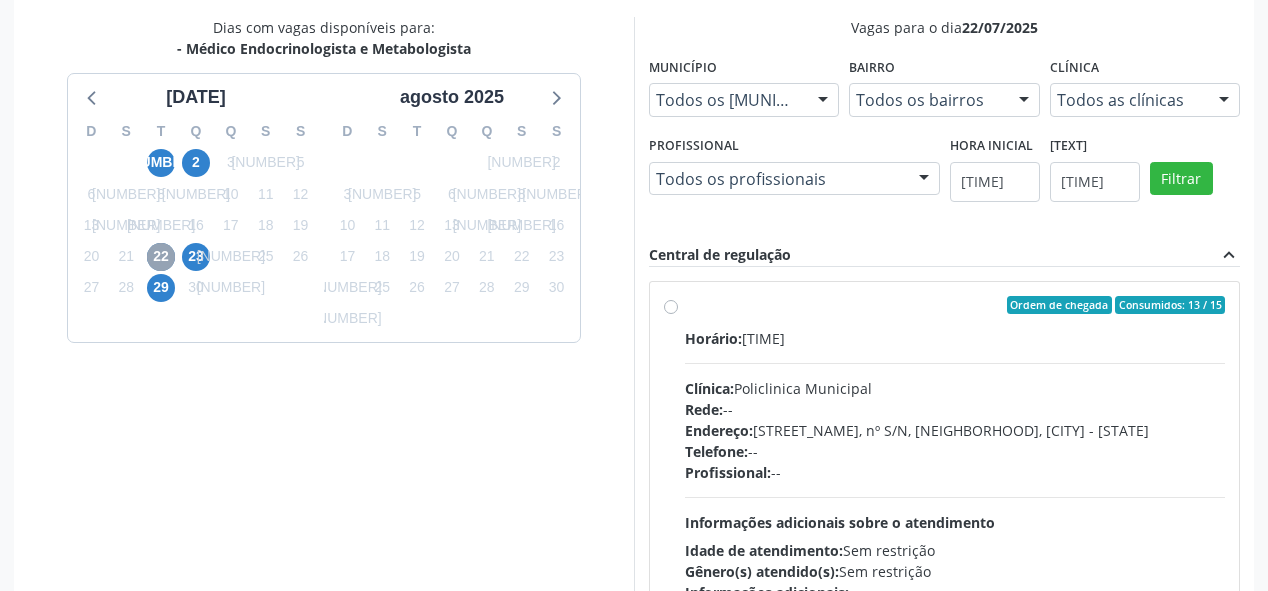scroll, scrollTop: 438, scrollLeft: 0, axis: vertical 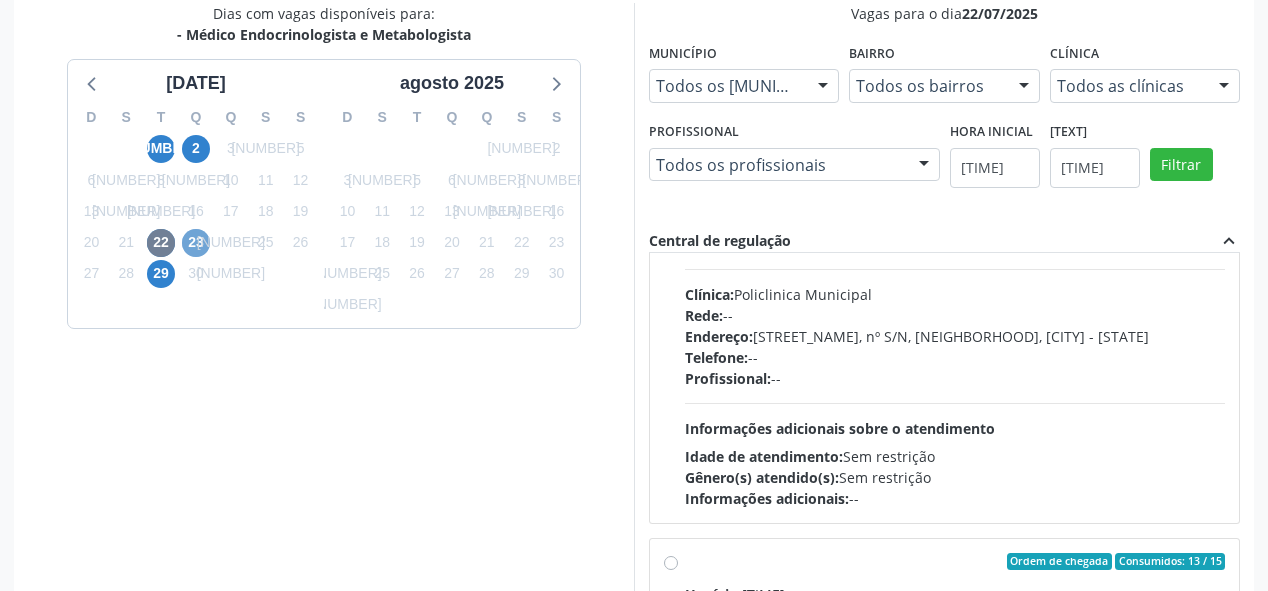 click on "23" at bounding box center [196, 243] 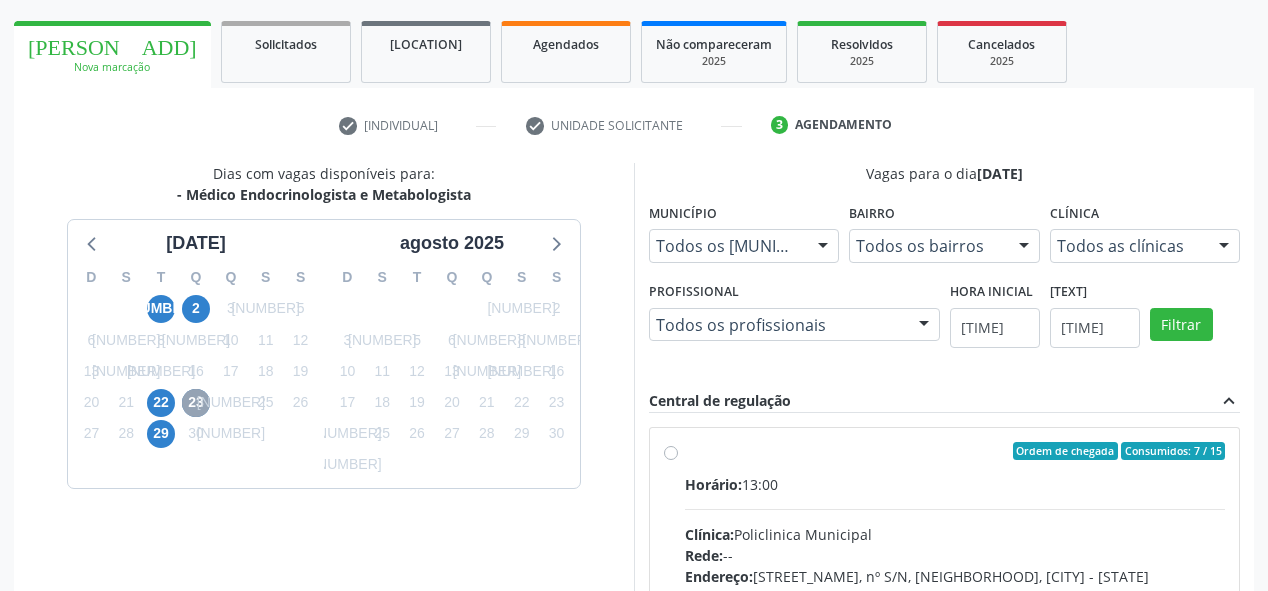 scroll, scrollTop: 438, scrollLeft: 0, axis: vertical 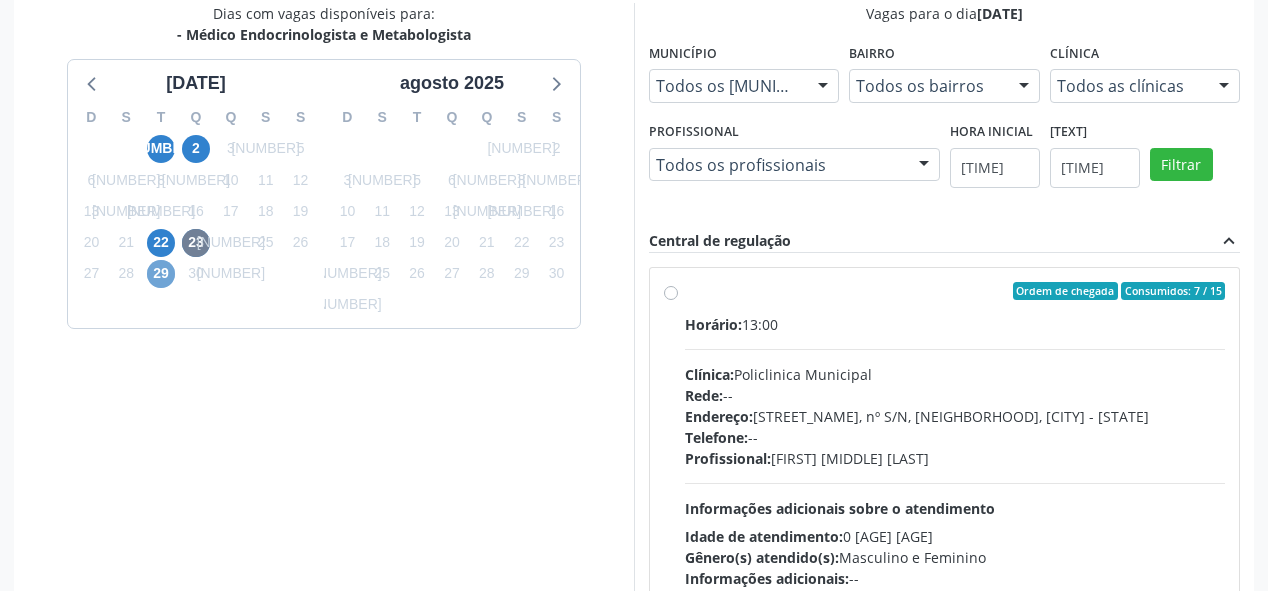 click on "29" at bounding box center [161, 274] 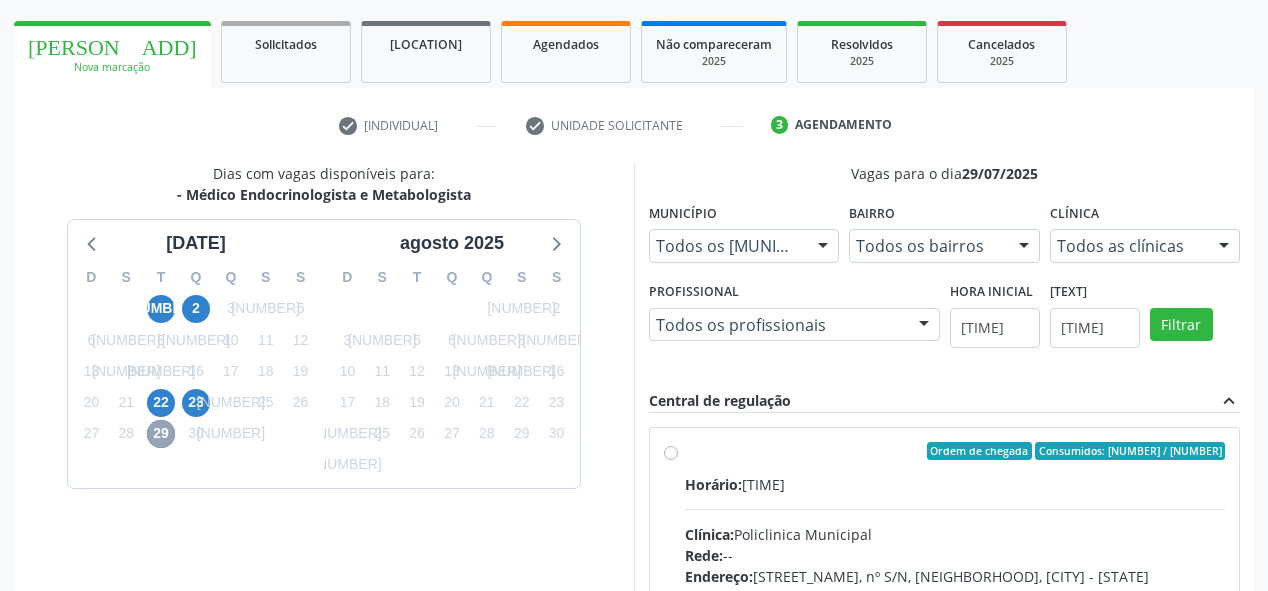scroll, scrollTop: 438, scrollLeft: 0, axis: vertical 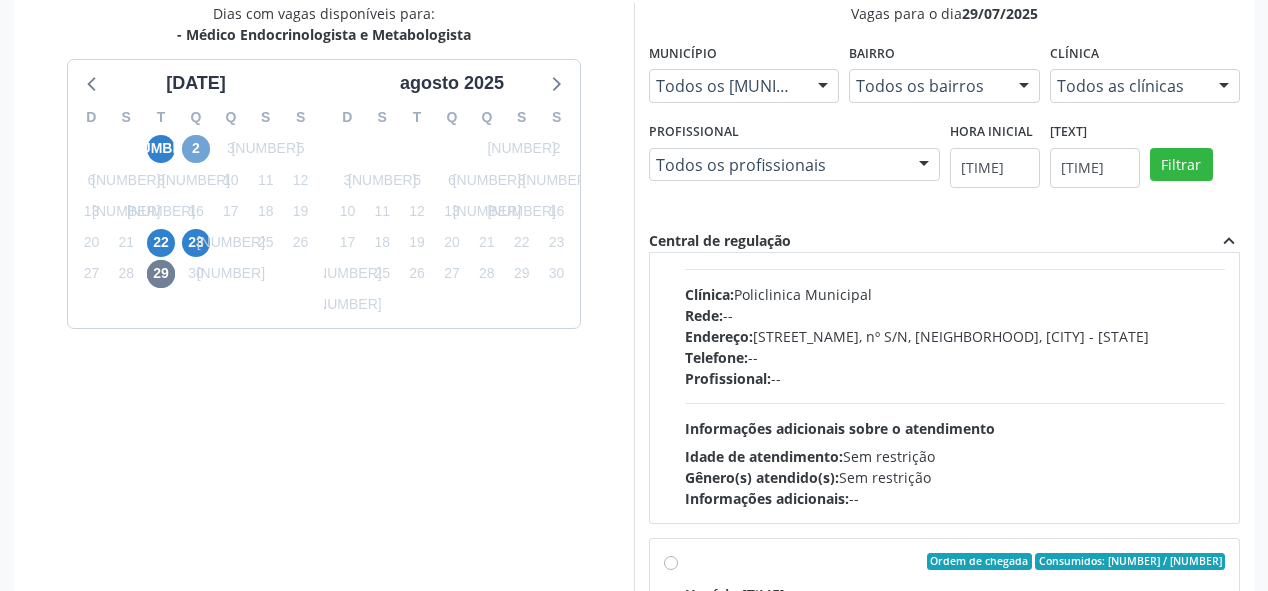 click on "2" at bounding box center (196, 149) 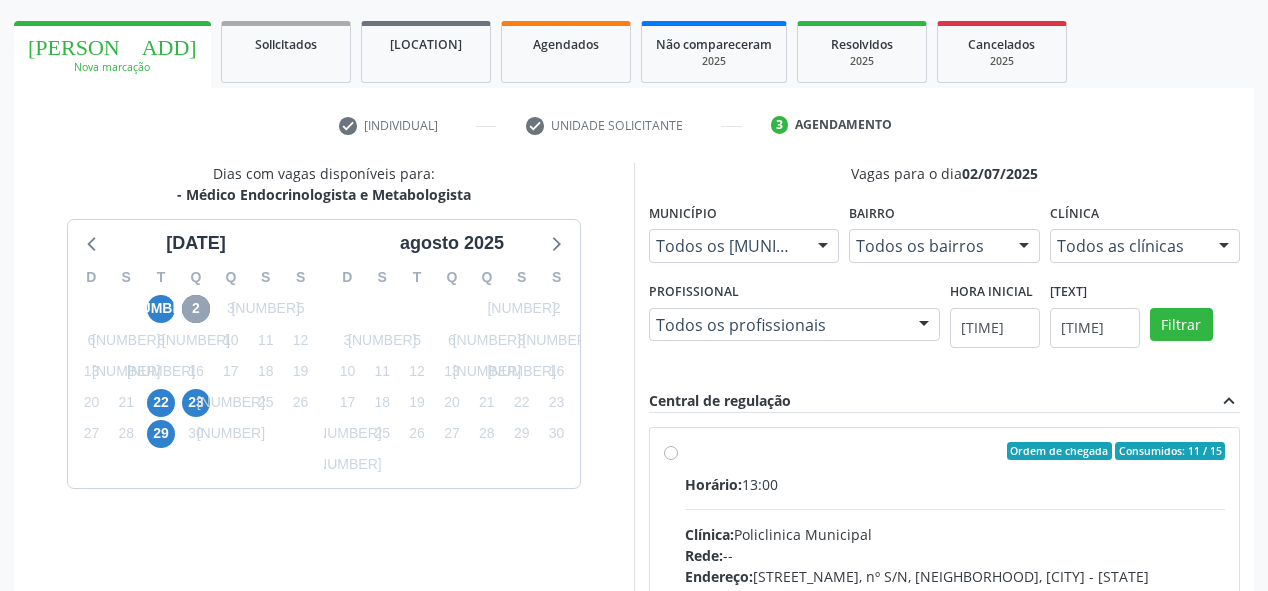 scroll, scrollTop: 438, scrollLeft: 0, axis: vertical 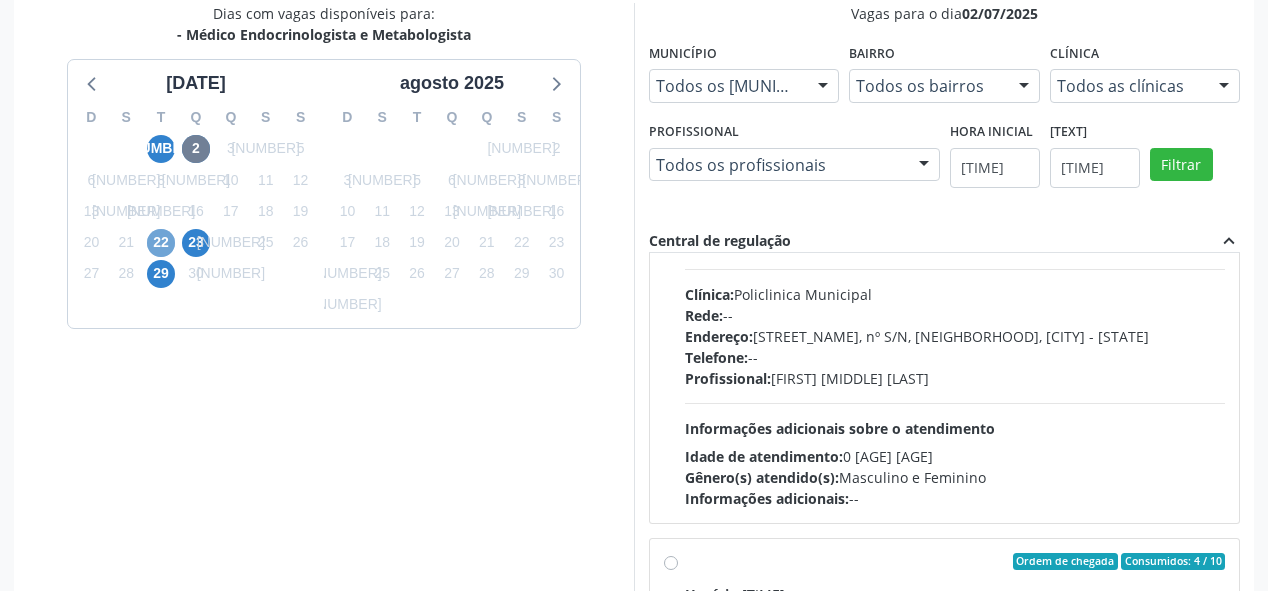 click on "22" at bounding box center (161, 243) 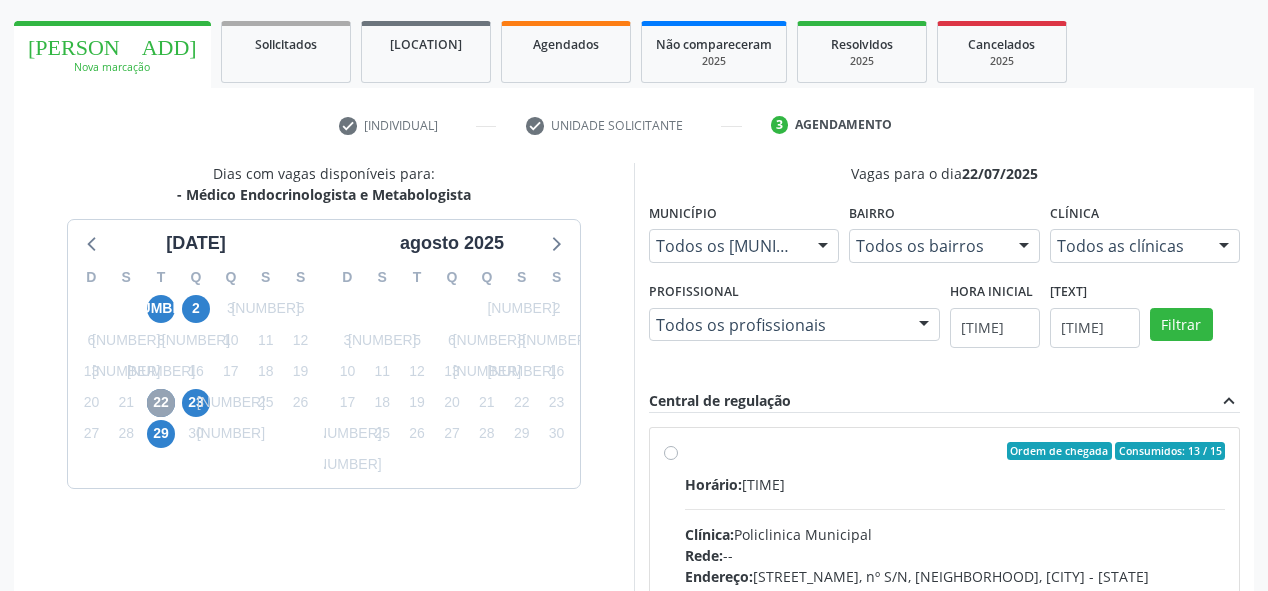 scroll, scrollTop: 438, scrollLeft: 0, axis: vertical 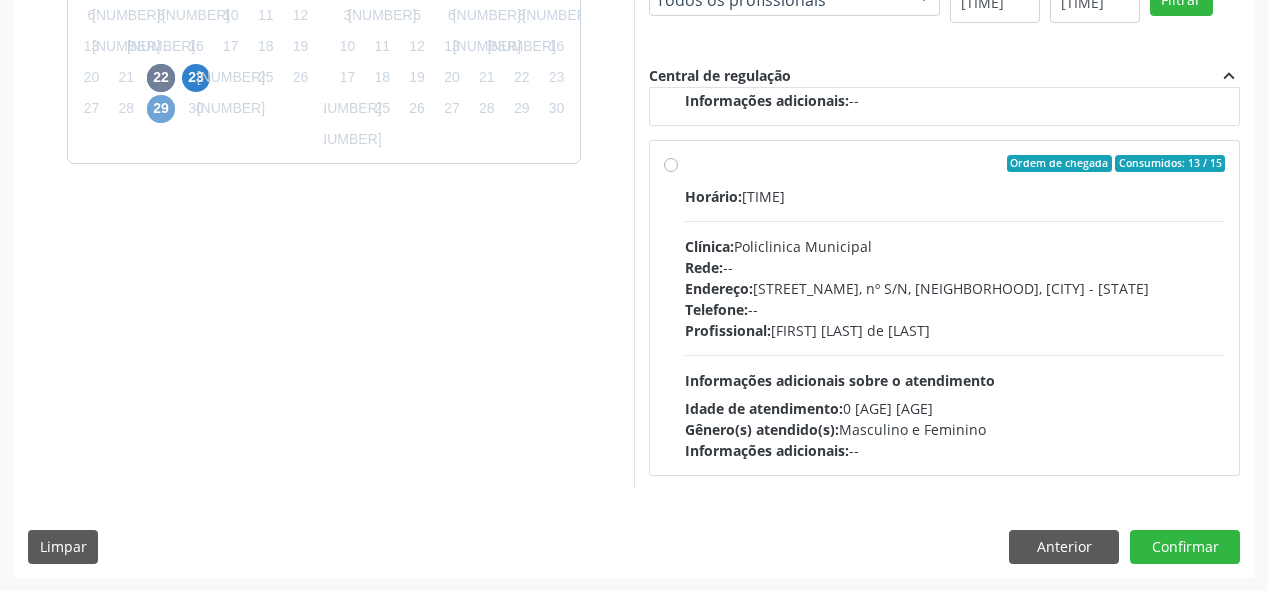 click on "29" at bounding box center [161, 109] 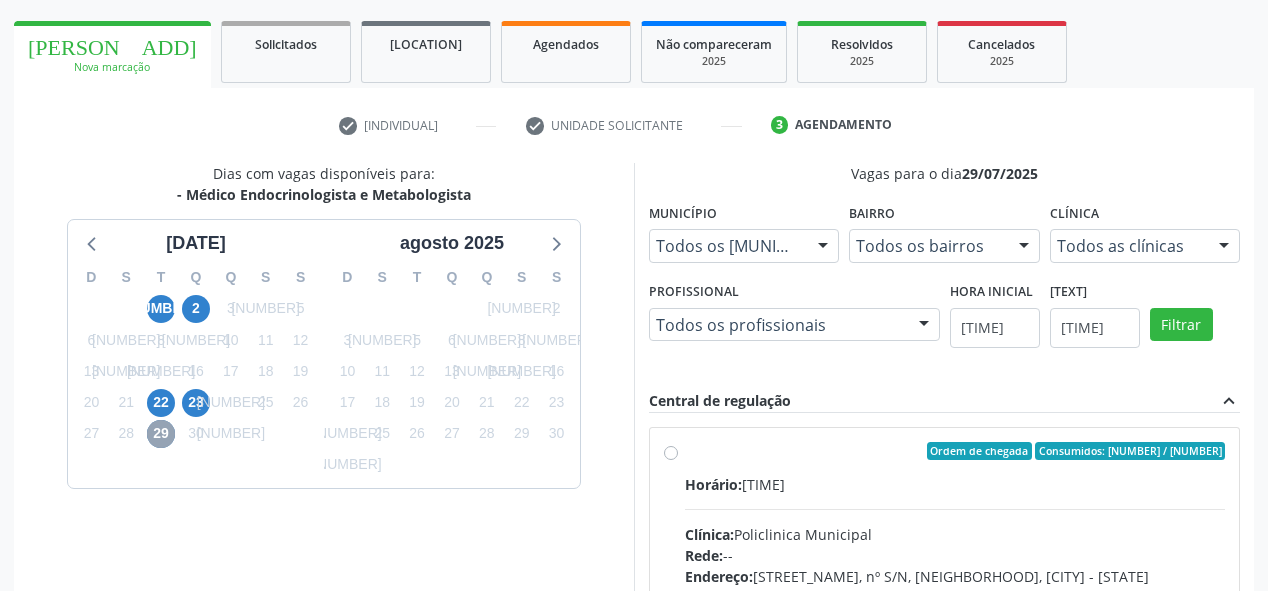 scroll, scrollTop: 603, scrollLeft: 0, axis: vertical 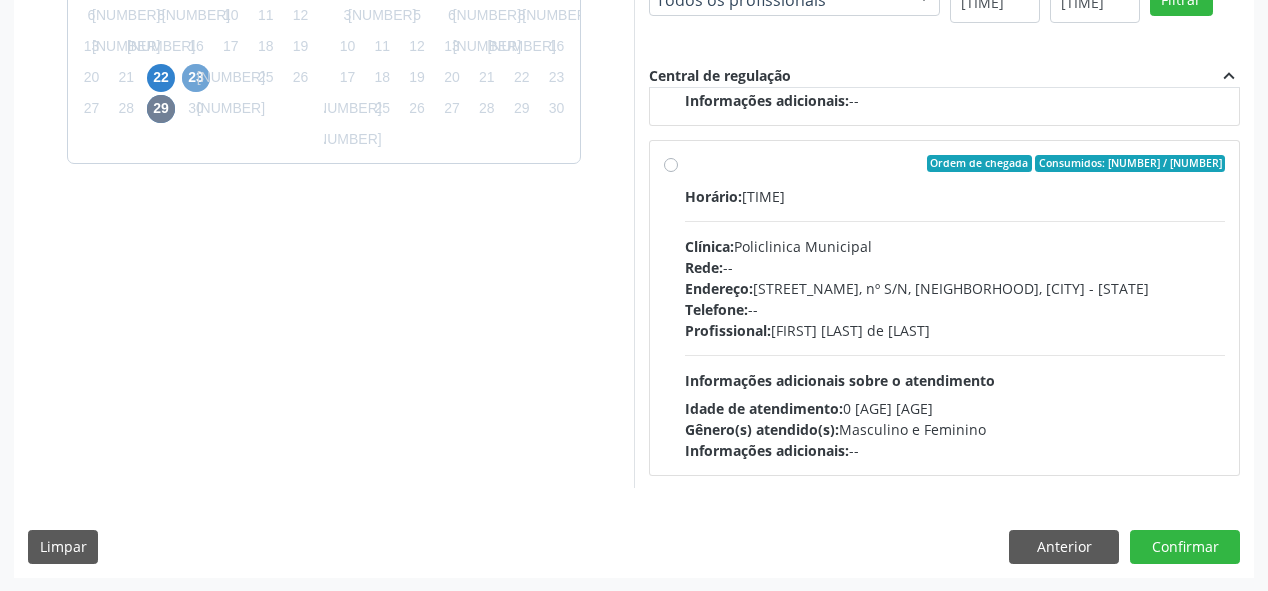 click on "23" at bounding box center [196, 78] 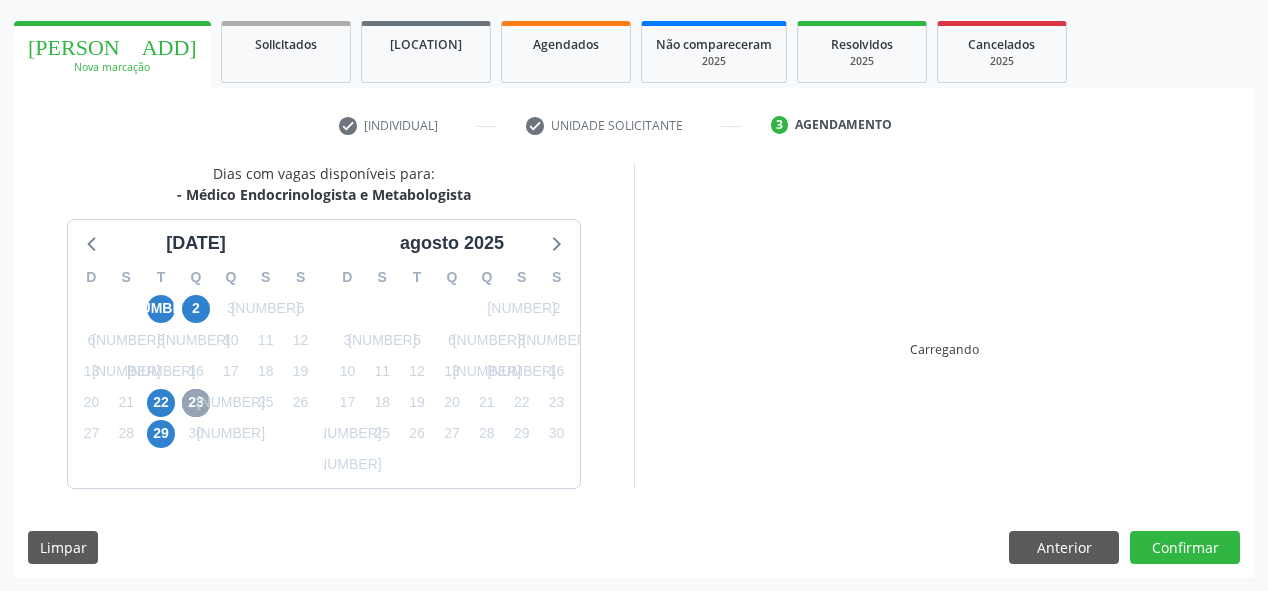 scroll, scrollTop: 603, scrollLeft: 0, axis: vertical 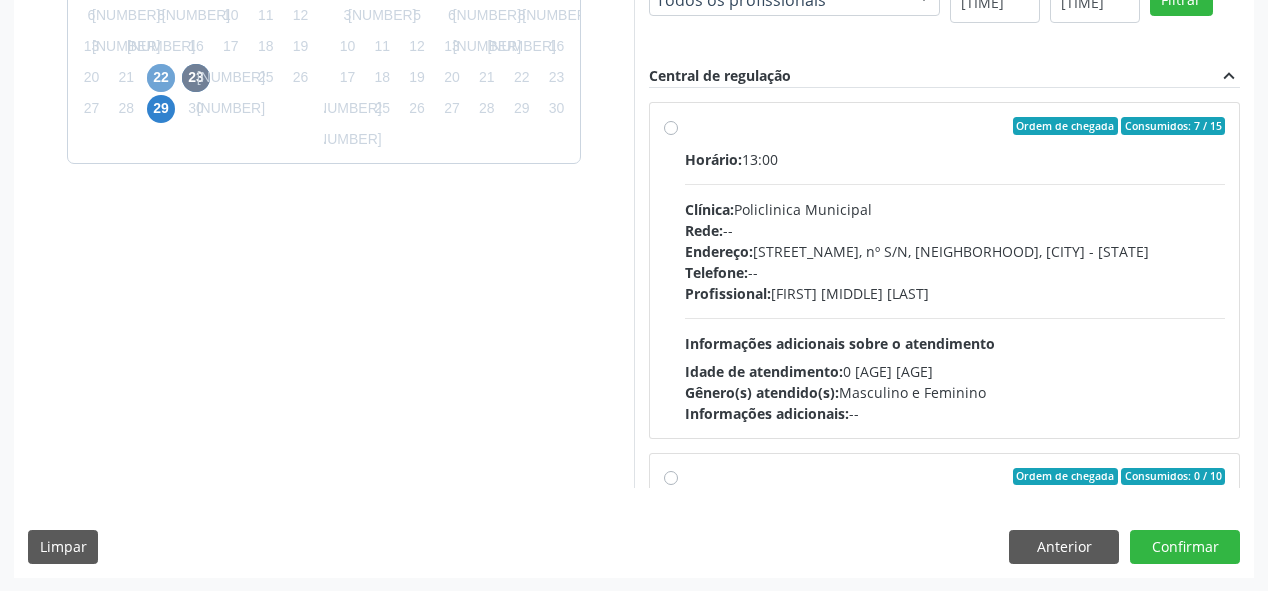 click on "22" at bounding box center (161, 78) 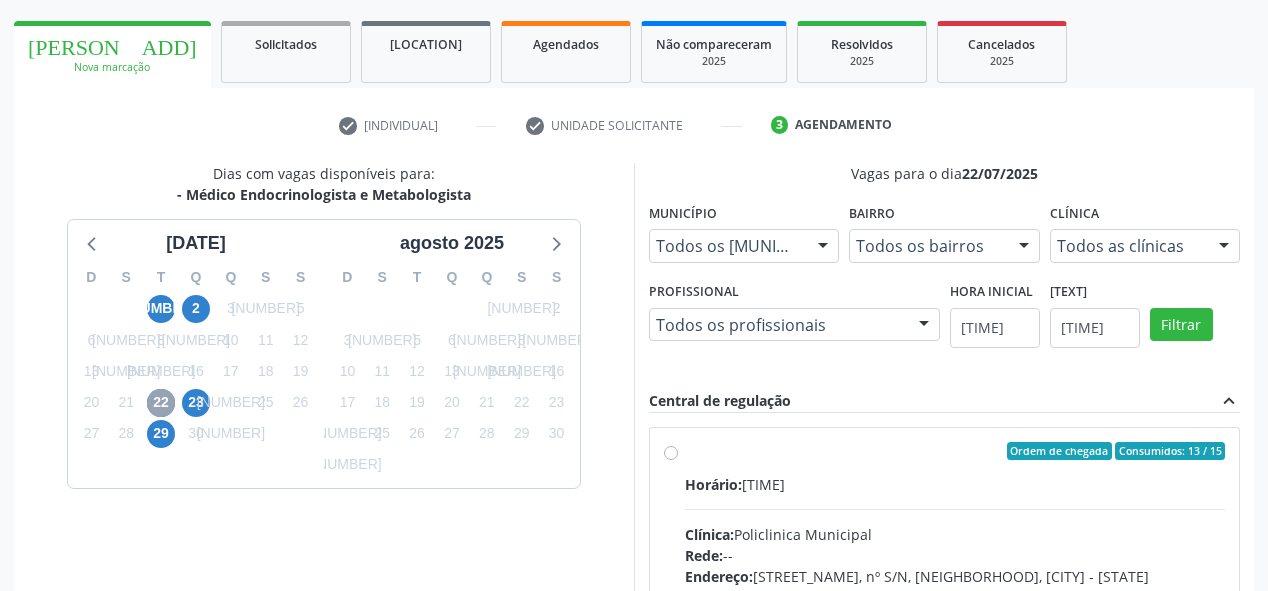 scroll, scrollTop: 603, scrollLeft: 0, axis: vertical 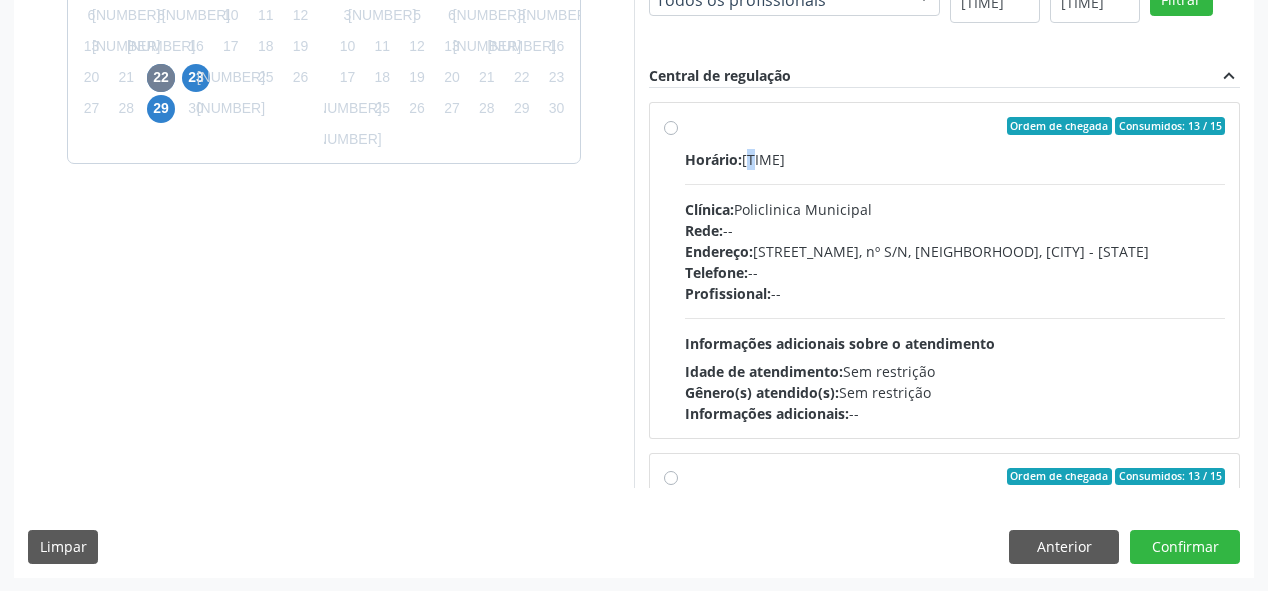 click on "Ordem de chegada
Consumidos: [NUMBER] / [NUMBER]
Horário:   [TIME]
Clínica:  [BRAND] [BRAND]
Rede:
--
Endereço:   Predio, nº S/N, [NEIGHBORHOOD], [CITY] - [STATE]
Telefone:   --
Profissional:
--
Informações adicionais sobre o atendimento
Idade de atendimento:
Sem restrição
Gênero(s) atendido(s):
Sem restrição
Informações adicionais:
--" at bounding box center [955, 270] 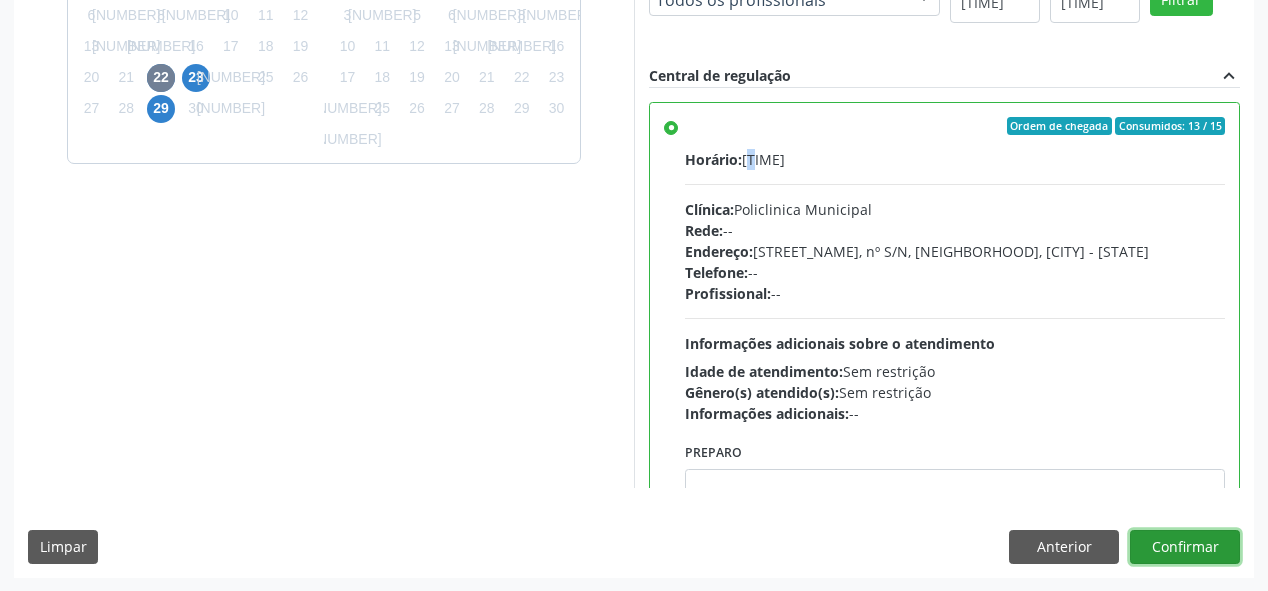 click on "Confirmar" at bounding box center [1185, 547] 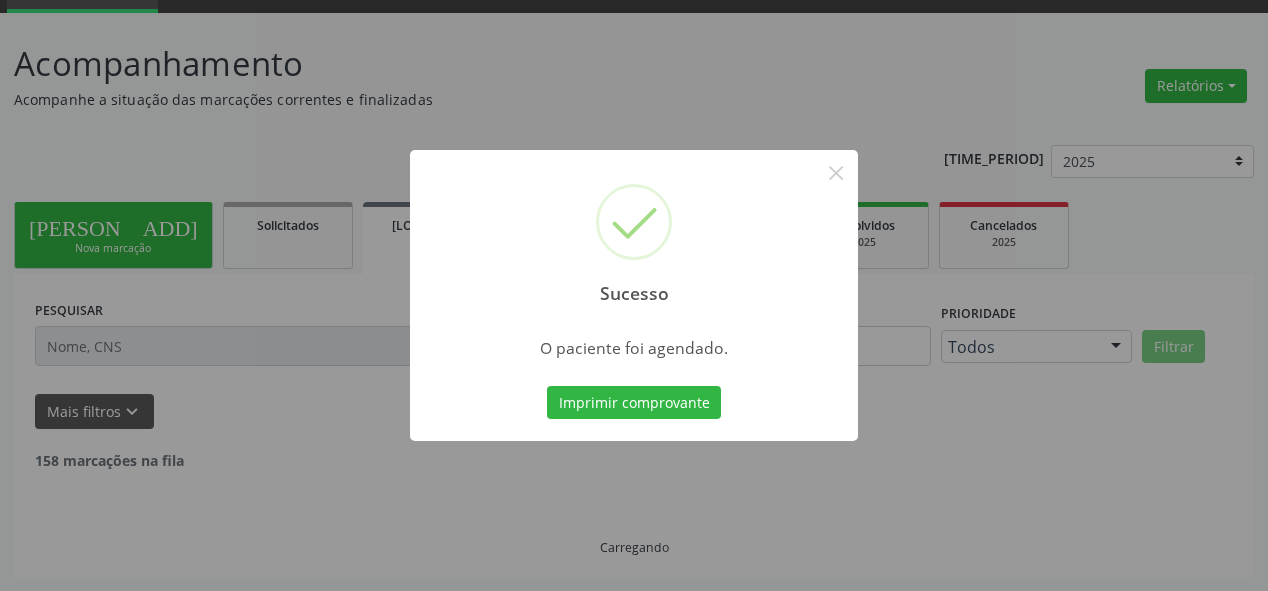 scroll, scrollTop: 74, scrollLeft: 0, axis: vertical 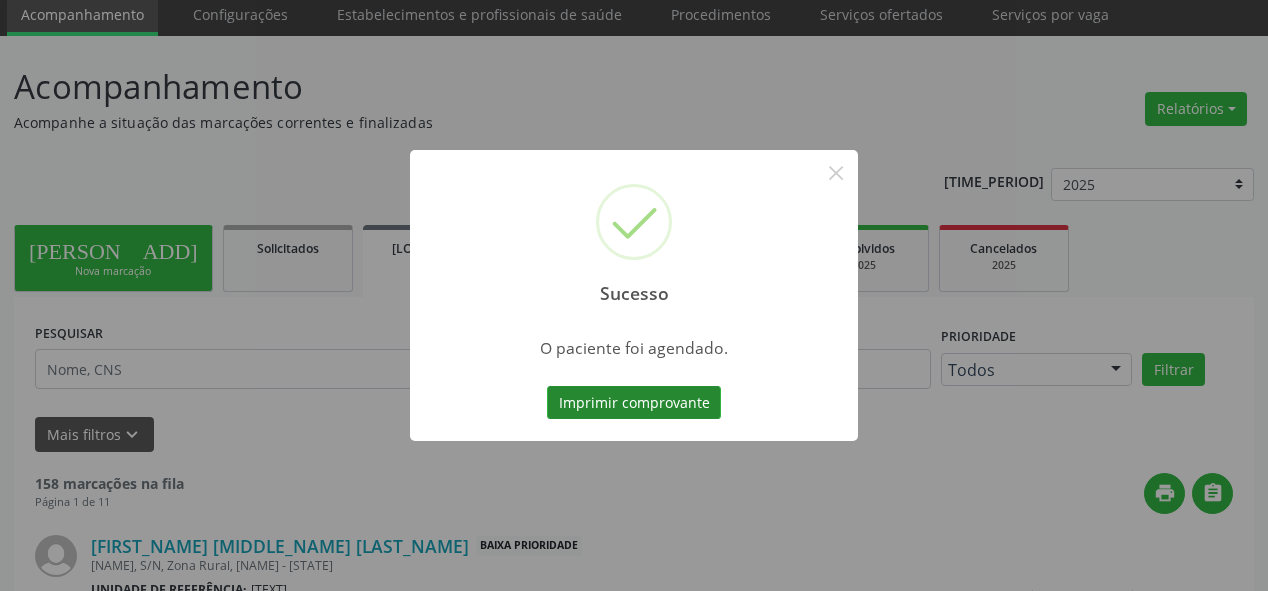 click on "Imprimir comprovante" at bounding box center (634, 403) 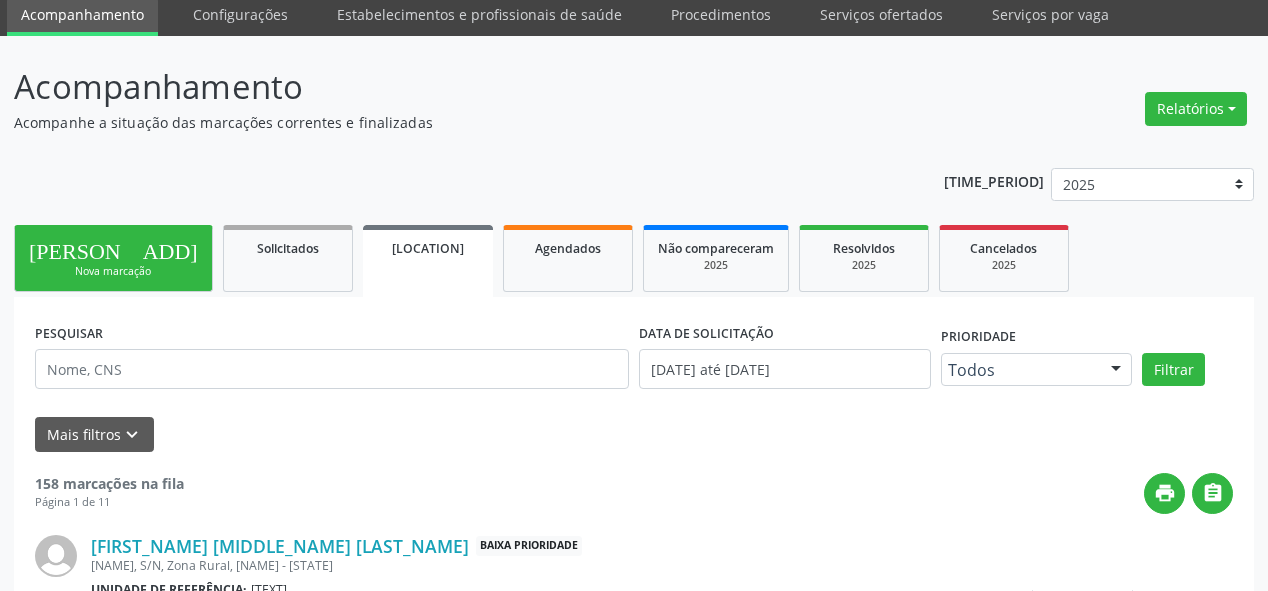 click on "person_add
Nova marcação" at bounding box center (113, 258) 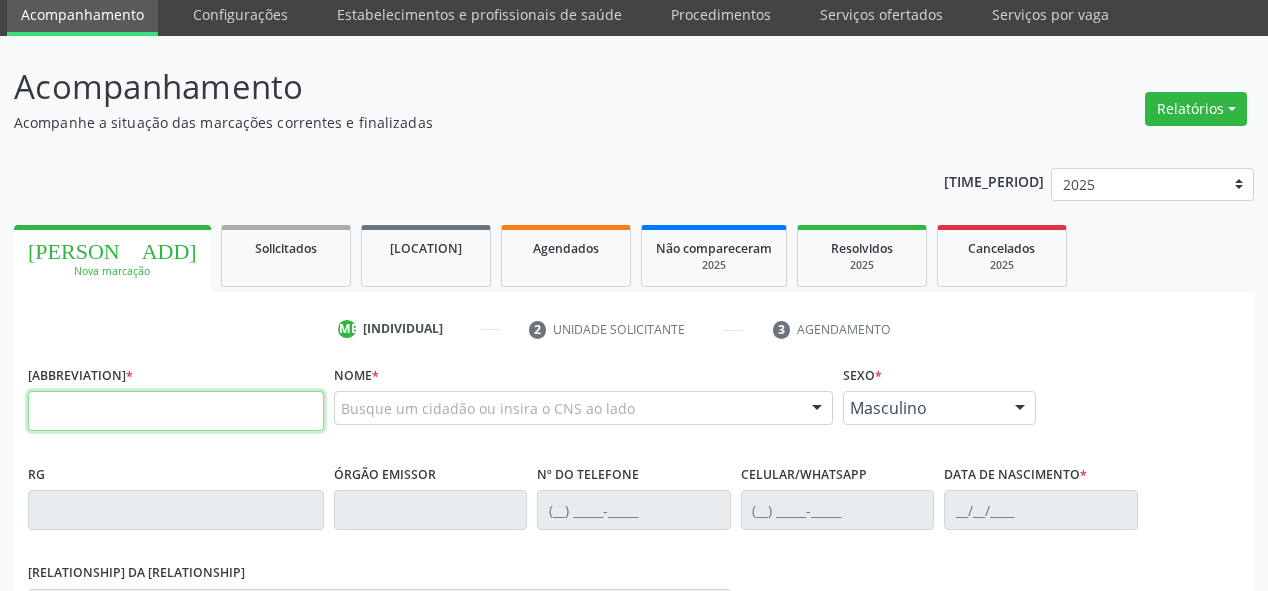 click at bounding box center (176, 411) 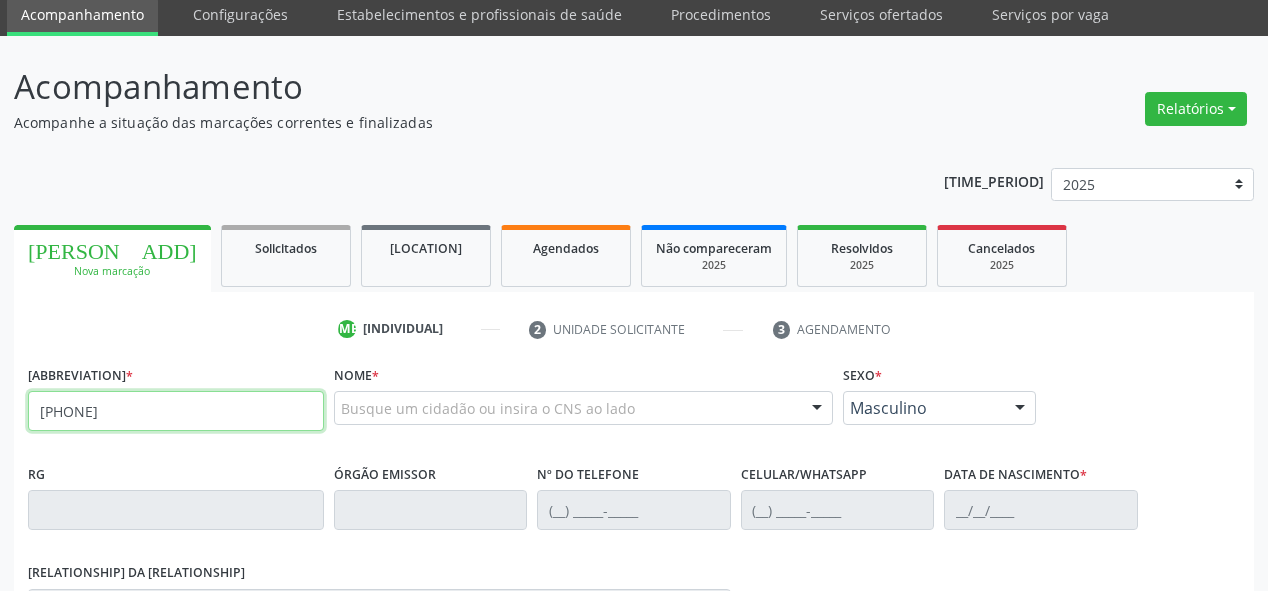 type on "[PHONE]" 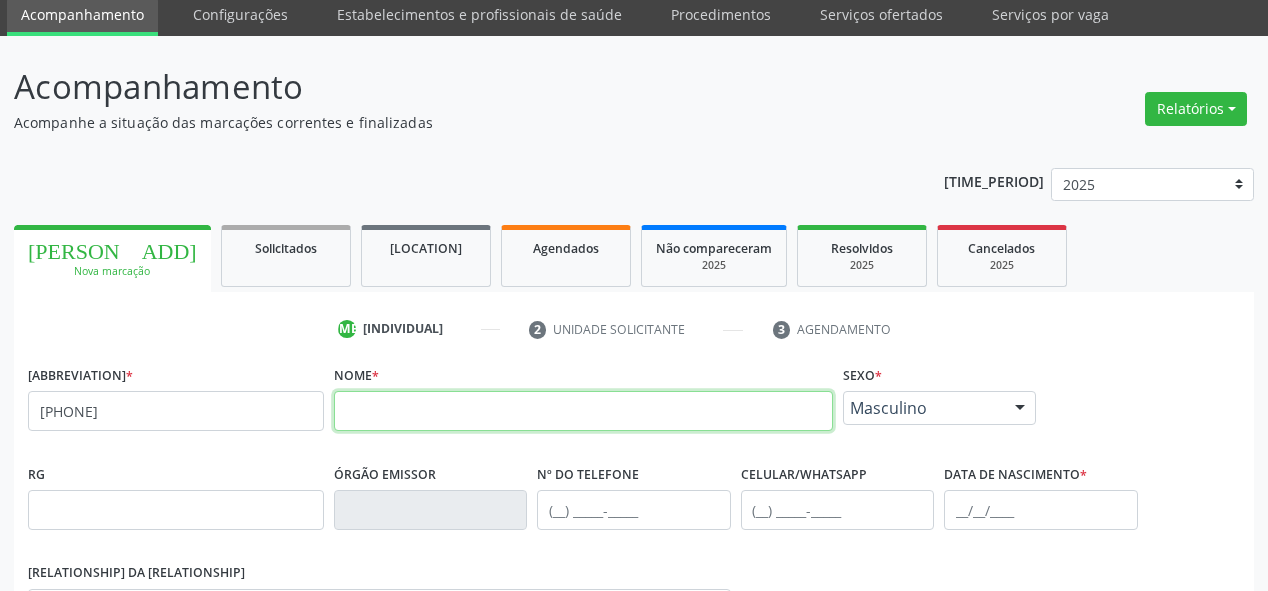 click at bounding box center [583, 411] 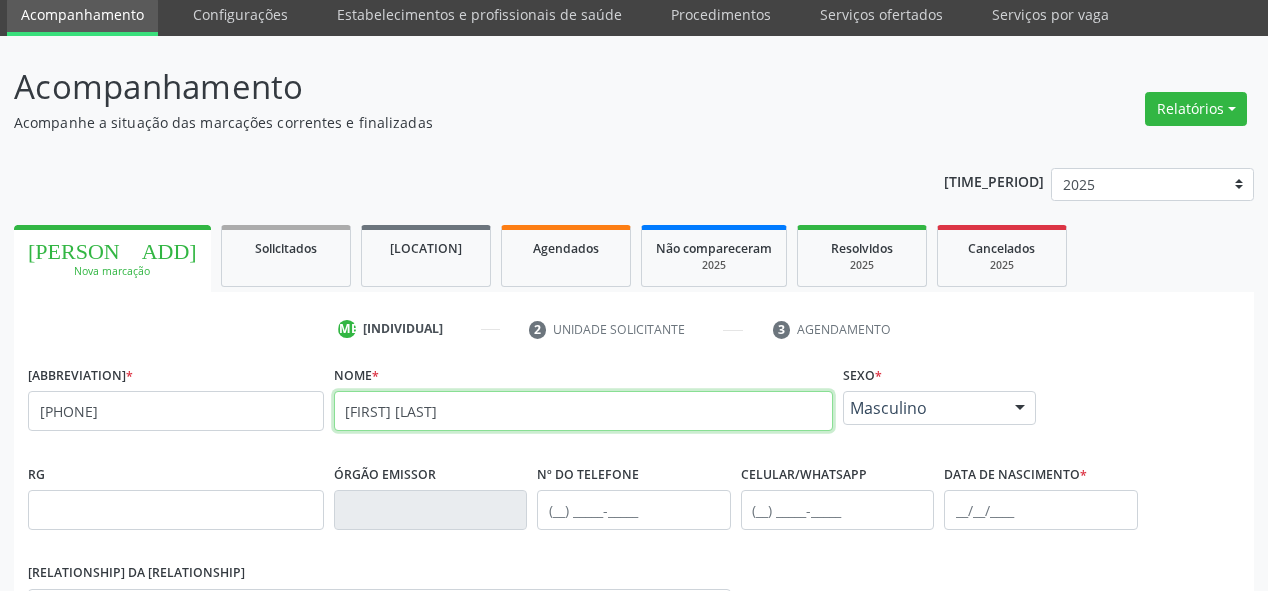 type on "[FIRST] [LAST]" 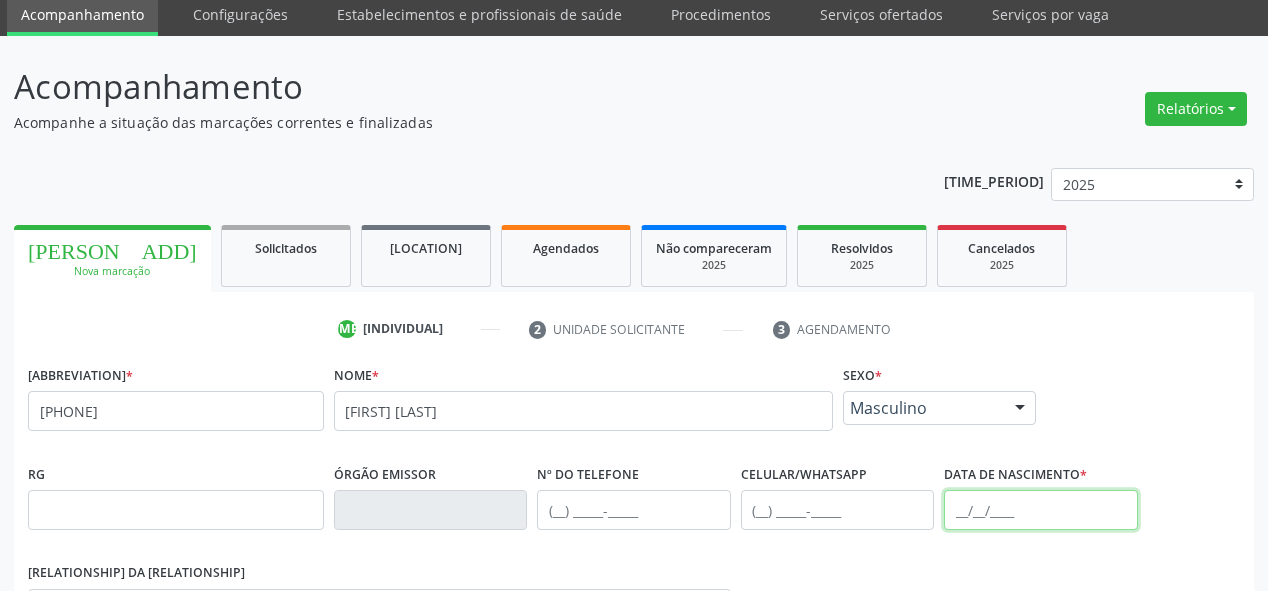 click at bounding box center (1041, 510) 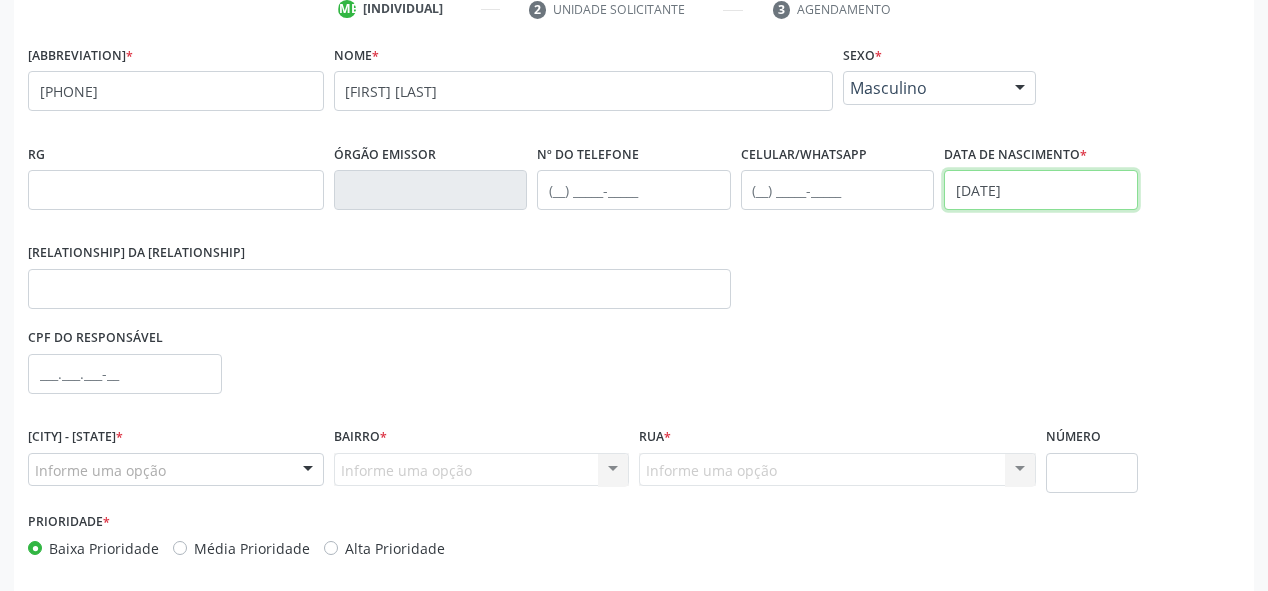 scroll, scrollTop: 474, scrollLeft: 0, axis: vertical 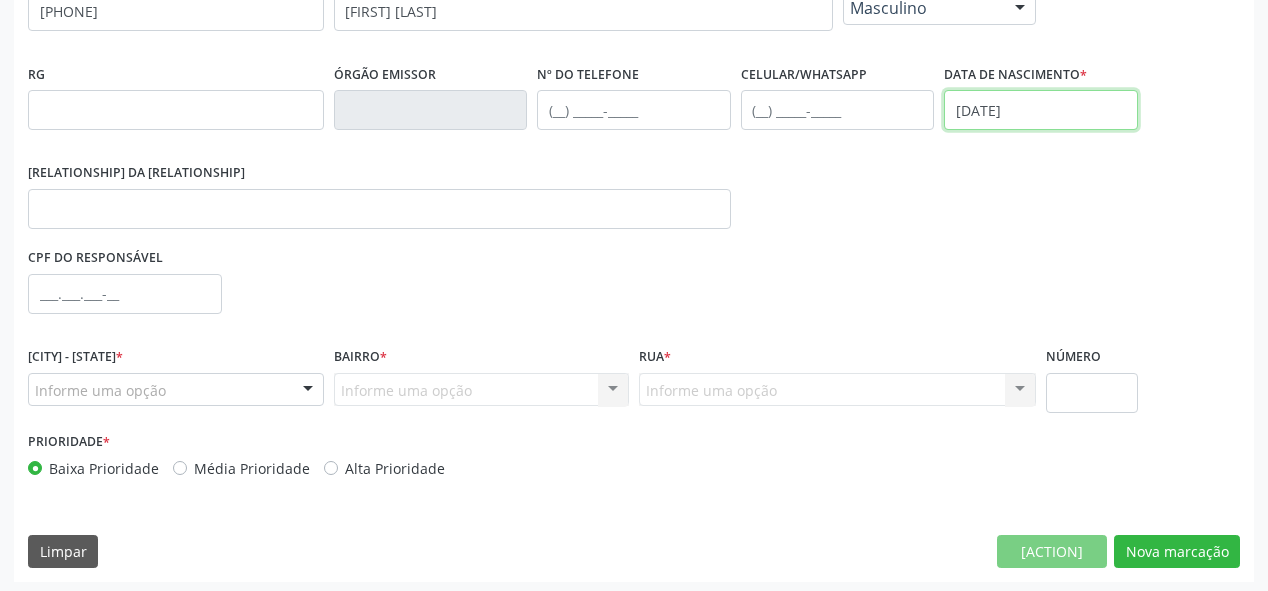 type on "[DATE]" 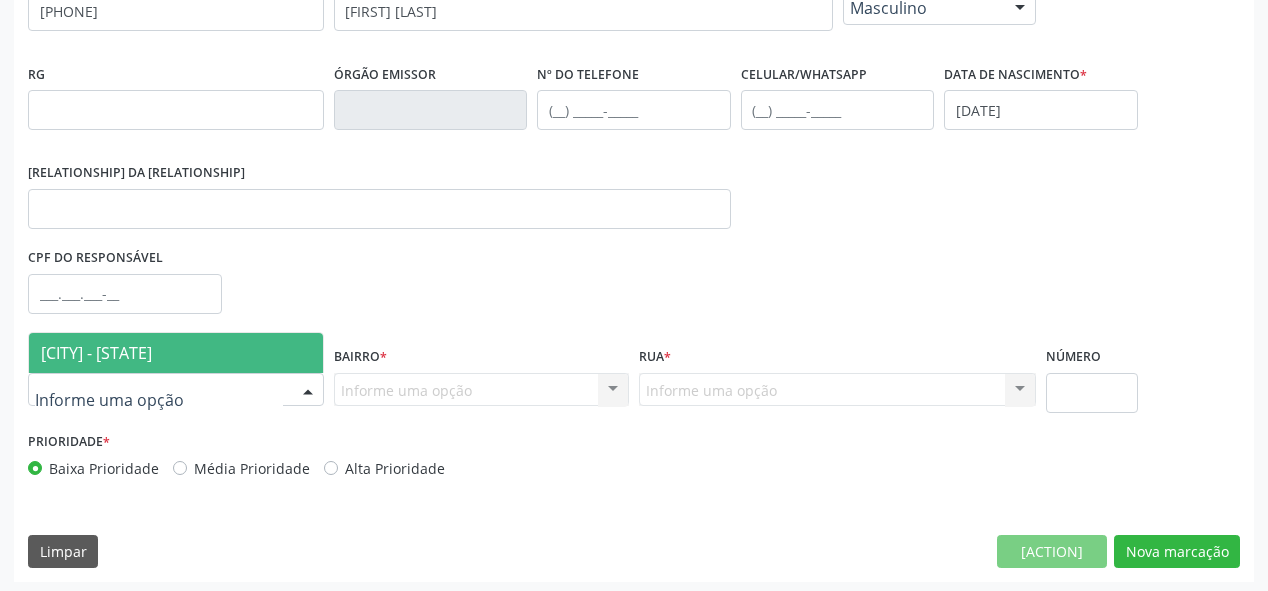 click at bounding box center [176, 390] 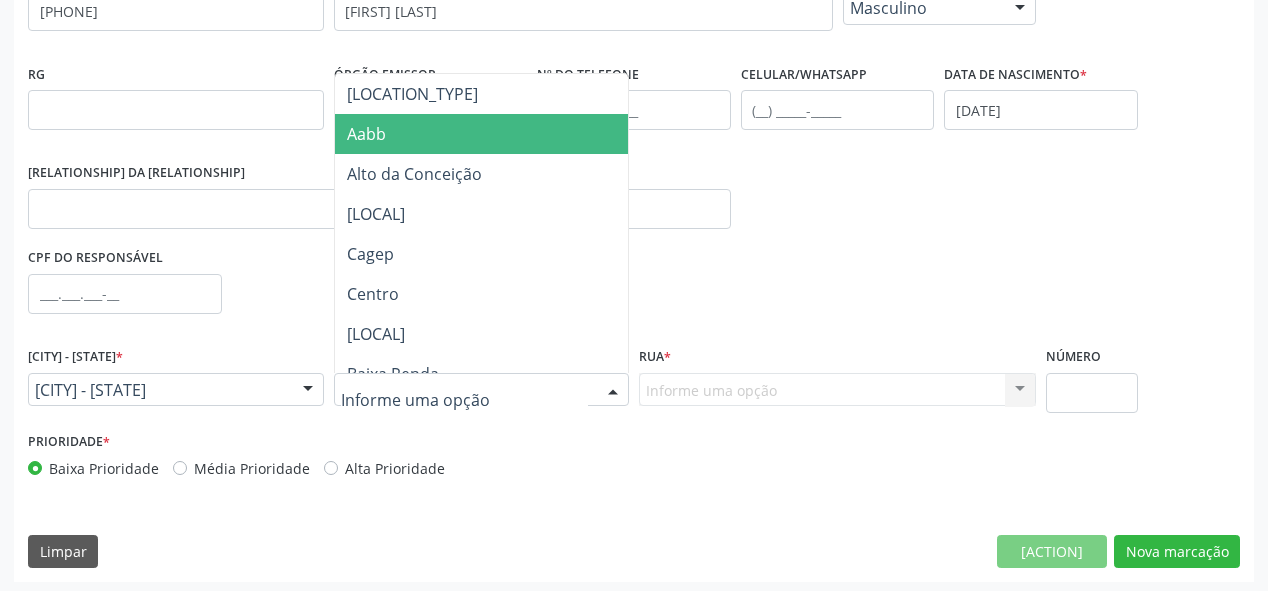 click on "Aabb" at bounding box center (486, 134) 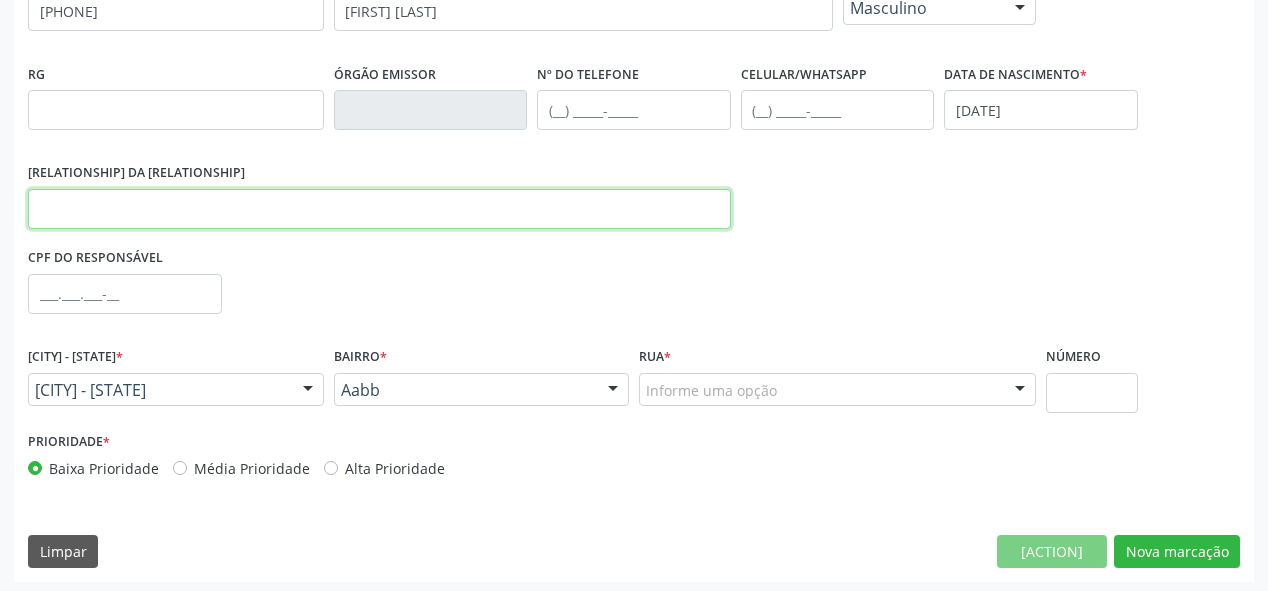 click at bounding box center (379, 209) 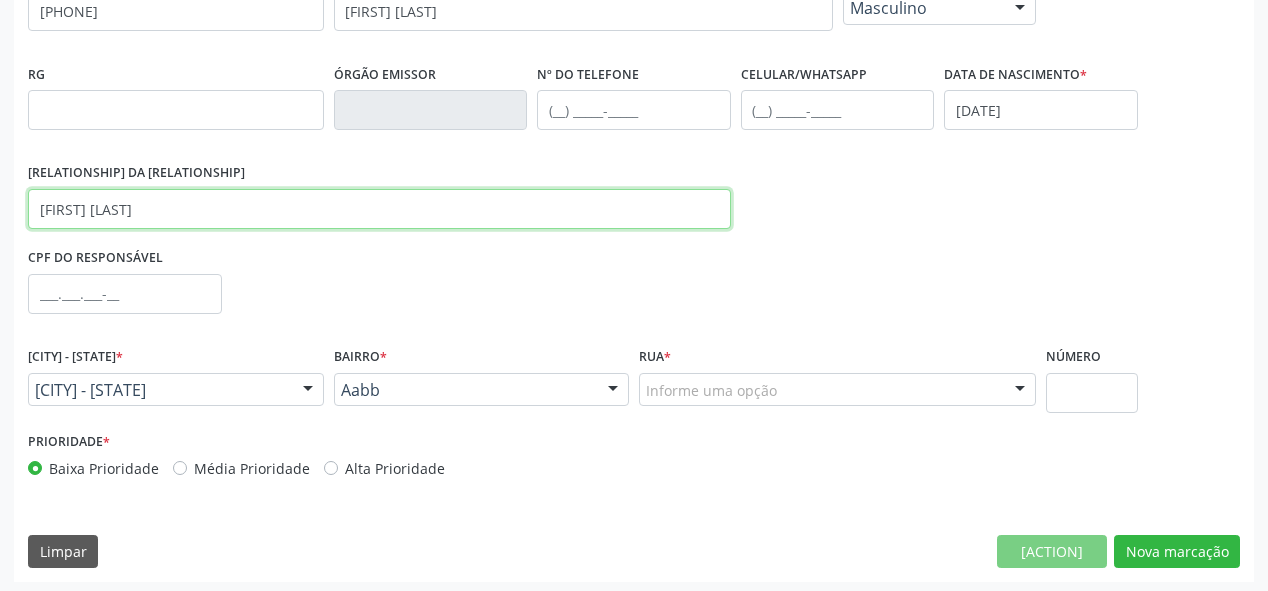 type on "[FIRST] [LAST]" 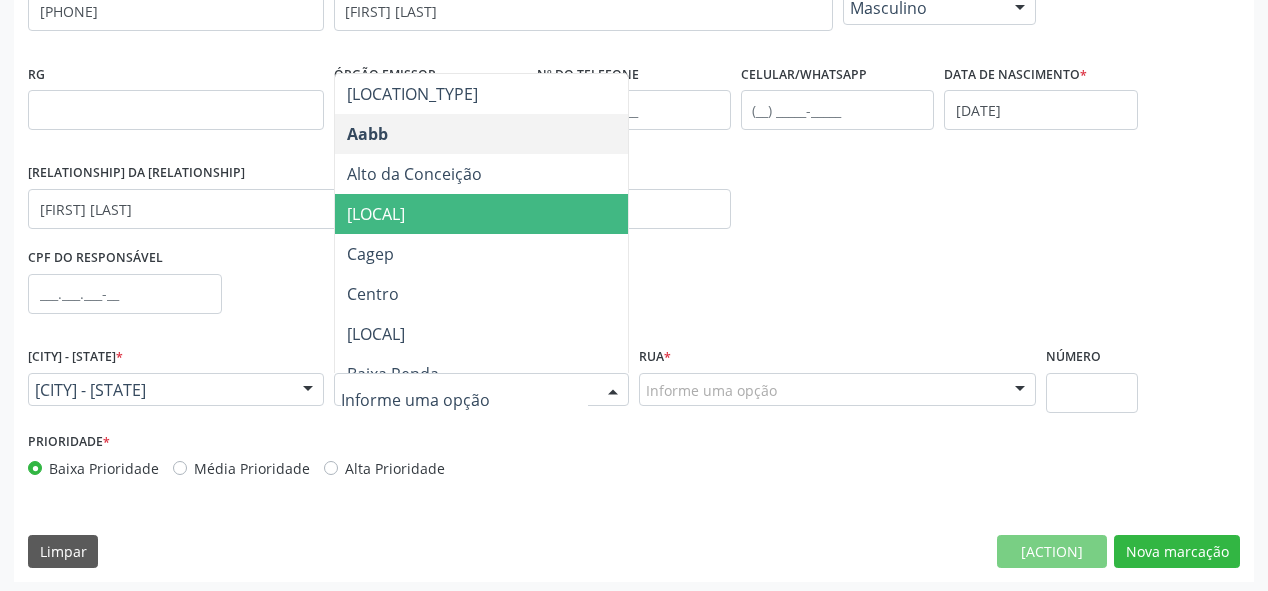click on "[LOCAL]" at bounding box center [486, 214] 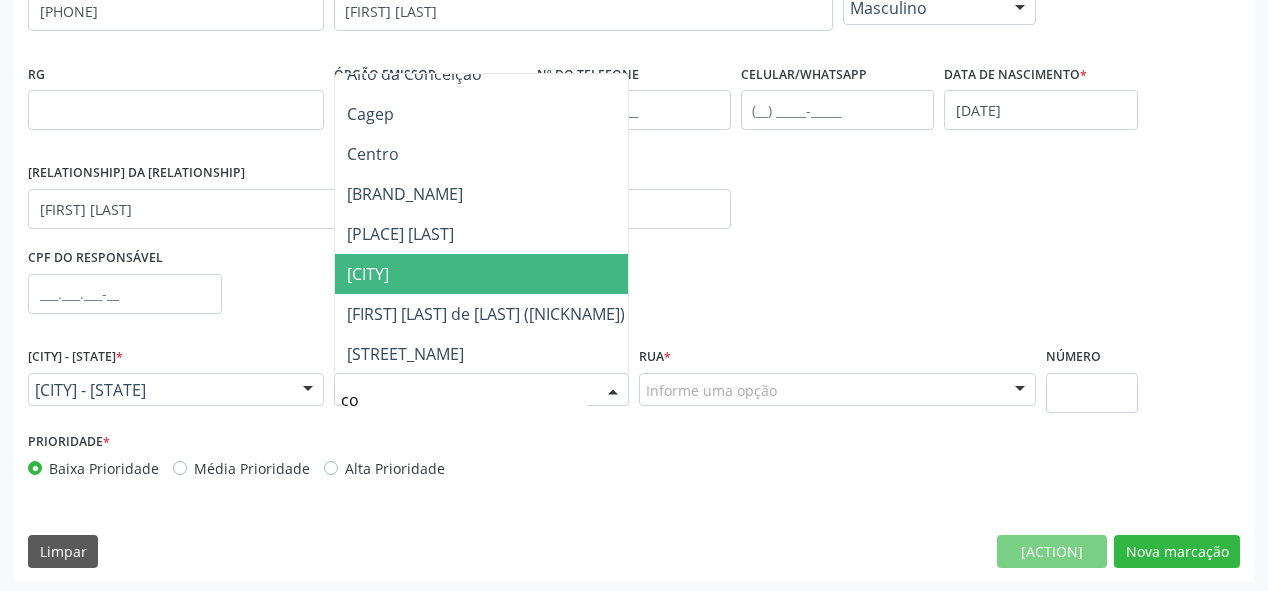 scroll, scrollTop: 0, scrollLeft: 0, axis: both 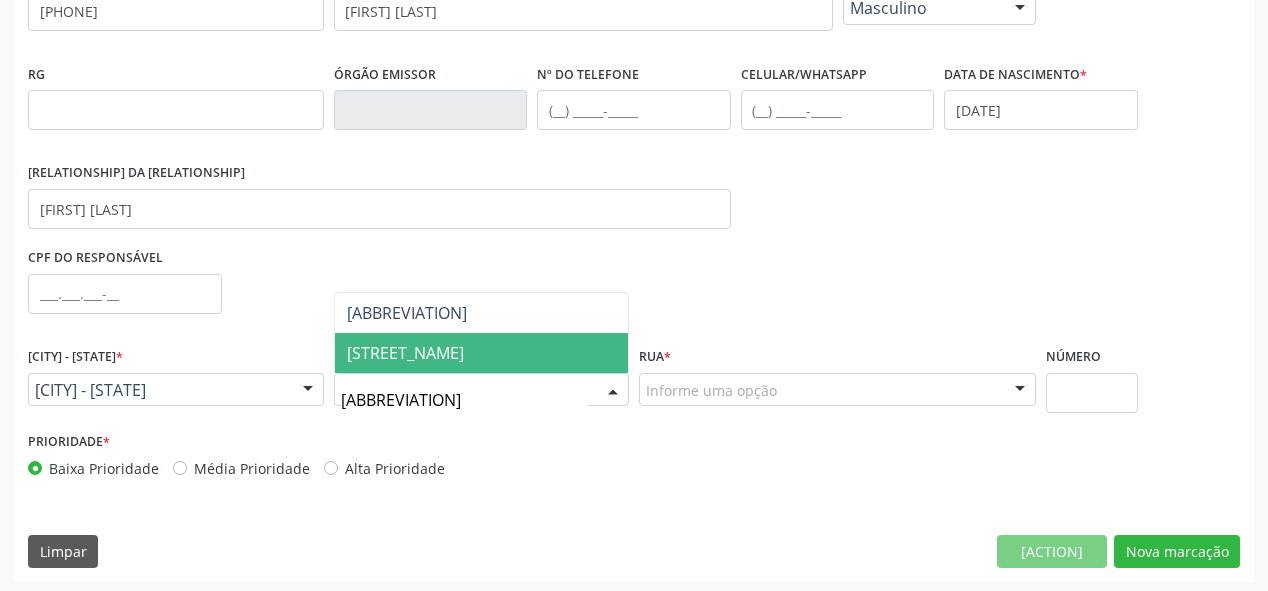 click on "[STREET_NAME]" at bounding box center [405, 353] 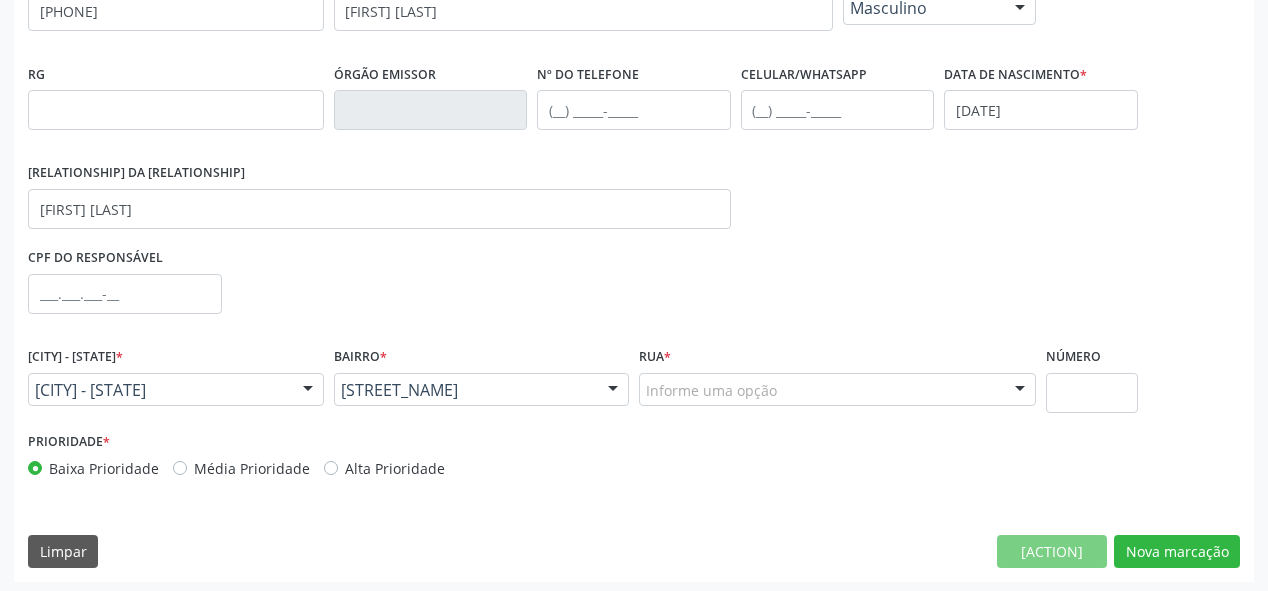 click on "Informe uma opção" at bounding box center (837, 390) 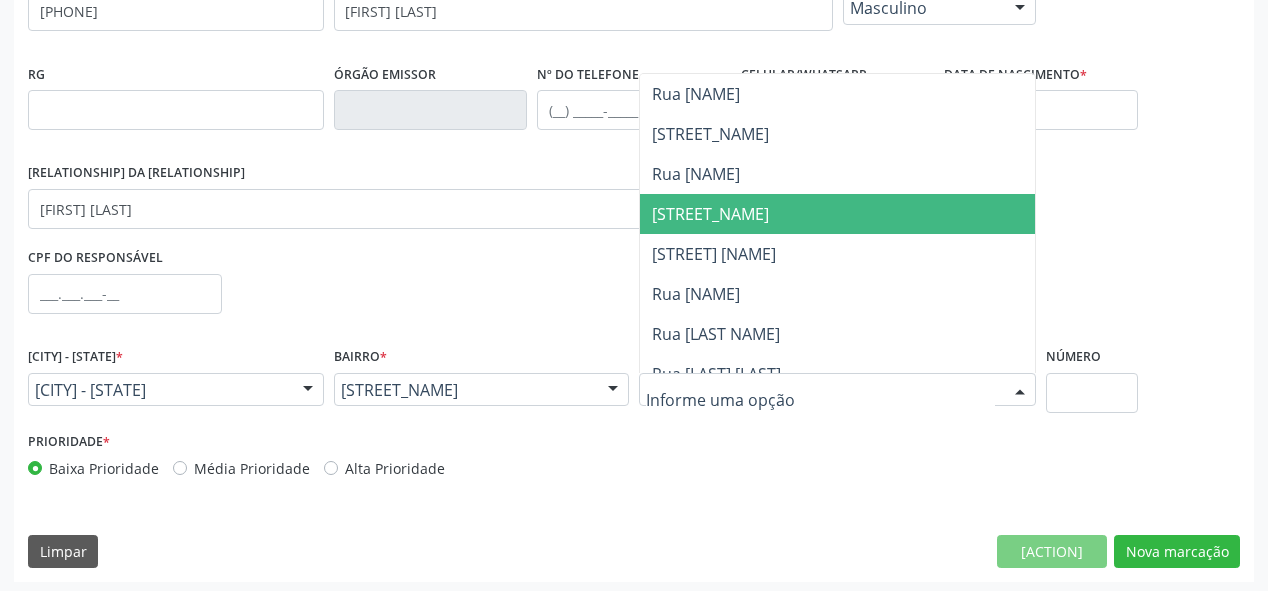 click on "[STREET_NAME]" at bounding box center (837, 214) 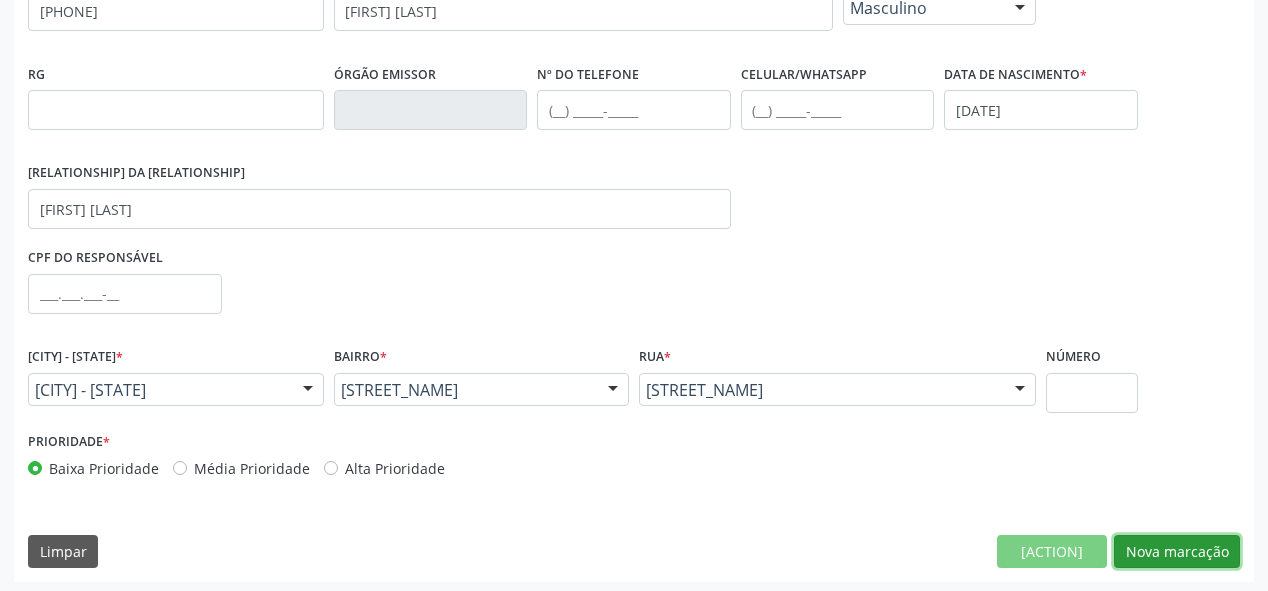 click on "Nova marcação" at bounding box center [1052, 552] 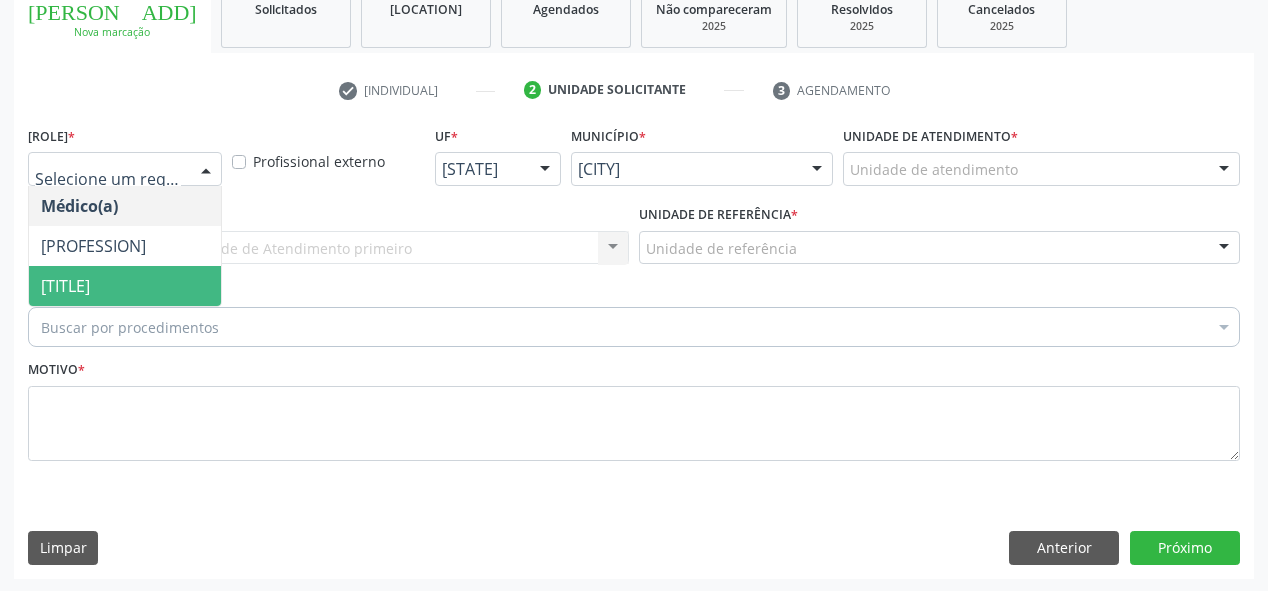 click on "[TITLE]" at bounding box center [65, 286] 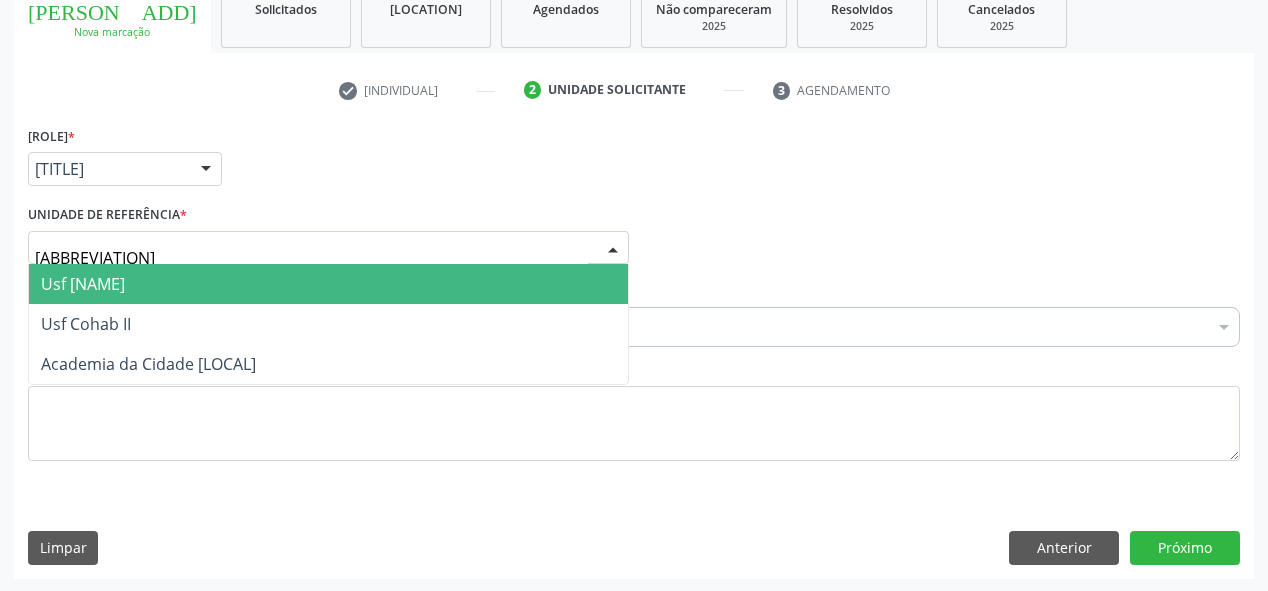 click on "Usf [NAME]" at bounding box center (328, 284) 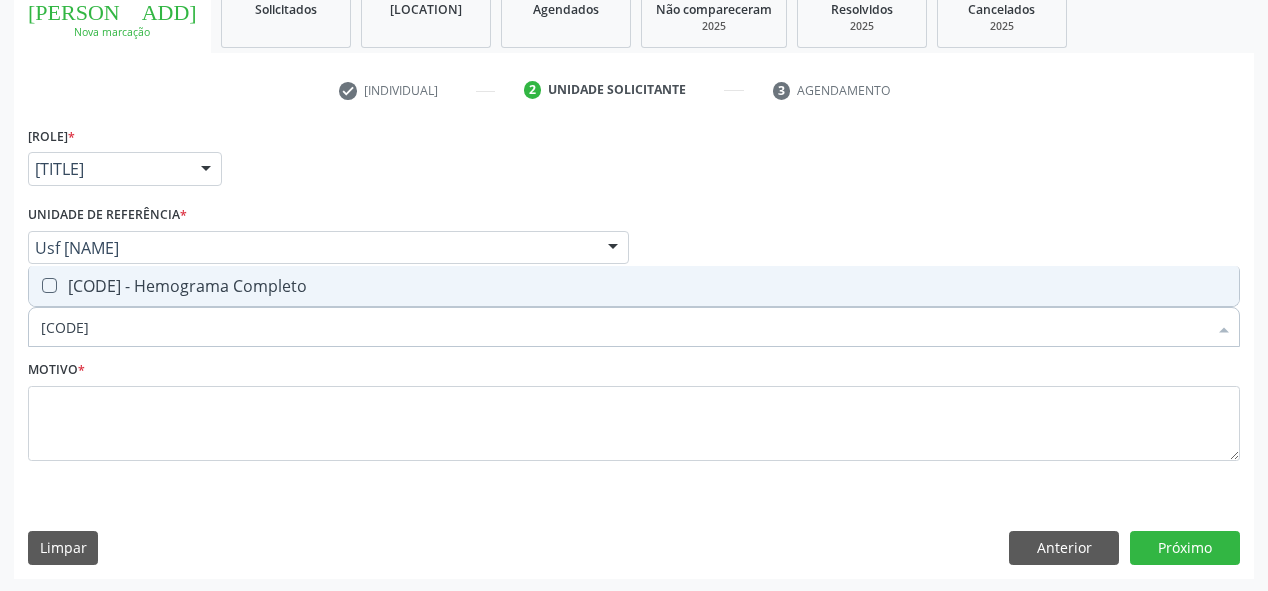 click on "[CODE] - Hemograma Completo" at bounding box center (634, 286) 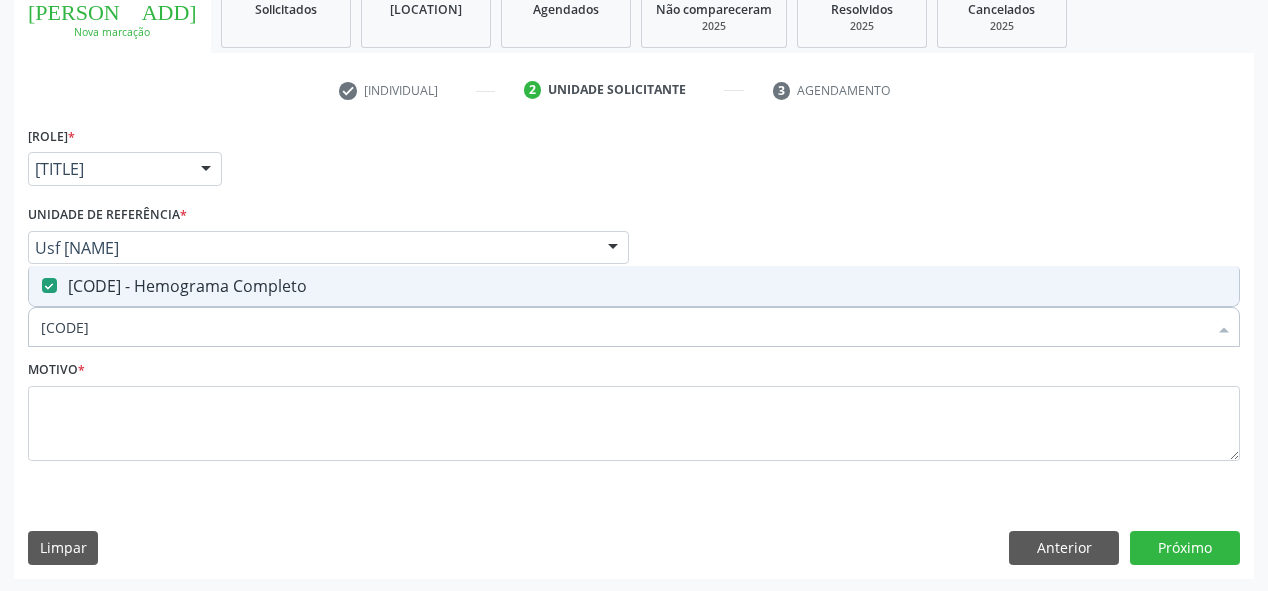 click on "[CODE]" at bounding box center [624, 327] 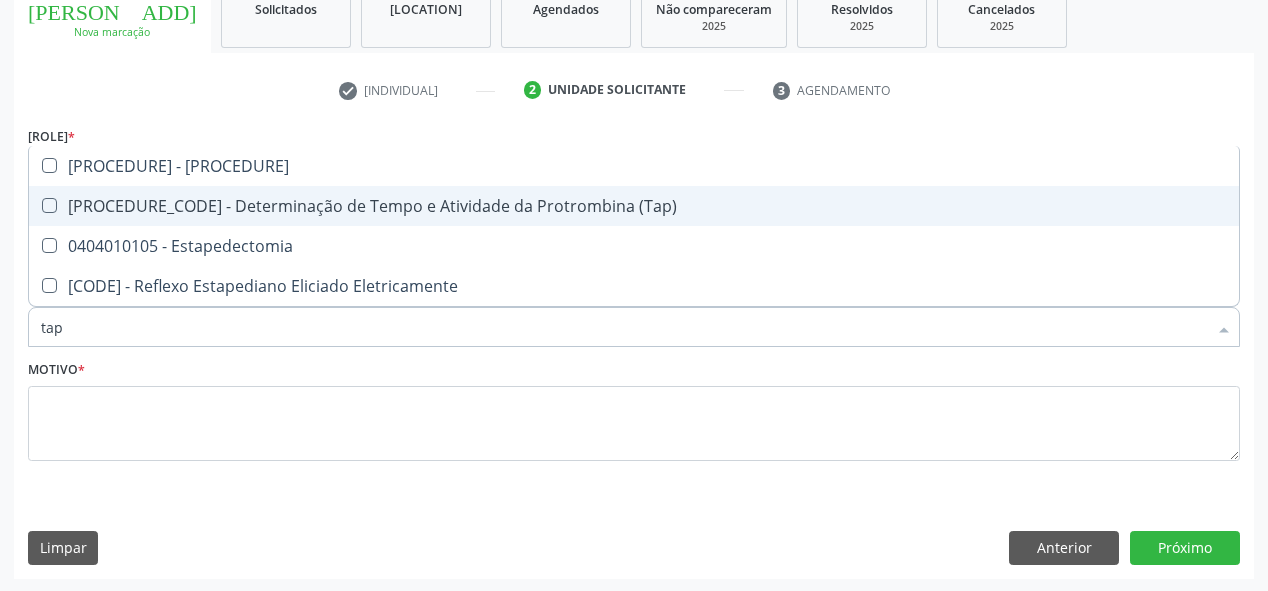 click on "[PROCEDURE_CODE] - Determinação de Tempo e Atividade da Protrombina (Tap)" at bounding box center (634, 206) 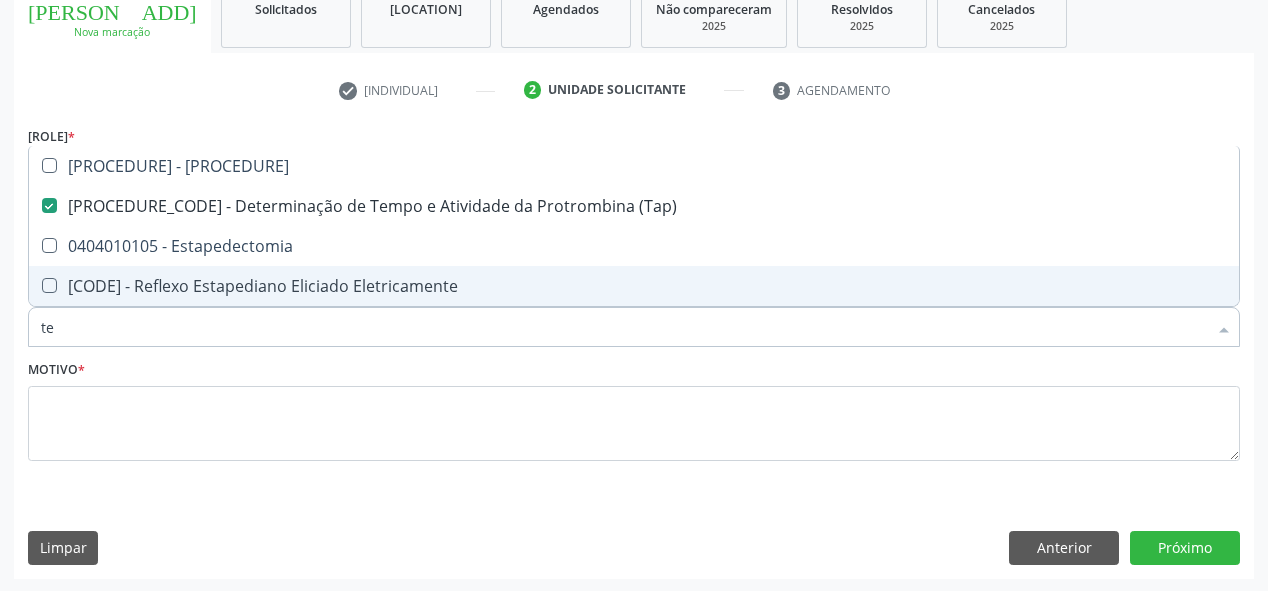type on "tem" 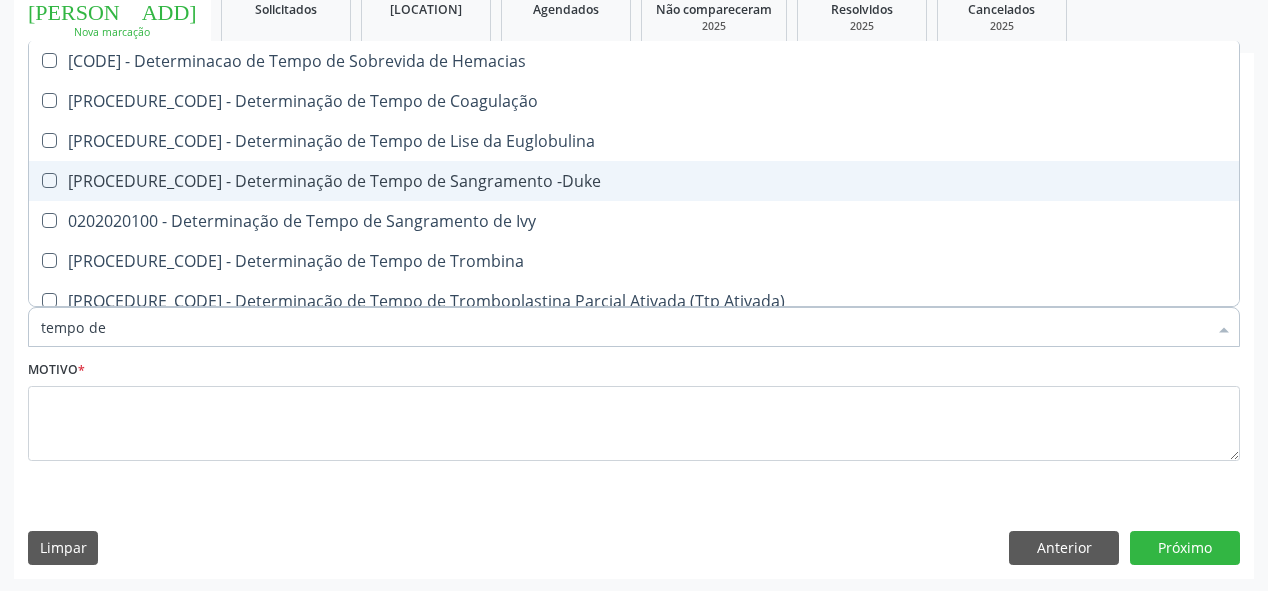 click on "[PROCEDURE_CODE] - Determinação de Tempo de Sangramento -Duke" at bounding box center (634, 181) 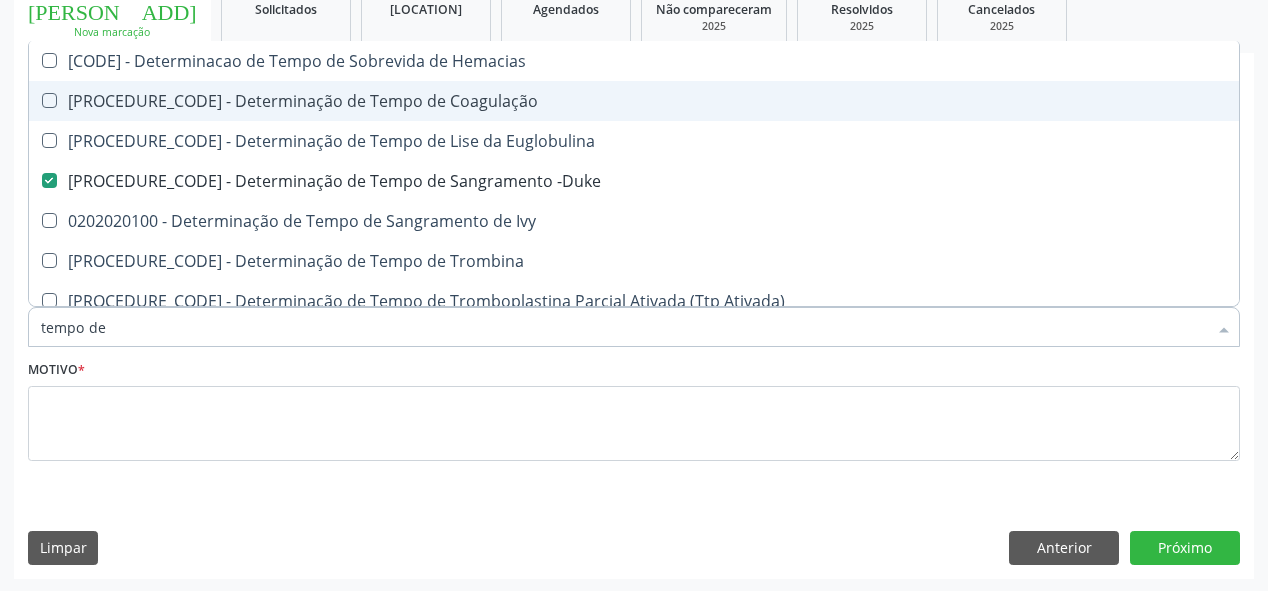 click on "[PROCEDURE_CODE] - Determinação de Tempo de Coagulação" at bounding box center (634, 101) 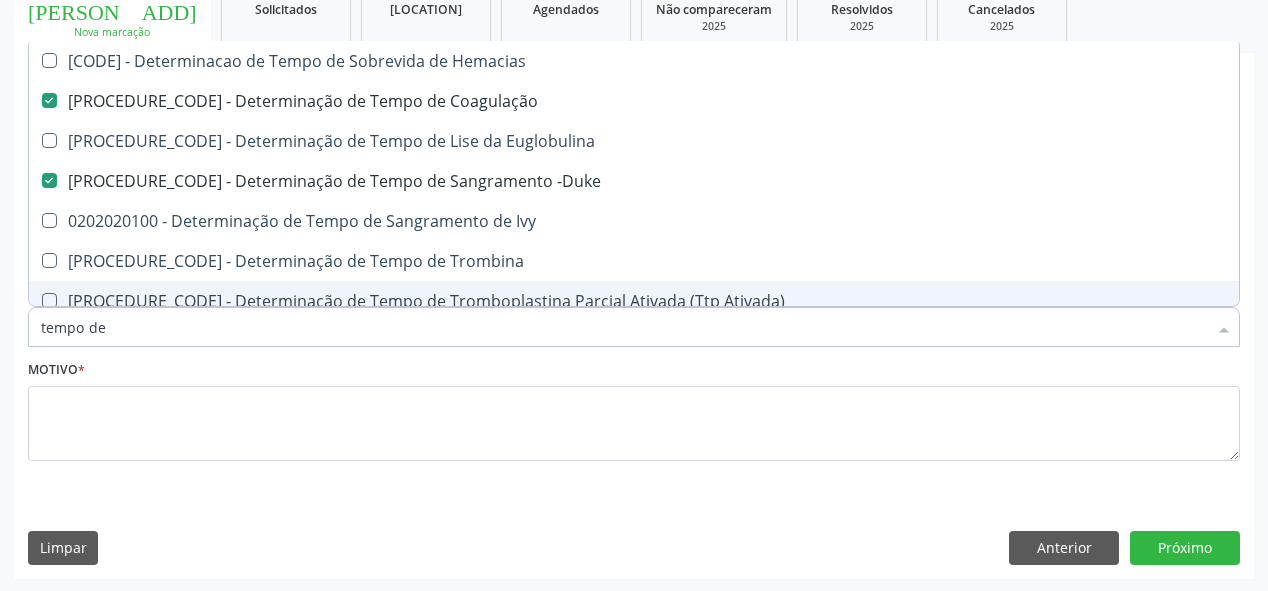 click on "tempo de" at bounding box center (624, 327) 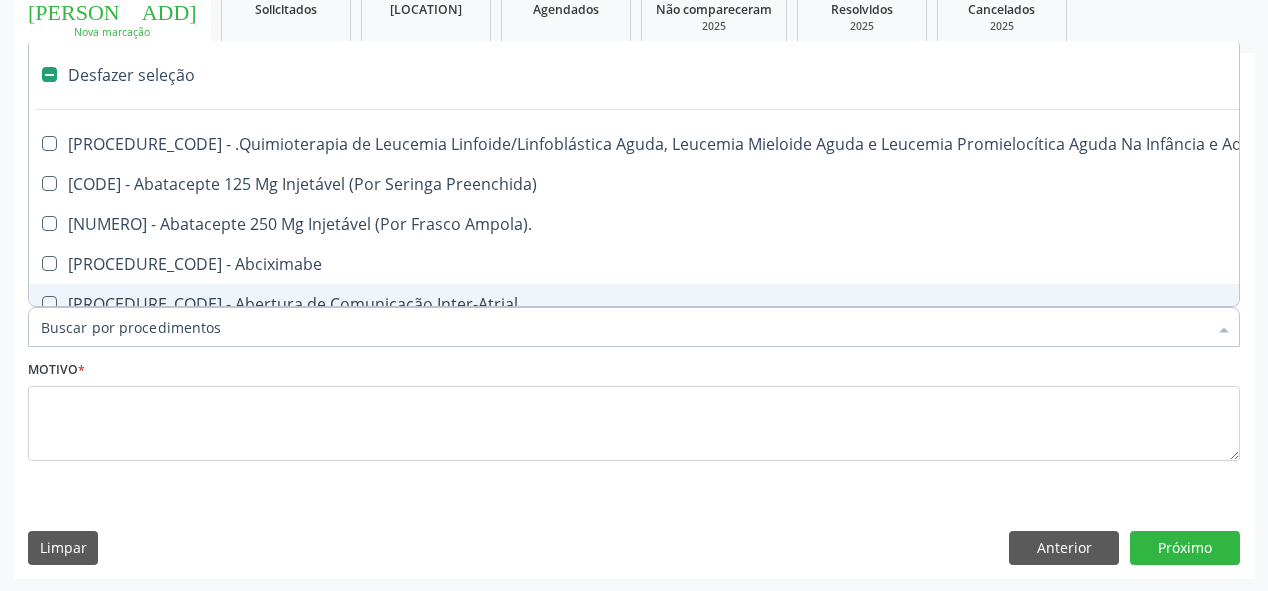 click on "Motivo
*" at bounding box center (634, 408) 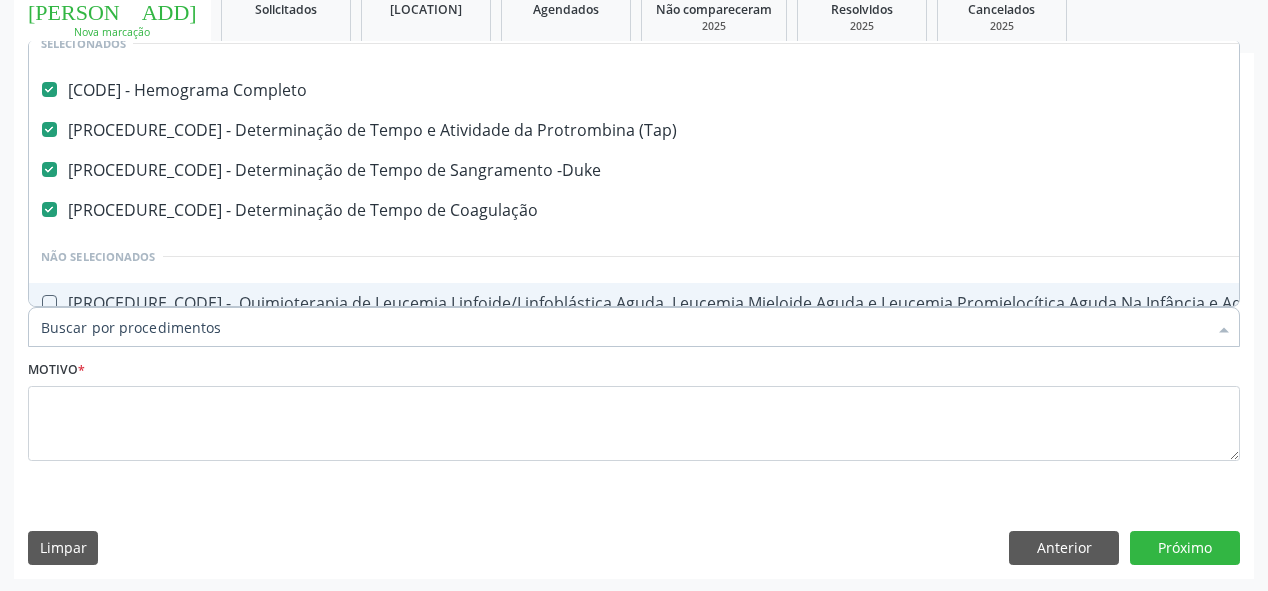 scroll, scrollTop: 80, scrollLeft: 0, axis: vertical 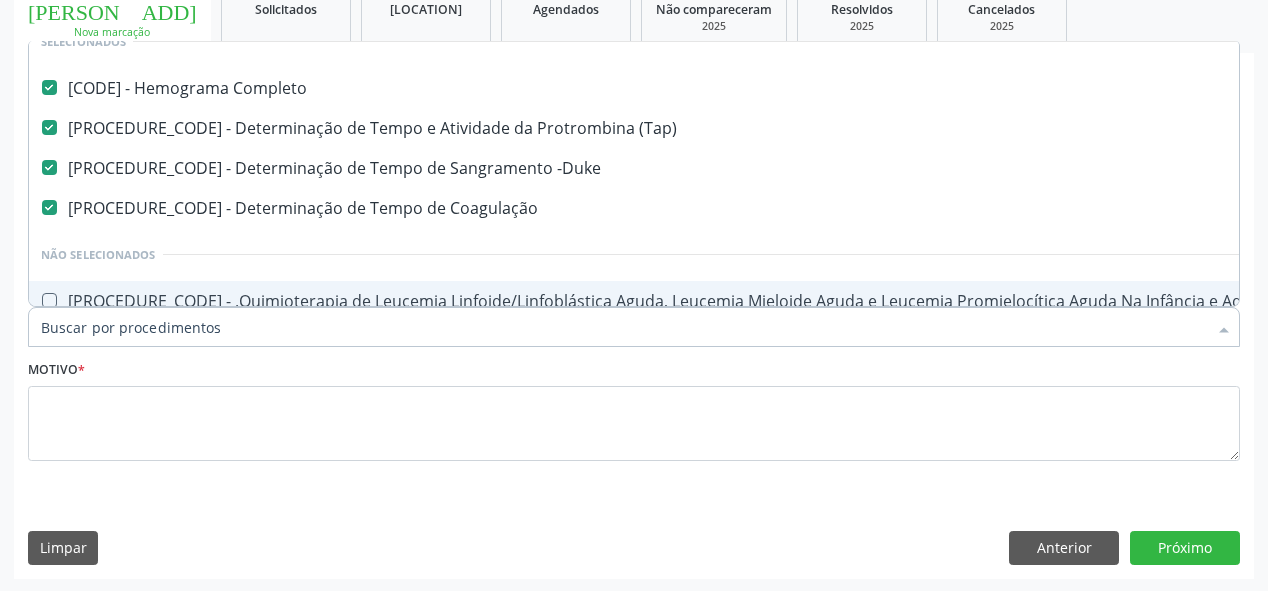 click on "Item de agendamento
*" at bounding box center [624, 327] 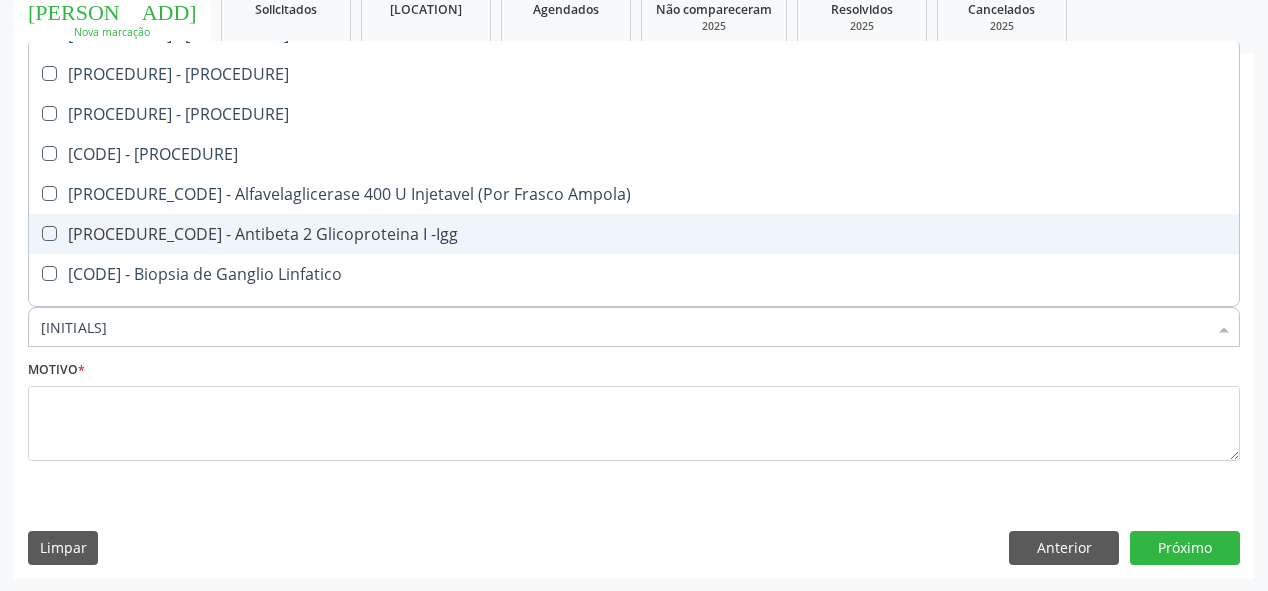 scroll, scrollTop: 25, scrollLeft: 0, axis: vertical 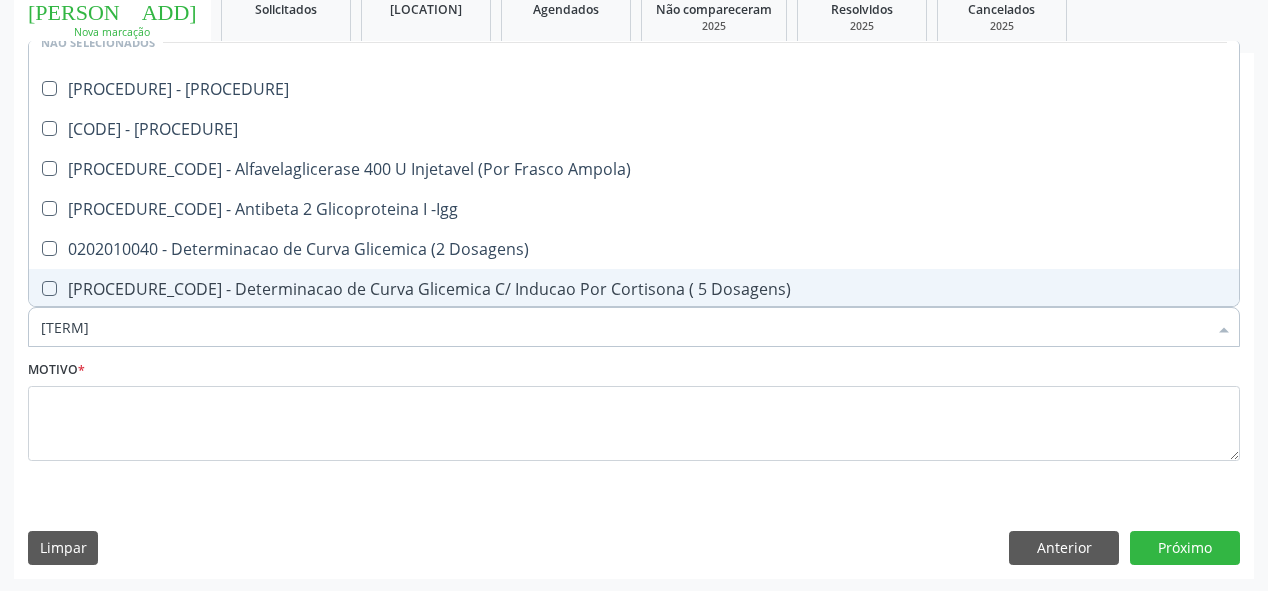 type on "glico" 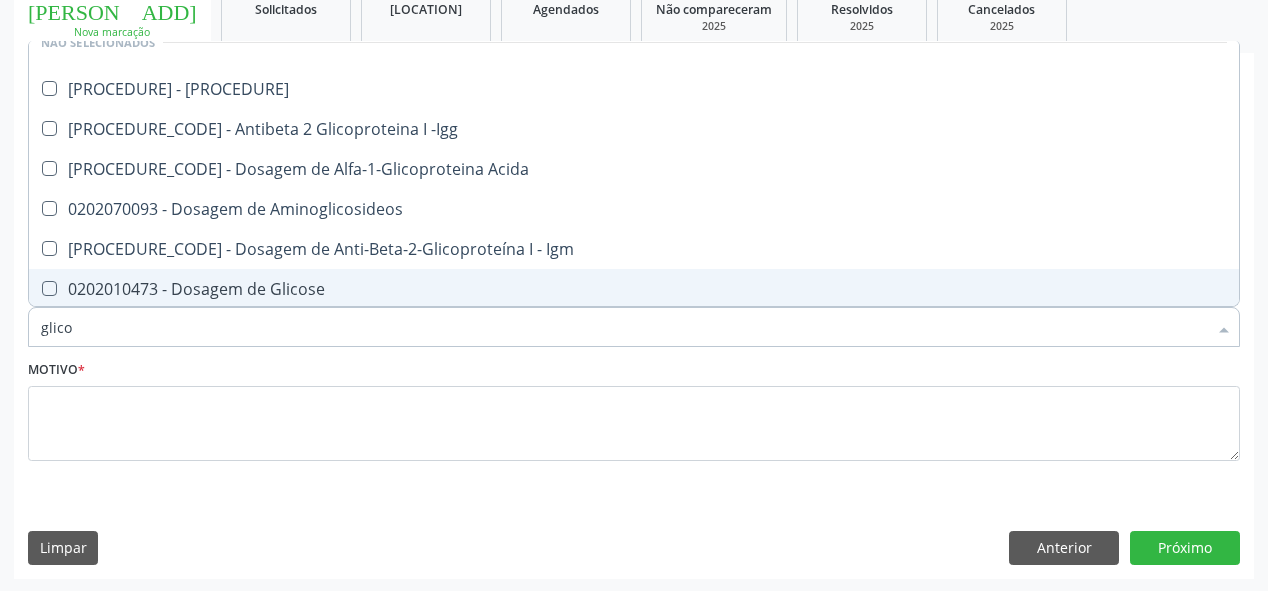 click on "0202010473 - Dosagem de Glicose" at bounding box center (634, 289) 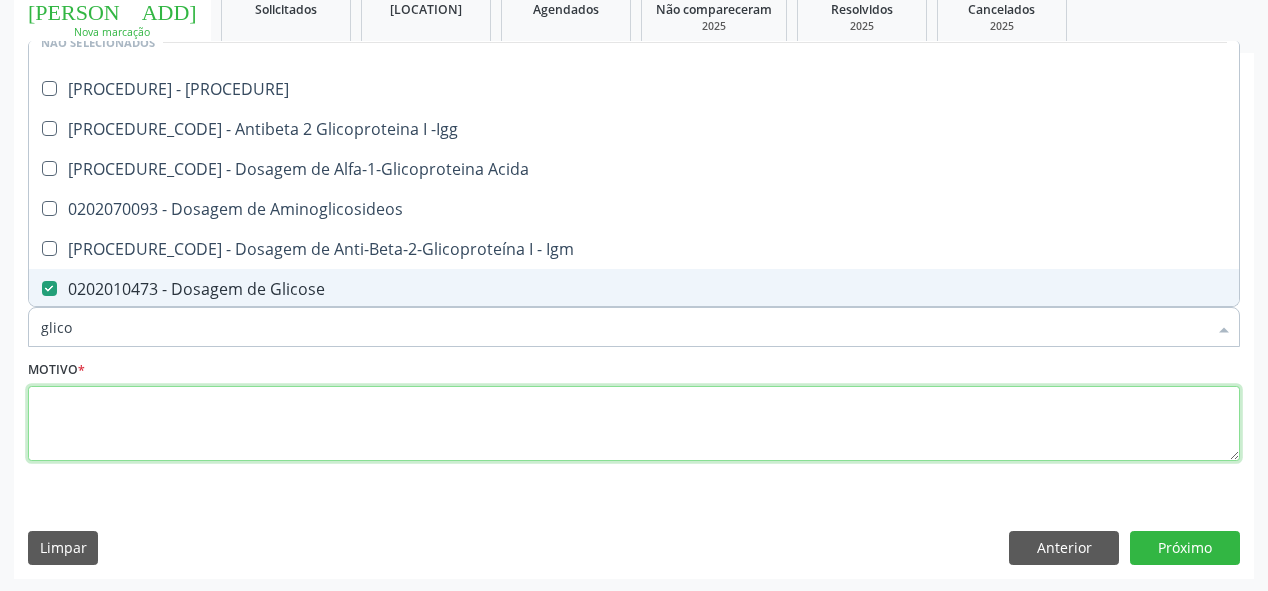 click at bounding box center (634, 424) 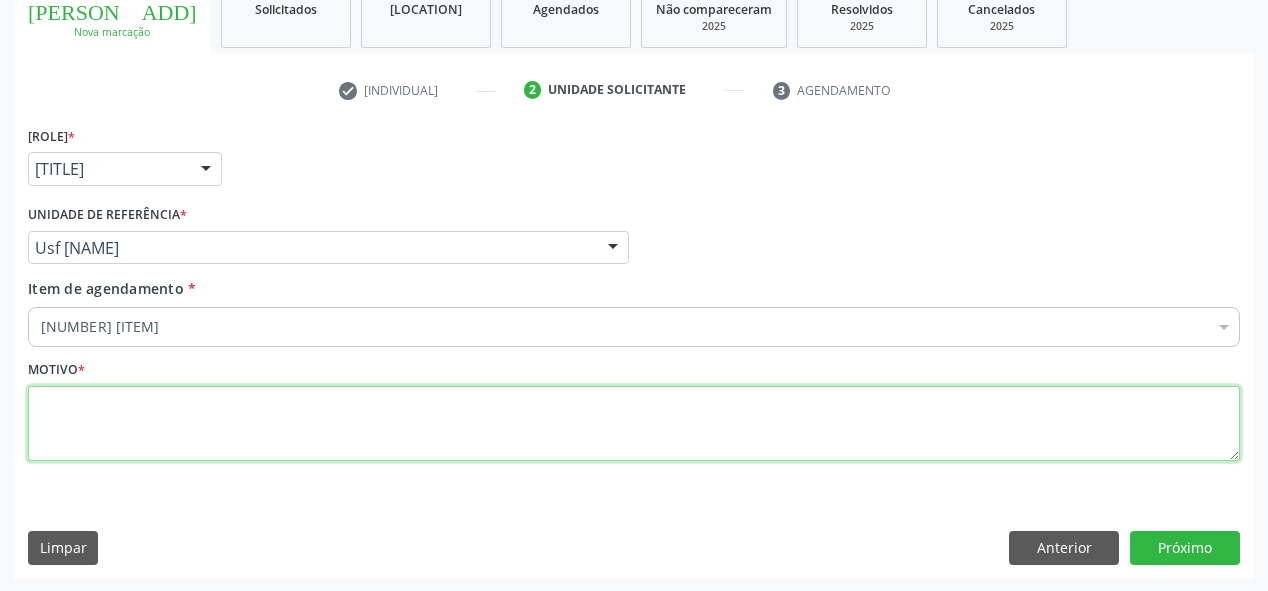 scroll, scrollTop: 108, scrollLeft: 0, axis: vertical 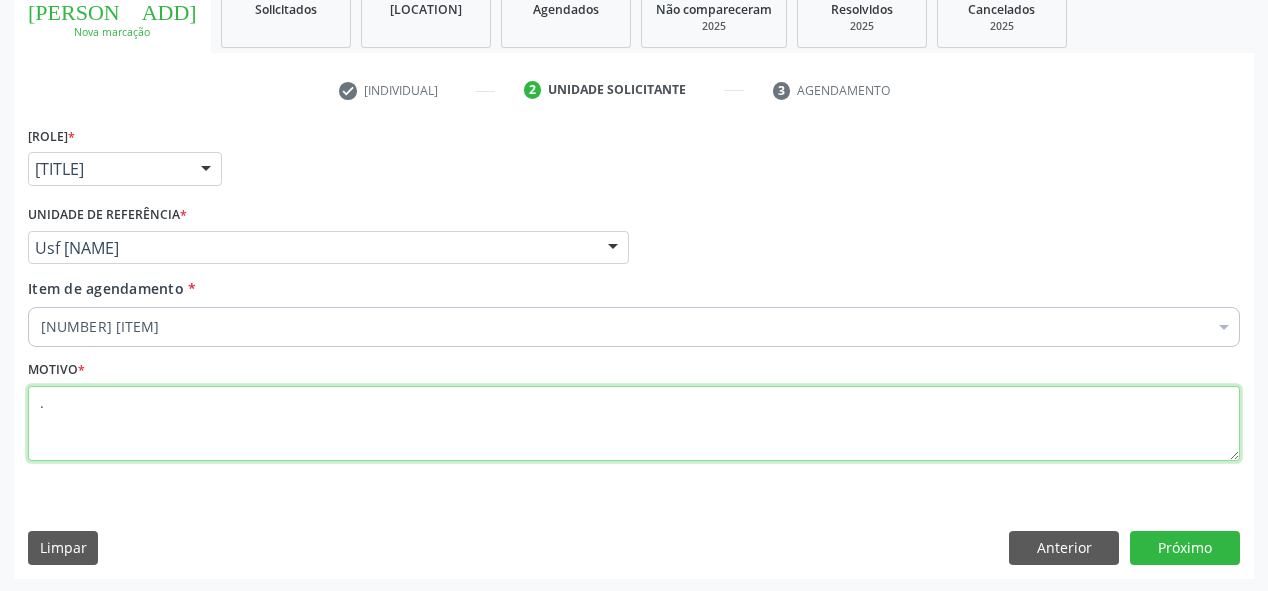 type on "." 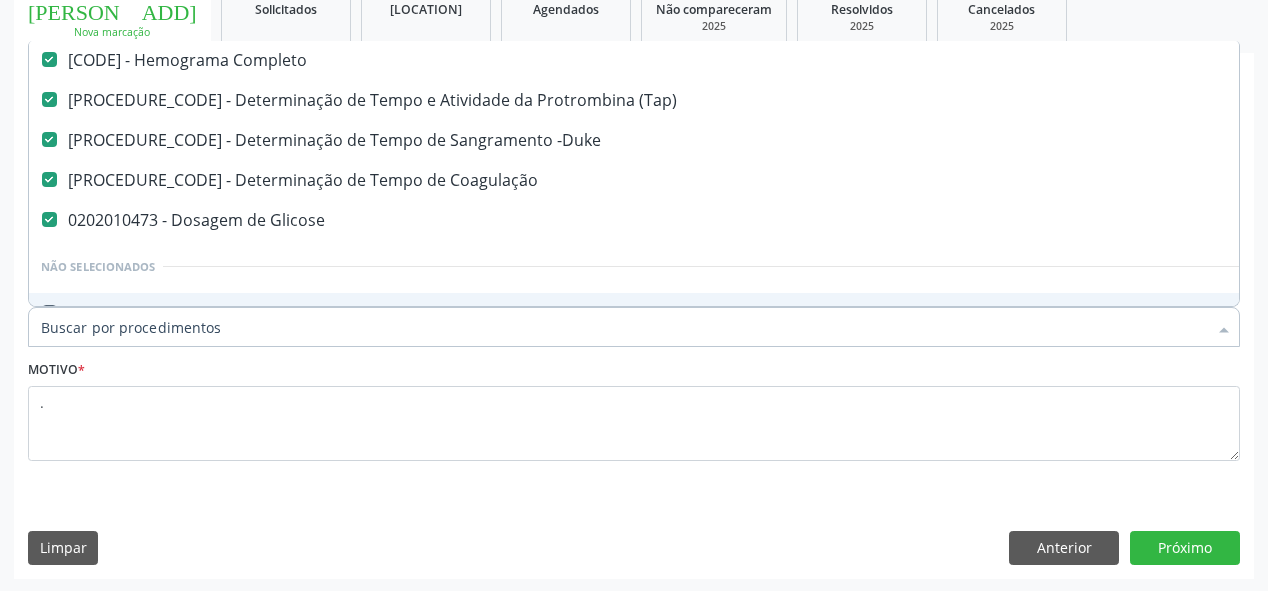 click on "Item de agendamento
*" at bounding box center [624, 327] 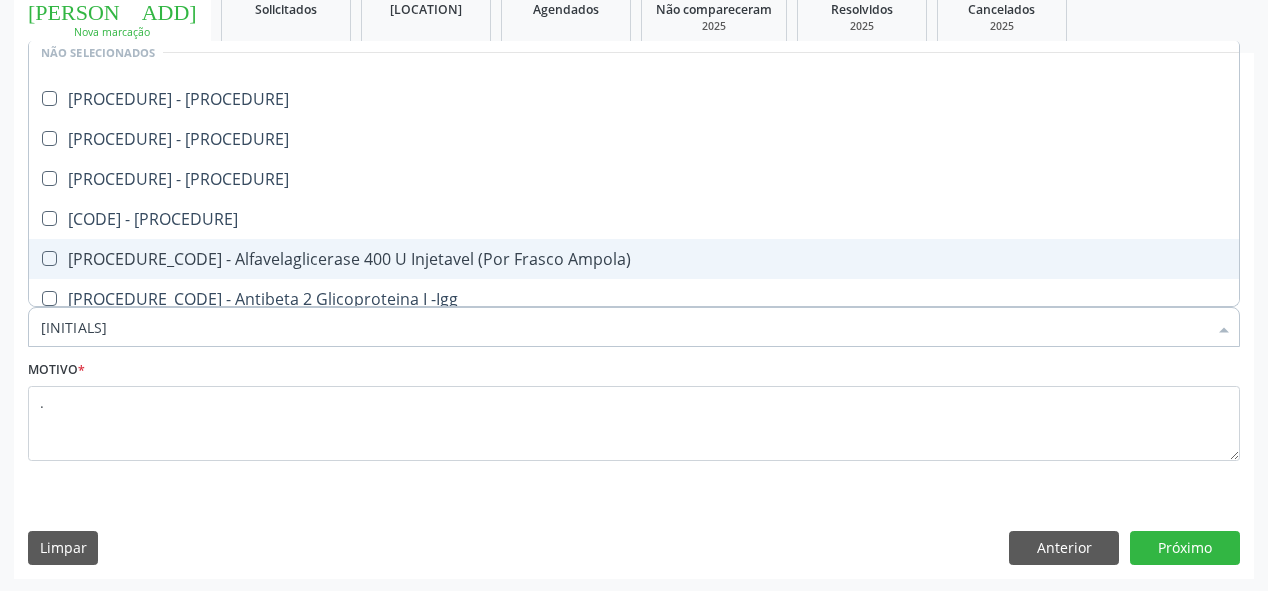 scroll, scrollTop: 53, scrollLeft: 0, axis: vertical 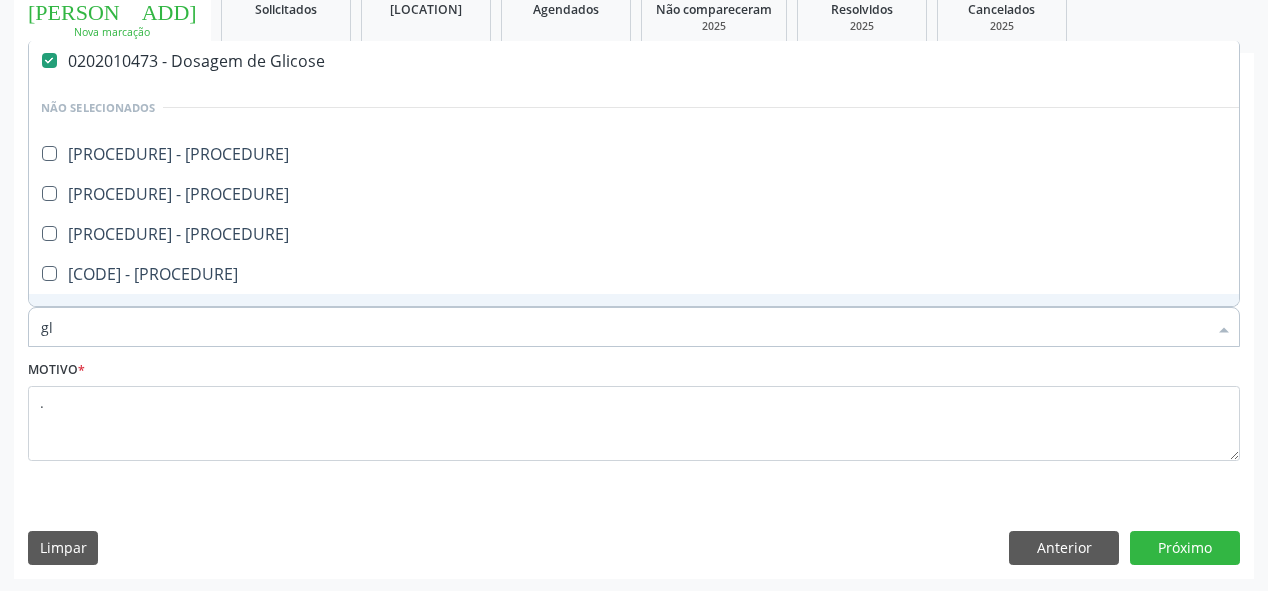 type on "g" 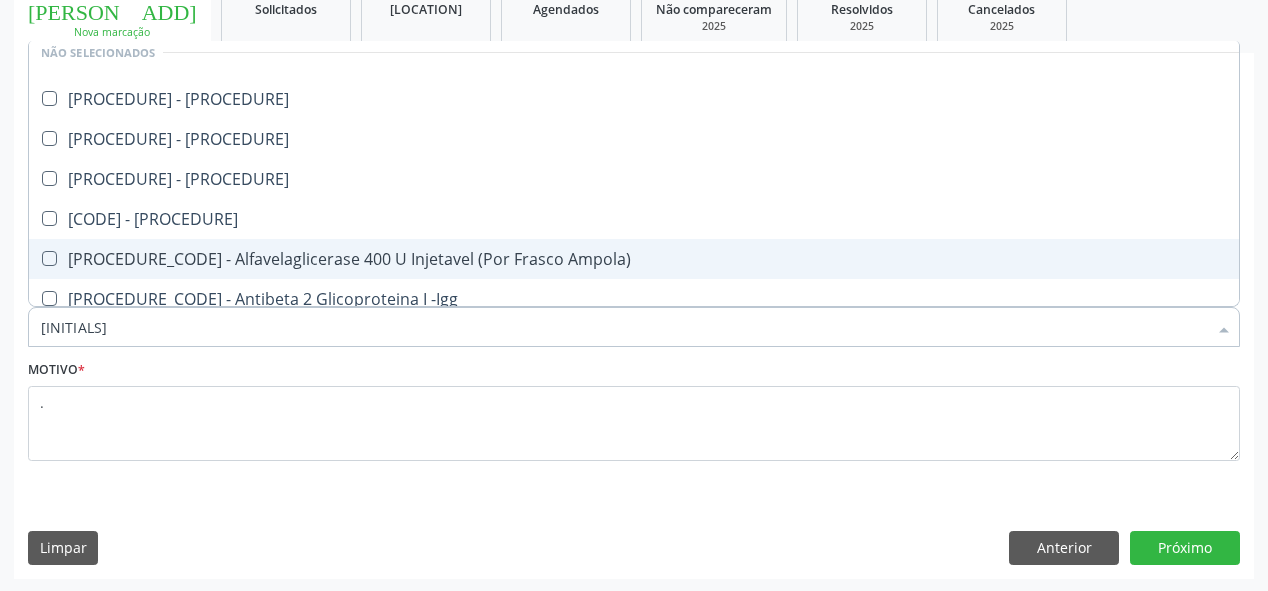 scroll, scrollTop: 53, scrollLeft: 0, axis: vertical 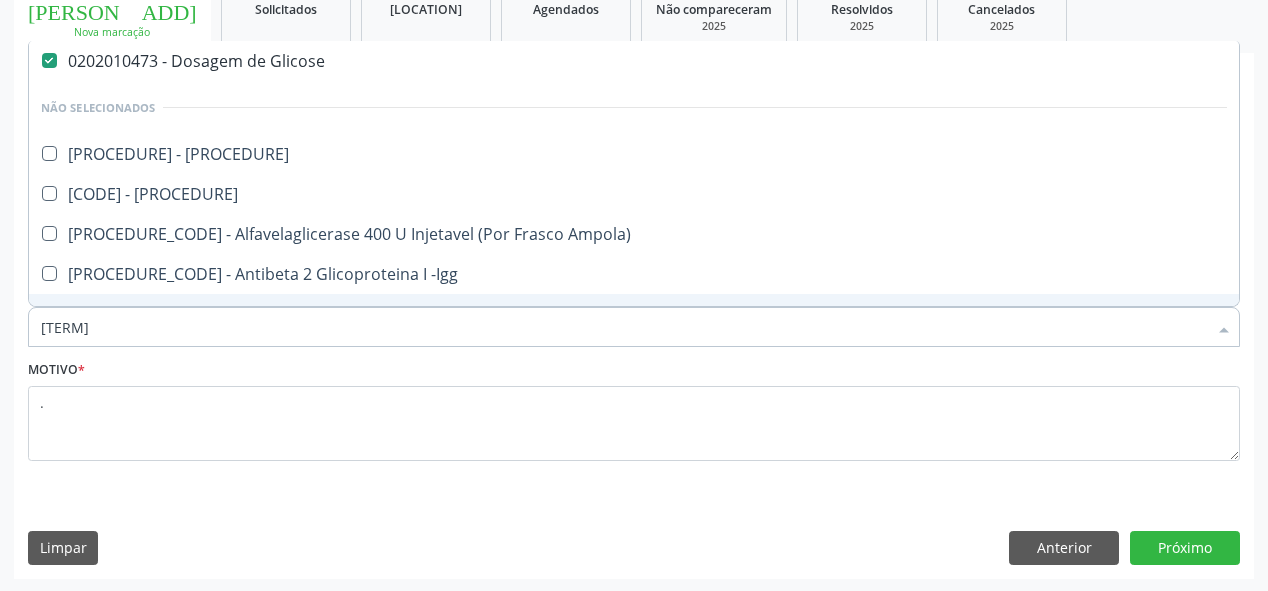 type on "glico" 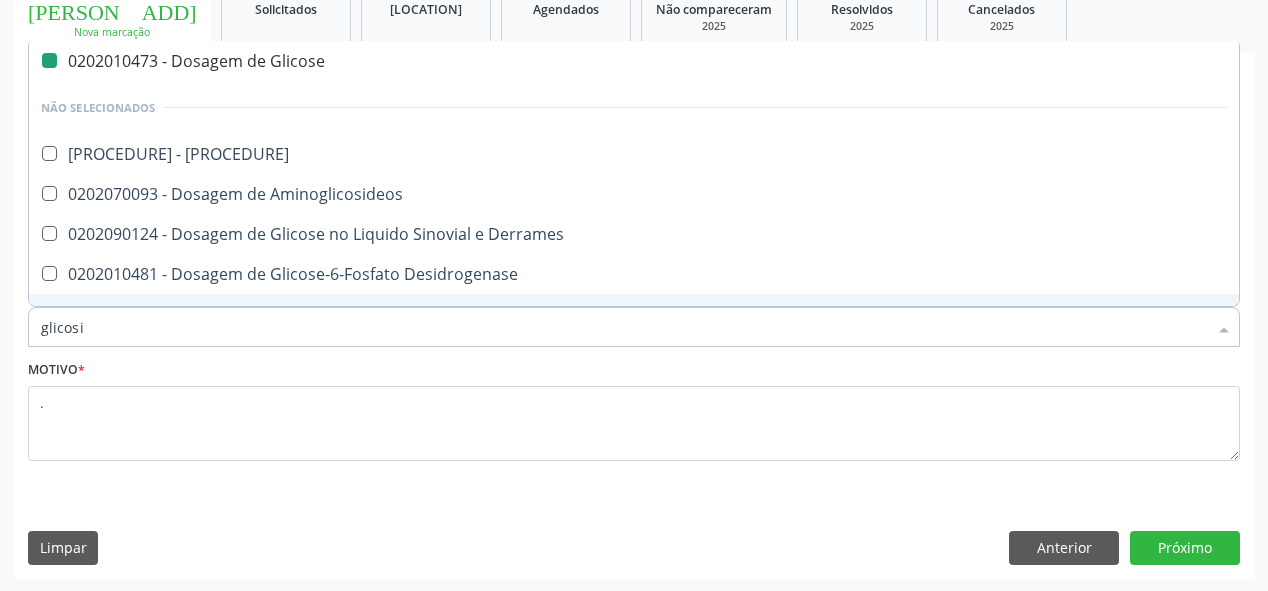 scroll, scrollTop: 0, scrollLeft: 0, axis: both 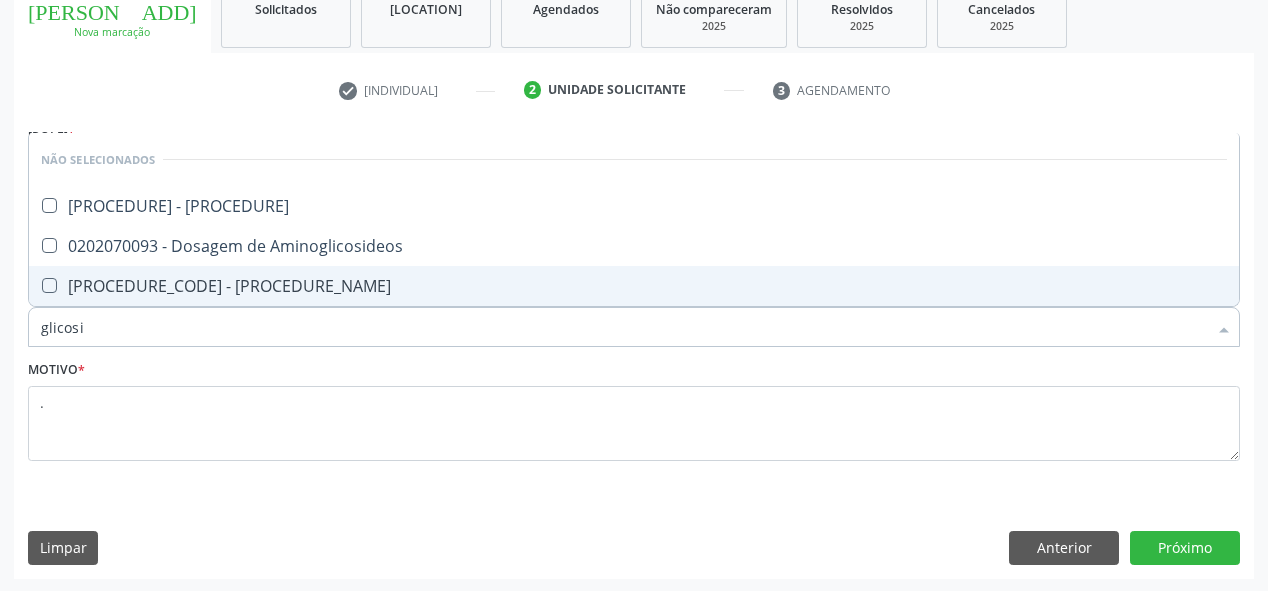 click on "[PROCEDURE_CODE] - [PROCEDURE_NAME]" at bounding box center [634, 286] 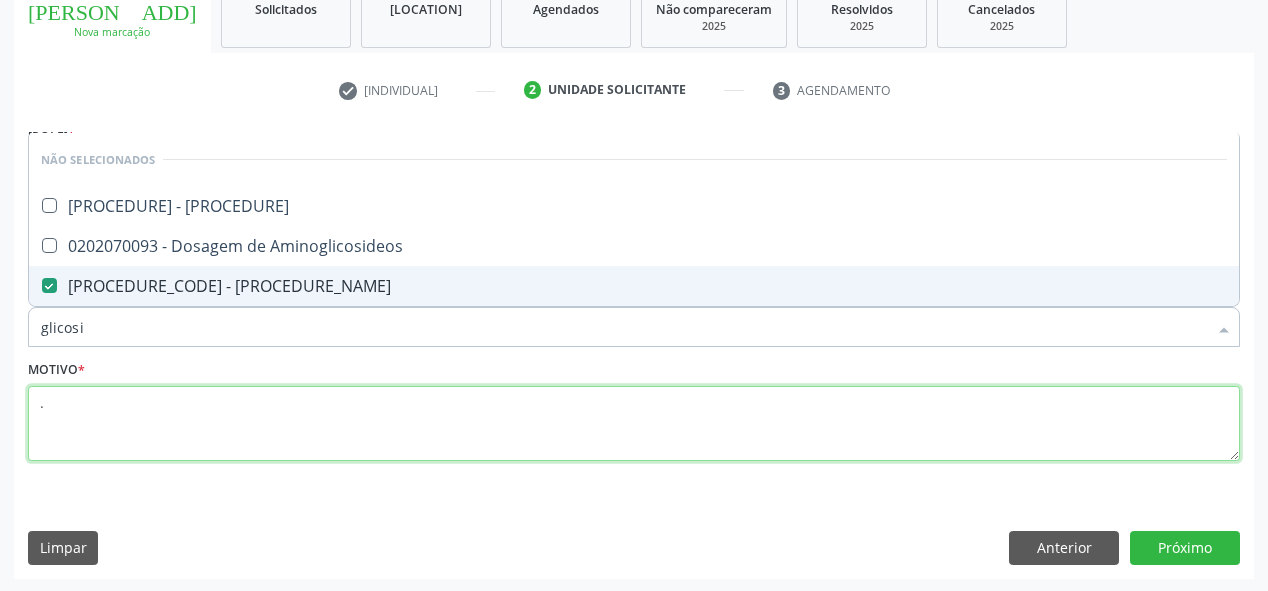 click on "." at bounding box center (634, 424) 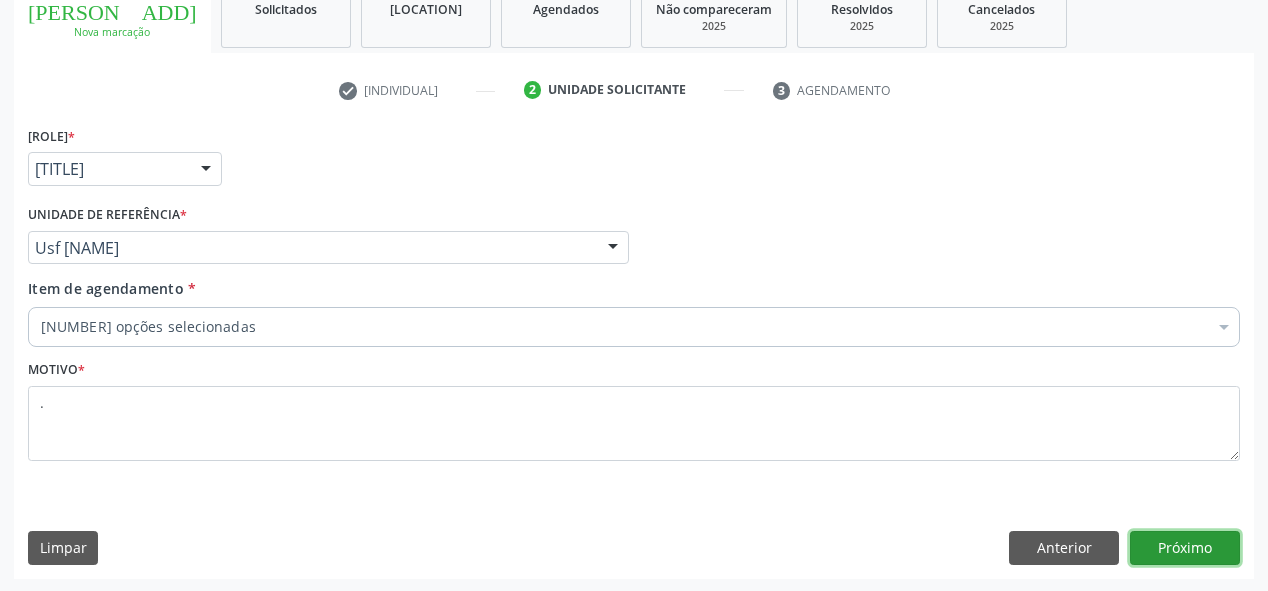 click on "Próximo" at bounding box center (1185, 548) 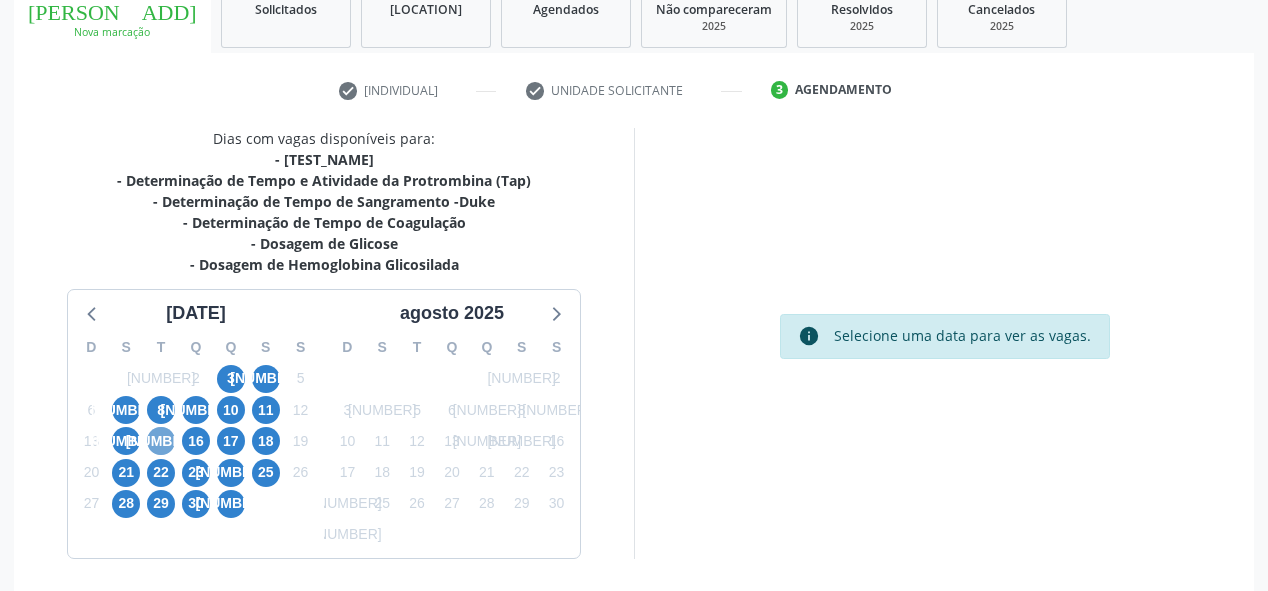 click on "[NUMBER]" at bounding box center [161, 441] 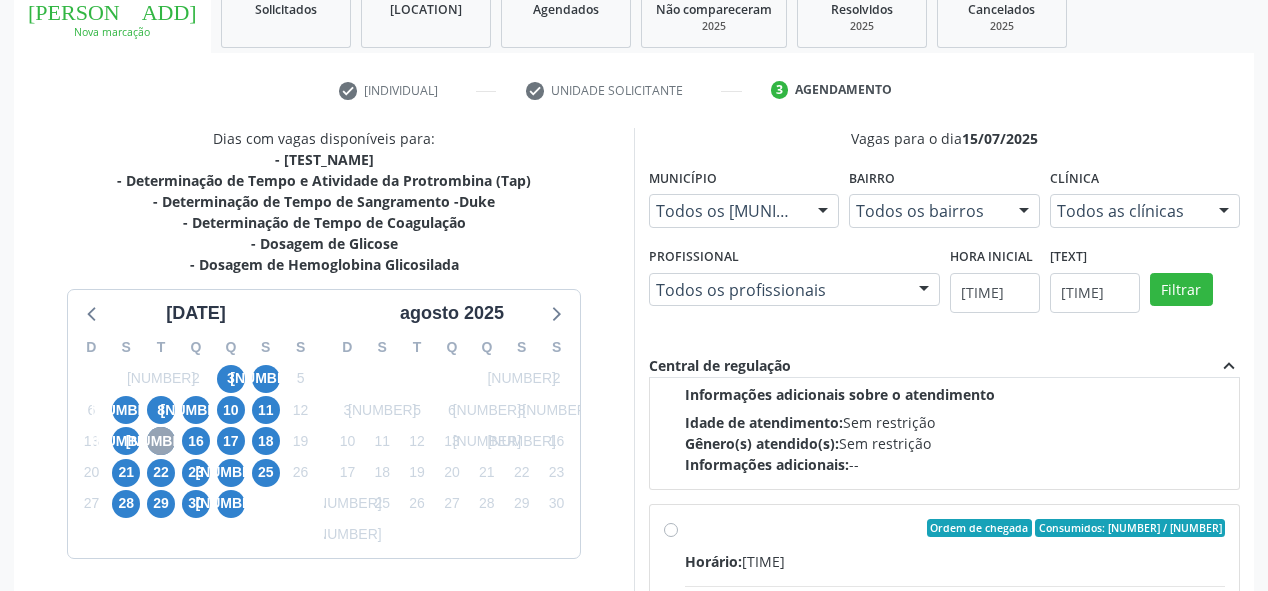 scroll, scrollTop: 2061, scrollLeft: 0, axis: vertical 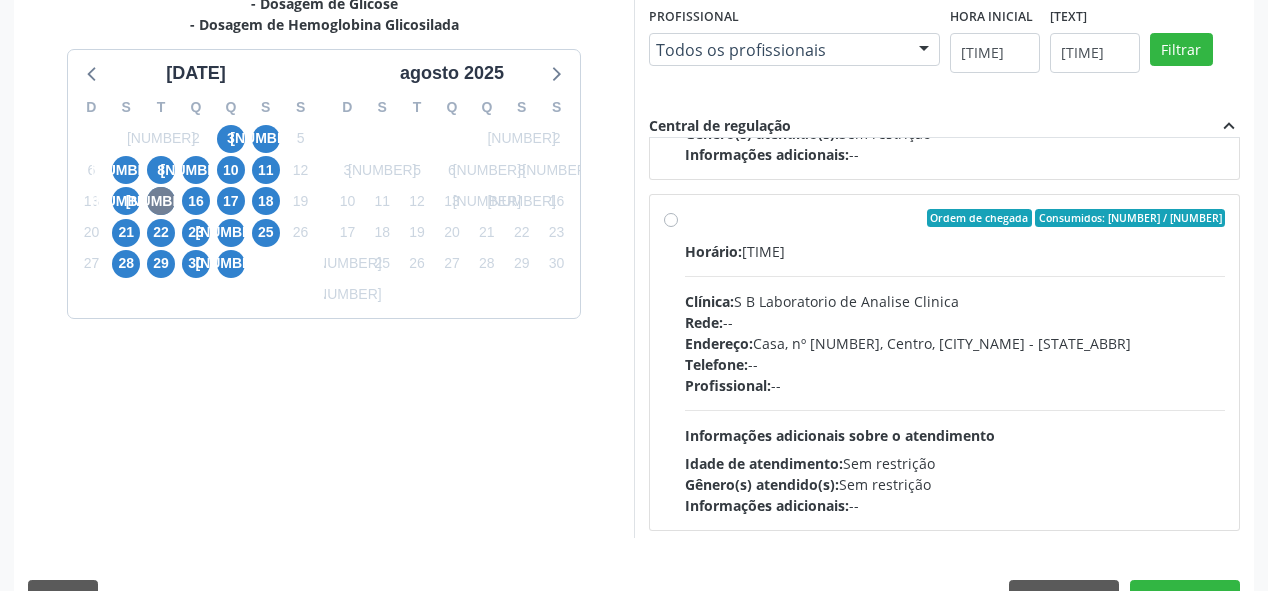 click on "Ordem de chegada
Consumidos: 3 / 12
Horário:   08:20
Clínica:  S B Laboratorio de Analise Clinica
Rede:
--
Endereço:   Casa, nº 679, Centro, [LOCAL] - [STATE]
Telefone:   --
Profissional:
--
Informações adicionais sobre o atendimento
Idade de atendimento:
Sem restrição
Gênero(s) atendido(s):
Sem restrição
Informações adicionais:
--" at bounding box center (955, 362) 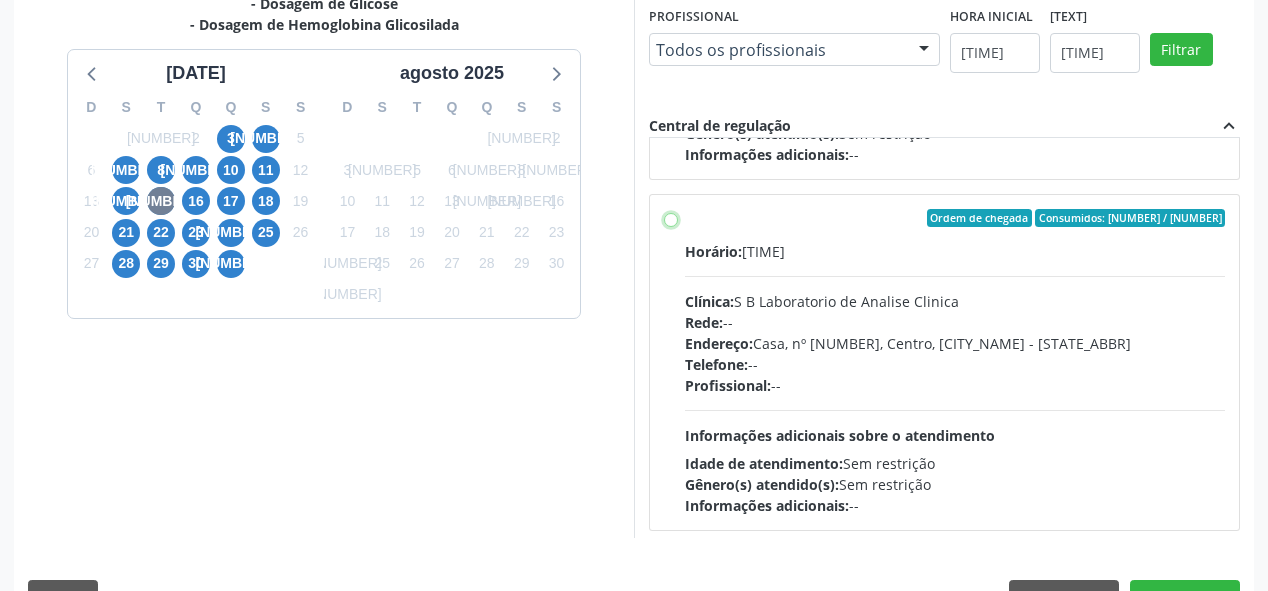 click on "Ordem de chegada
Consumidos: 3 / 12
Horário:   08:20
Clínica:  S B Laboratorio de Analise Clinica
Rede:
--
Endereço:   Casa, nº 679, Centro, [LOCAL] - [STATE]
Telefone:   --
Profissional:
--
Informações adicionais sobre o atendimento
Idade de atendimento:
Sem restrição
Gênero(s) atendido(s):
Sem restrição
Informações adicionais:
--" at bounding box center [671, 218] 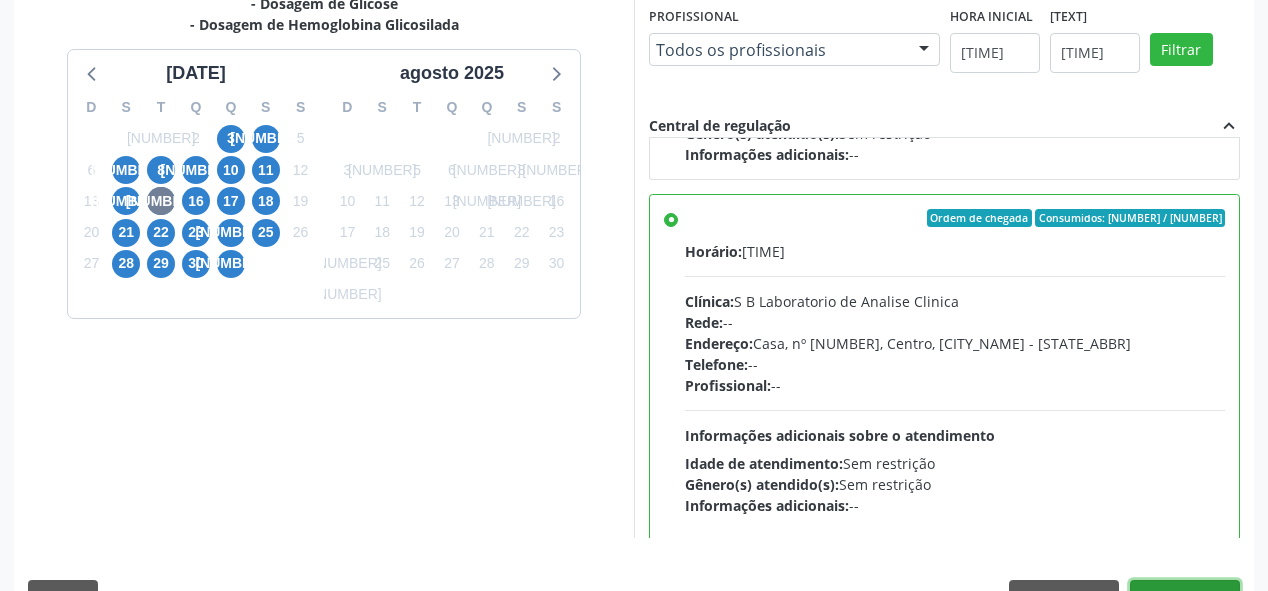 click on "Confirmar" at bounding box center (1185, 597) 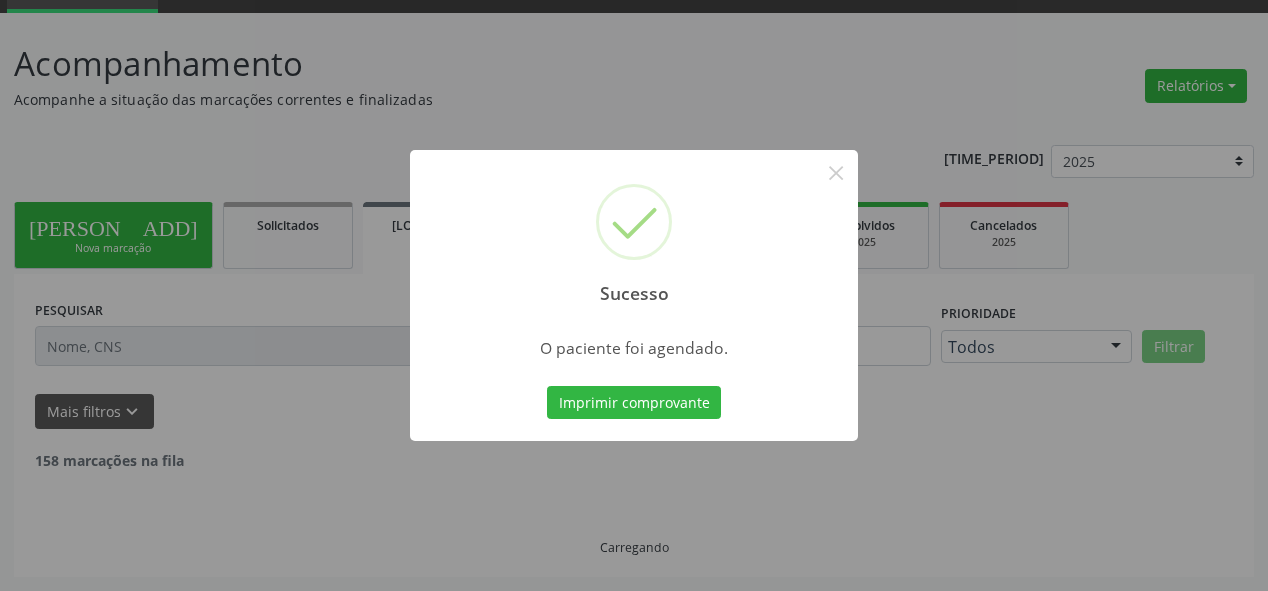 scroll, scrollTop: 74, scrollLeft: 0, axis: vertical 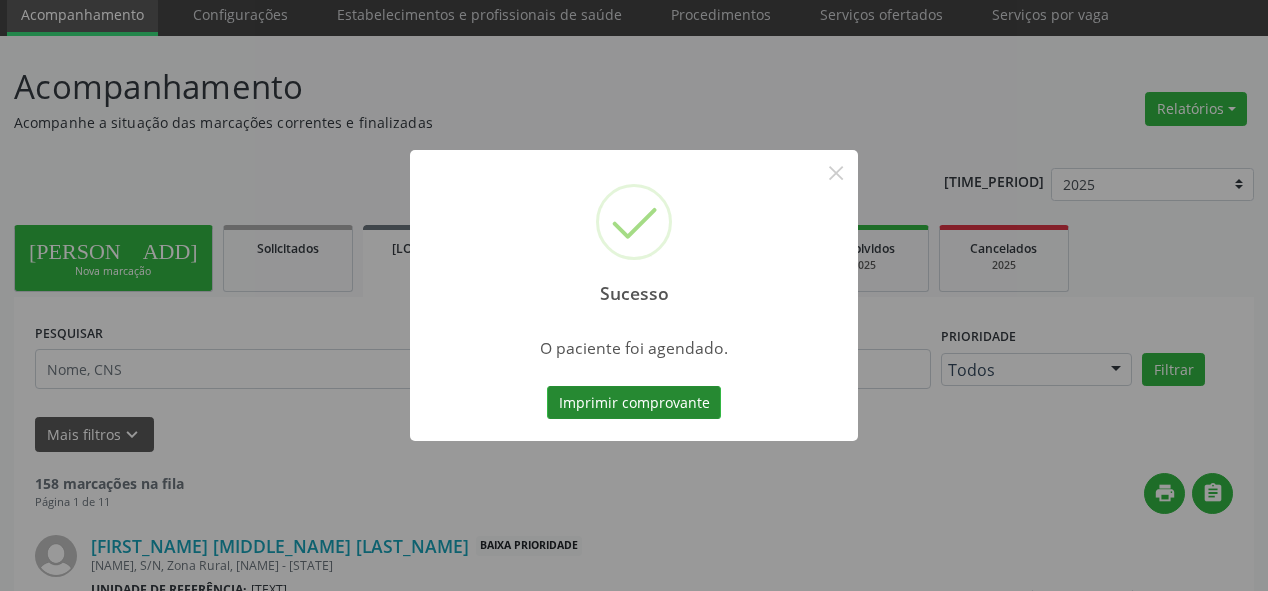 click on "Imprimir comprovante" at bounding box center (634, 403) 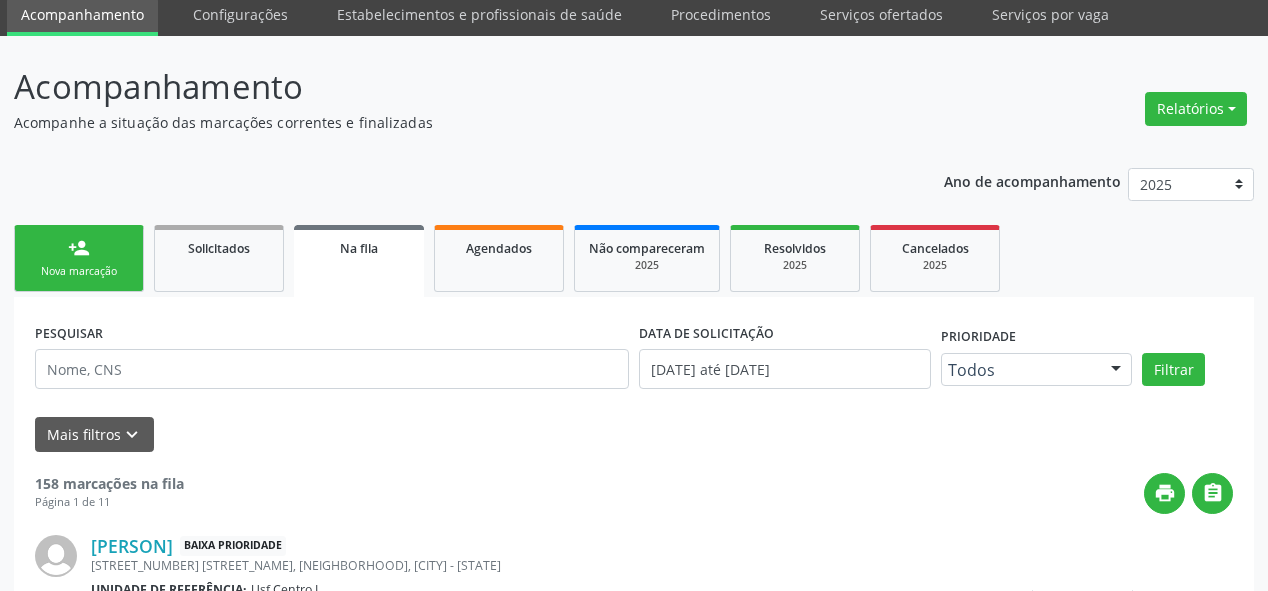 scroll, scrollTop: 74, scrollLeft: 0, axis: vertical 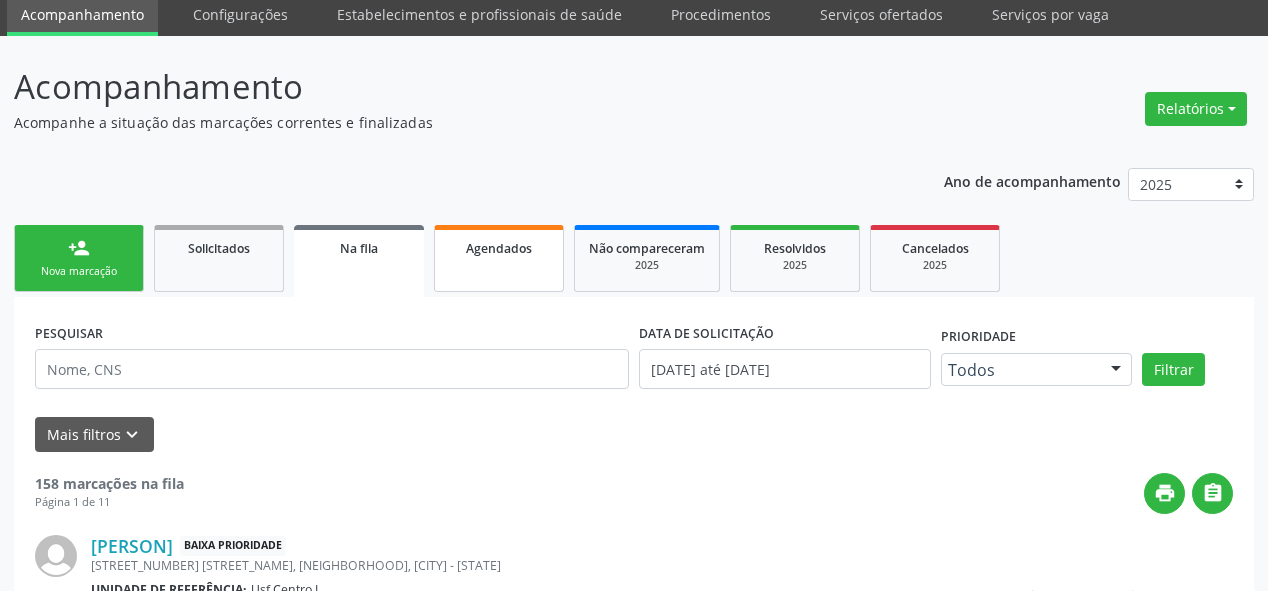click on "[SCHEDULED]" at bounding box center [499, 258] 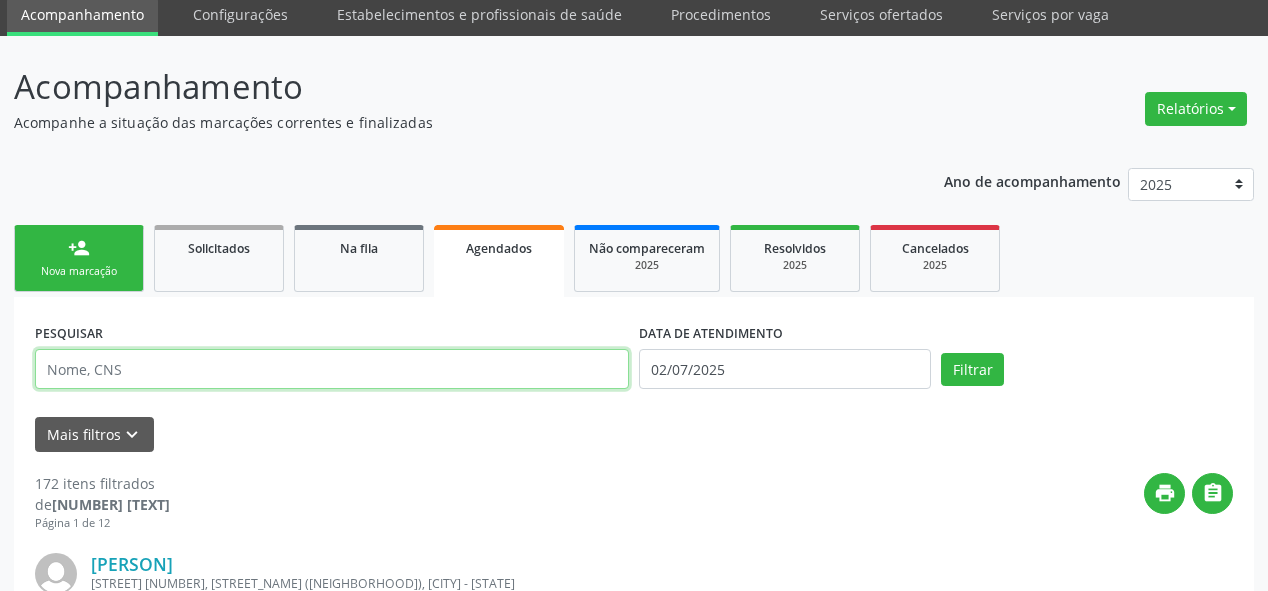 click at bounding box center (332, 369) 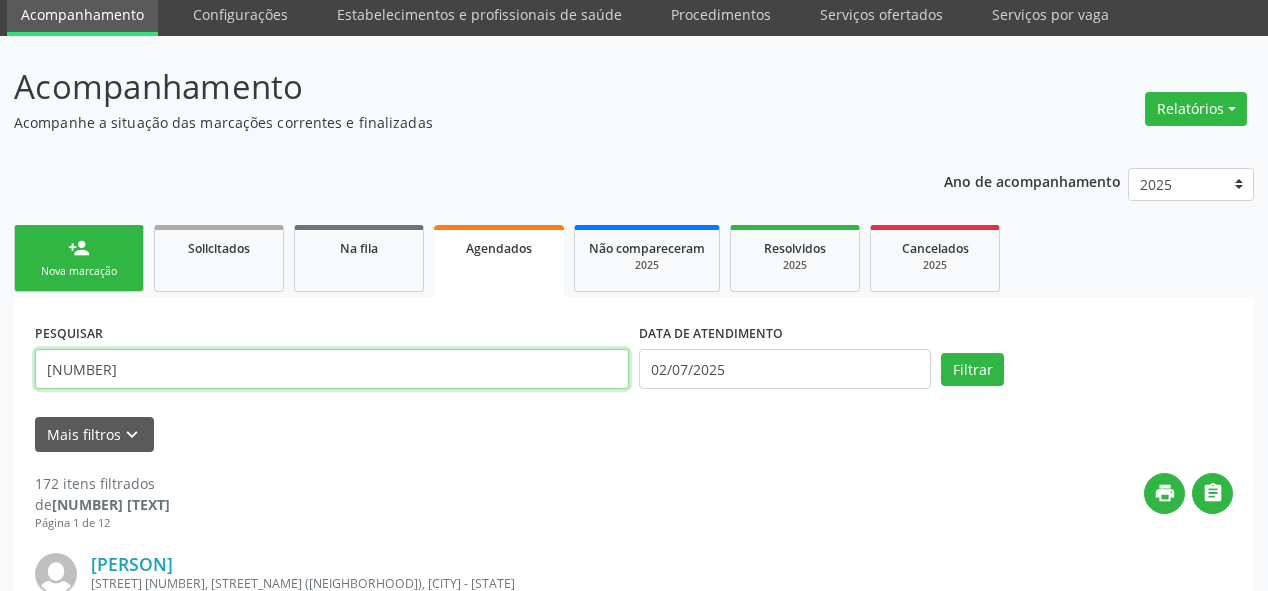 type on "703606040668435" 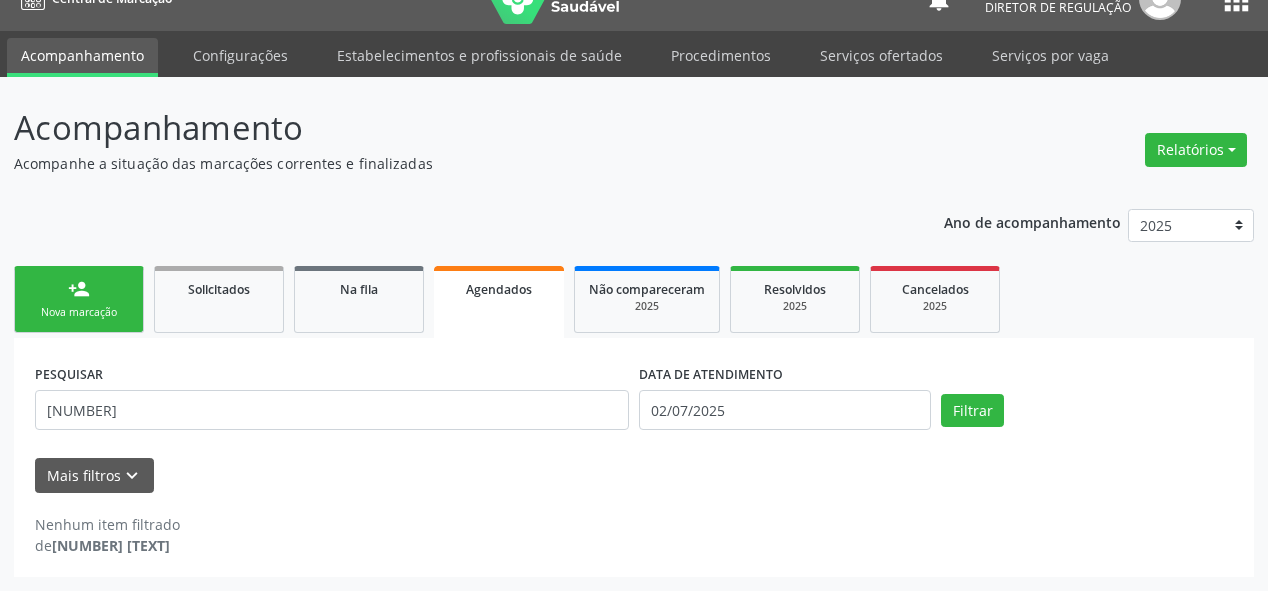 scroll, scrollTop: 31, scrollLeft: 0, axis: vertical 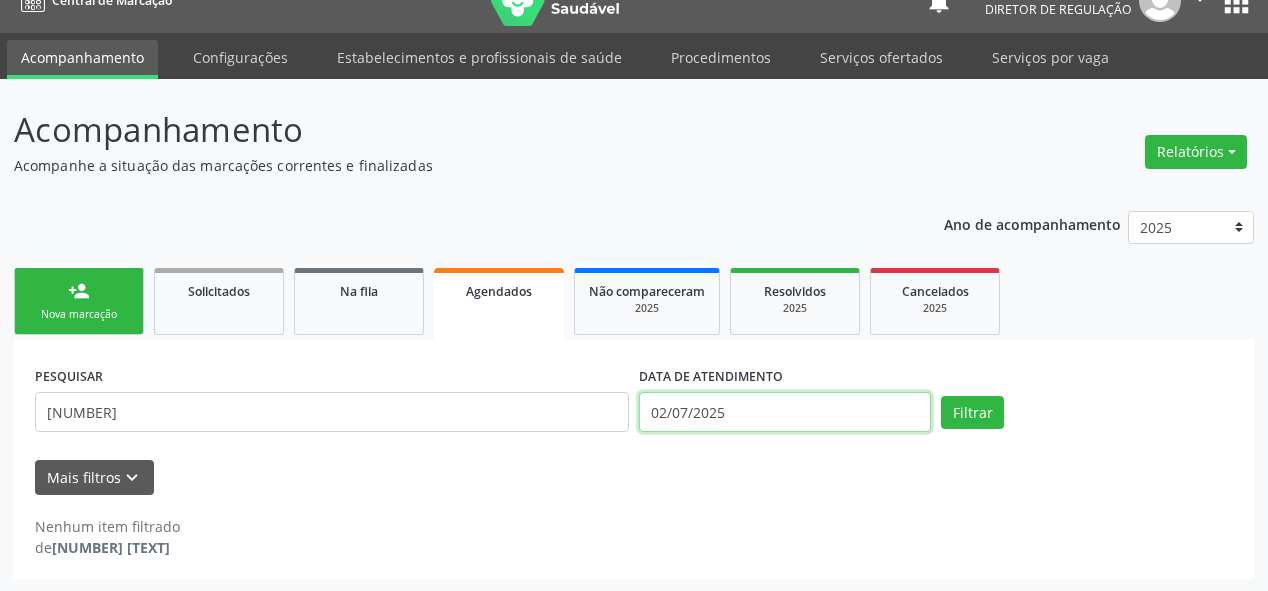 click on "02/07/2025" at bounding box center [785, 412] 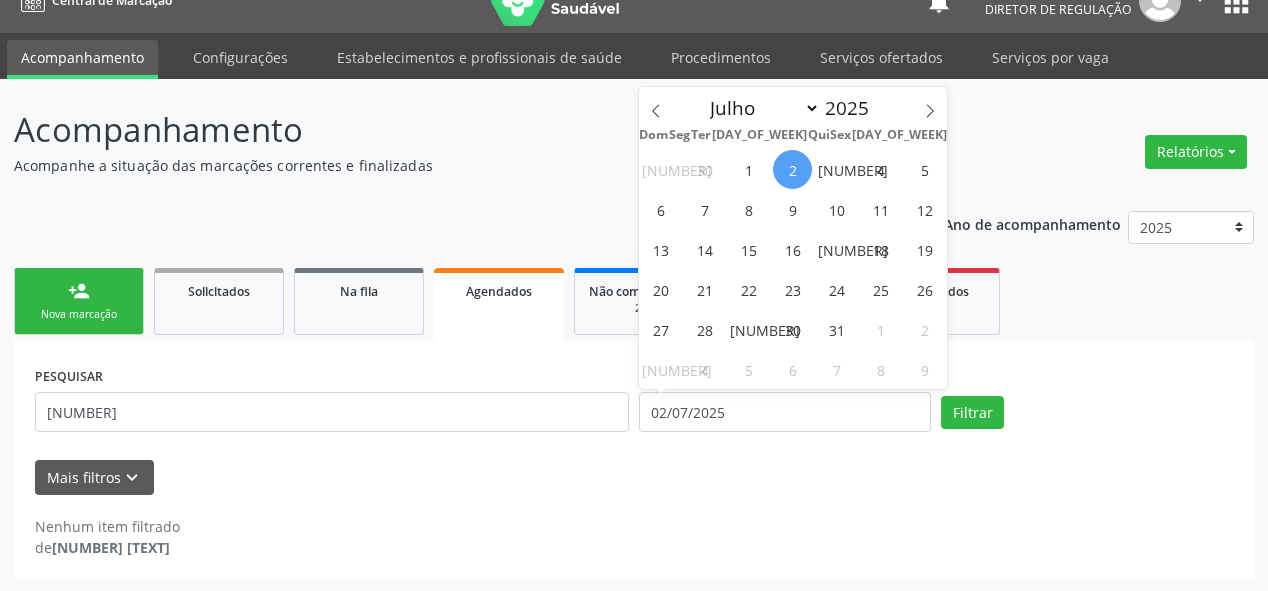 click on "2" at bounding box center (792, 169) 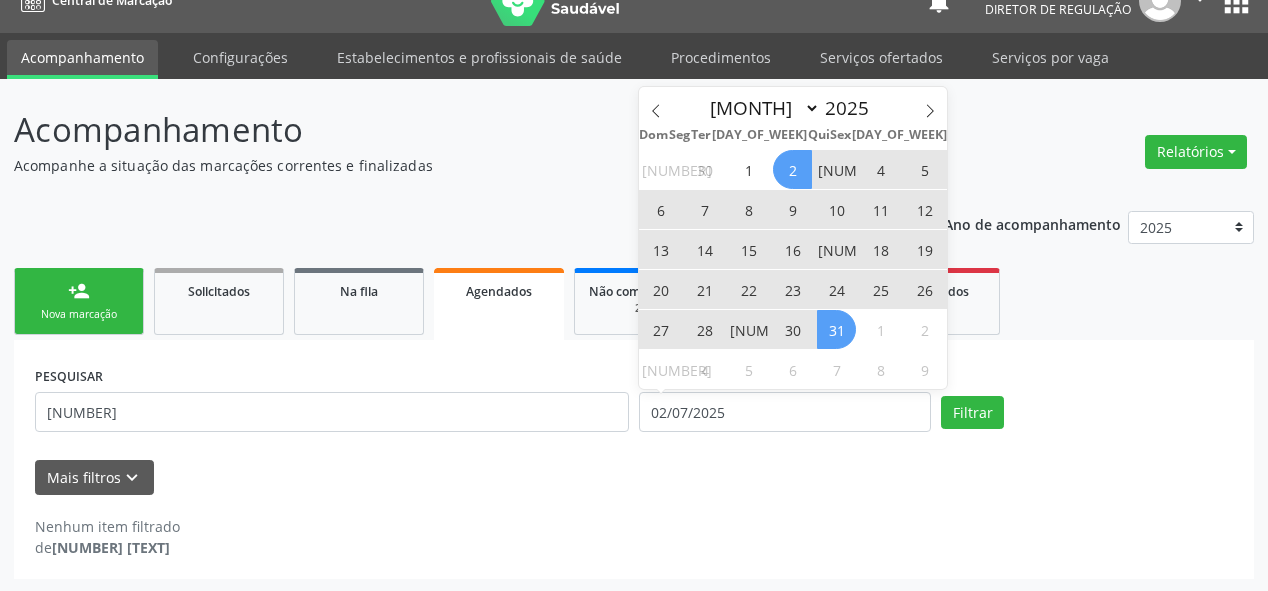 click on "31" at bounding box center [836, 329] 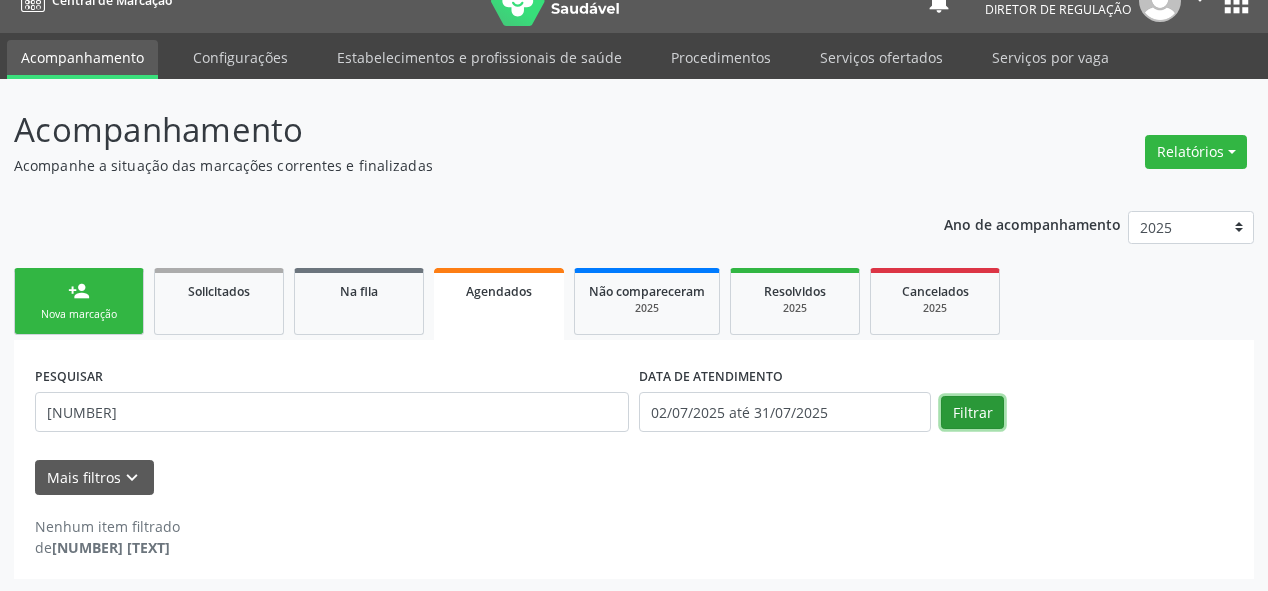 click on "[FILTER]" at bounding box center (972, 413) 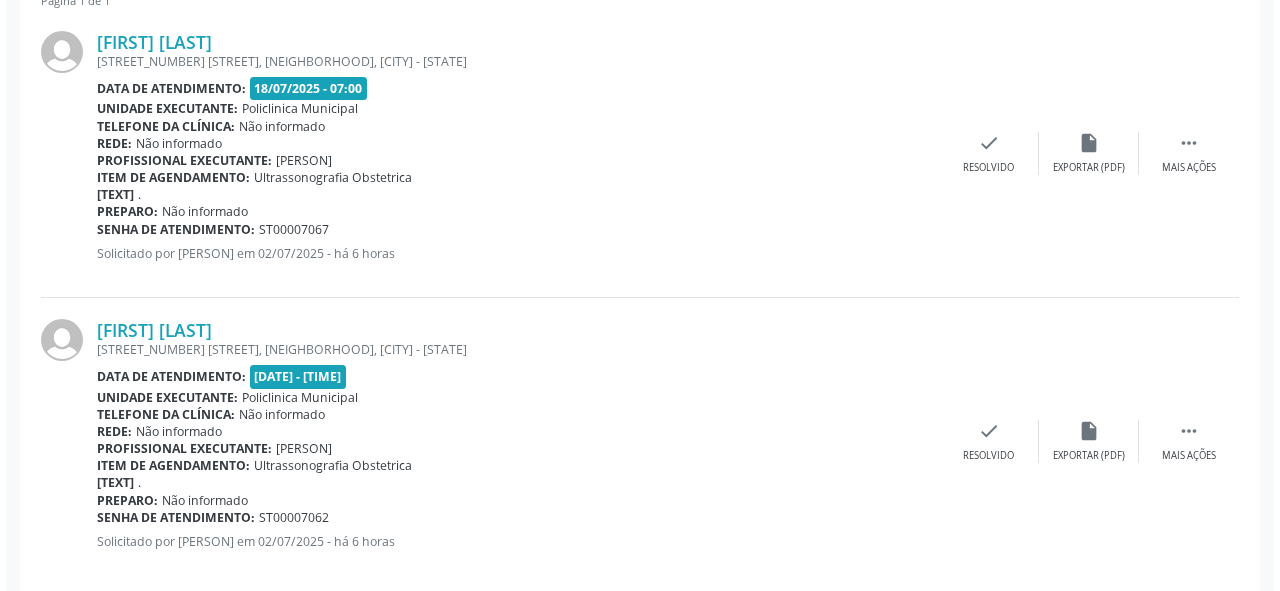 scroll, scrollTop: 623, scrollLeft: 0, axis: vertical 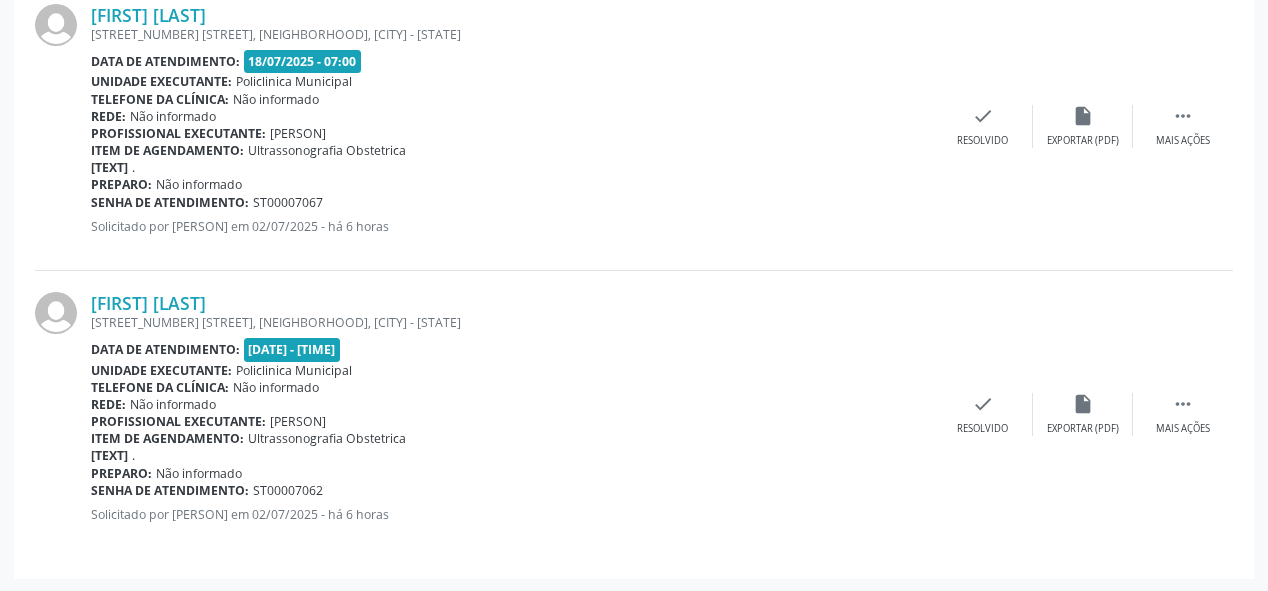 click on "Karolyne B Augusto da Silva
Newton Carlos Ferraz, S/N, Vila Bela, Serra Talhada - PE
Data de atendimento:
25/07/2025 - 07:00
Unidade executante:
Policlinica Municipal
Telefone da clínica:
Não informado
Rede:
Não informado
Profissional executante:
Maira Cavalcanti Lima Barros
Item de agendamento:
Ultrassonografia Obstetrica
Motivo de agendamento:
.
Preparo:
Não informado
Senha de atendimento:
ST00007062
Solicitado por Ursulino Mike Nogueira Moreno da Silva em 02/07/2025 - há 6 horas

Mais ações
insert_drive_file
Exportar (PDF)
check
Resolvido" at bounding box center [634, 414] 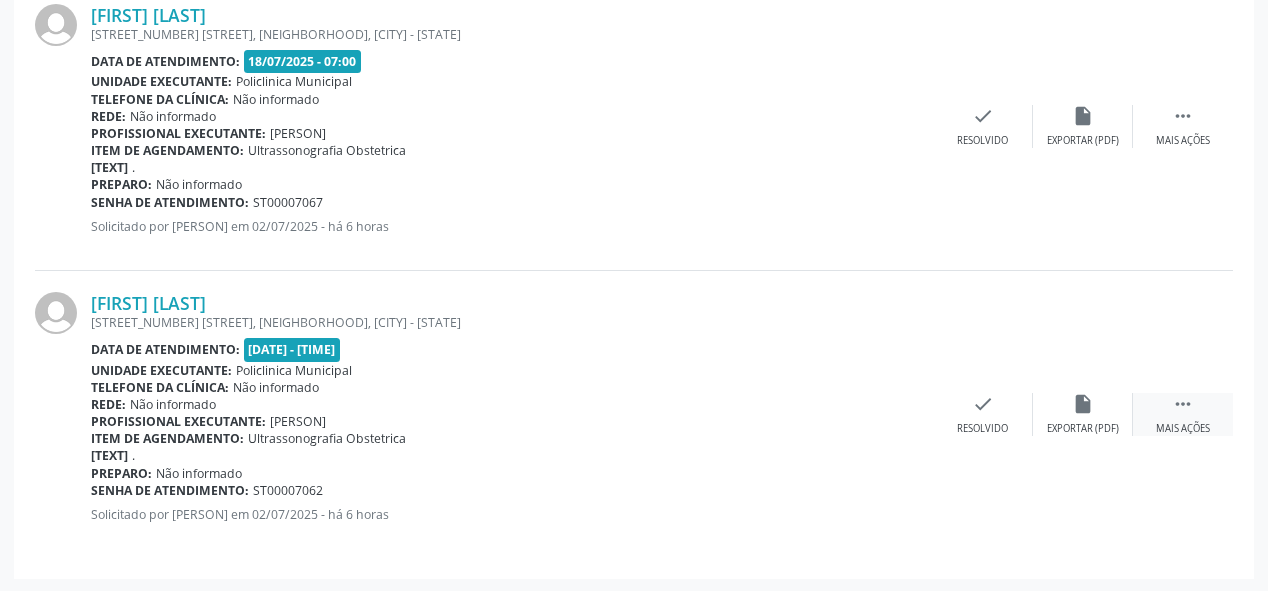 click on "" at bounding box center [1183, 116] 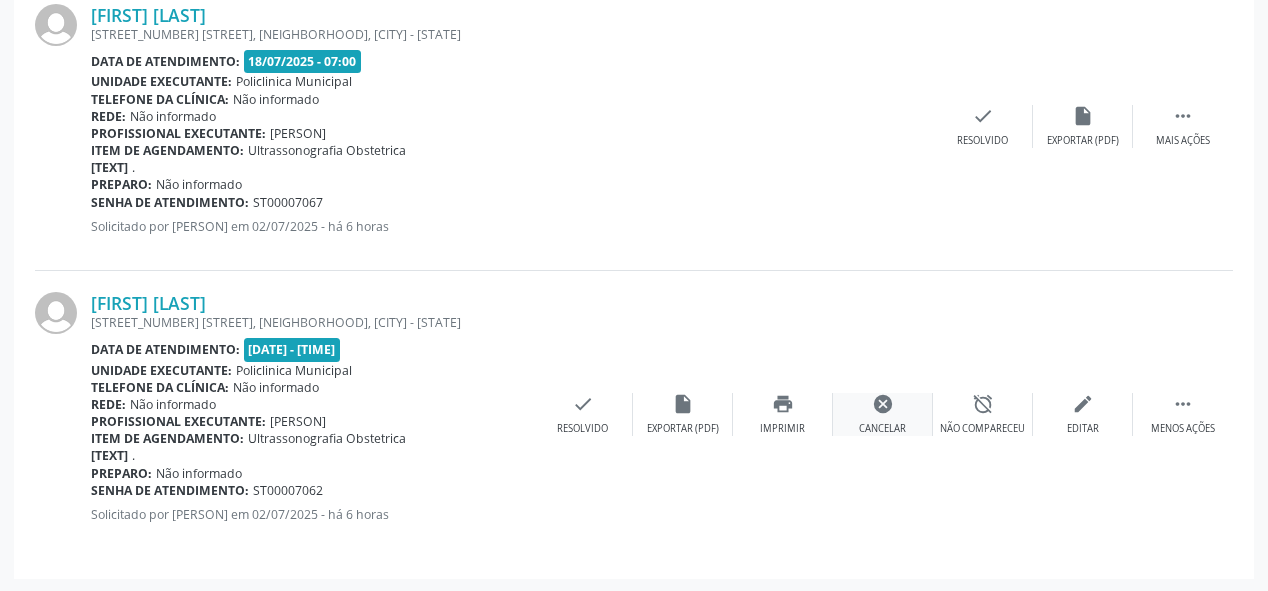 click on "cancel" at bounding box center [1083, 116] 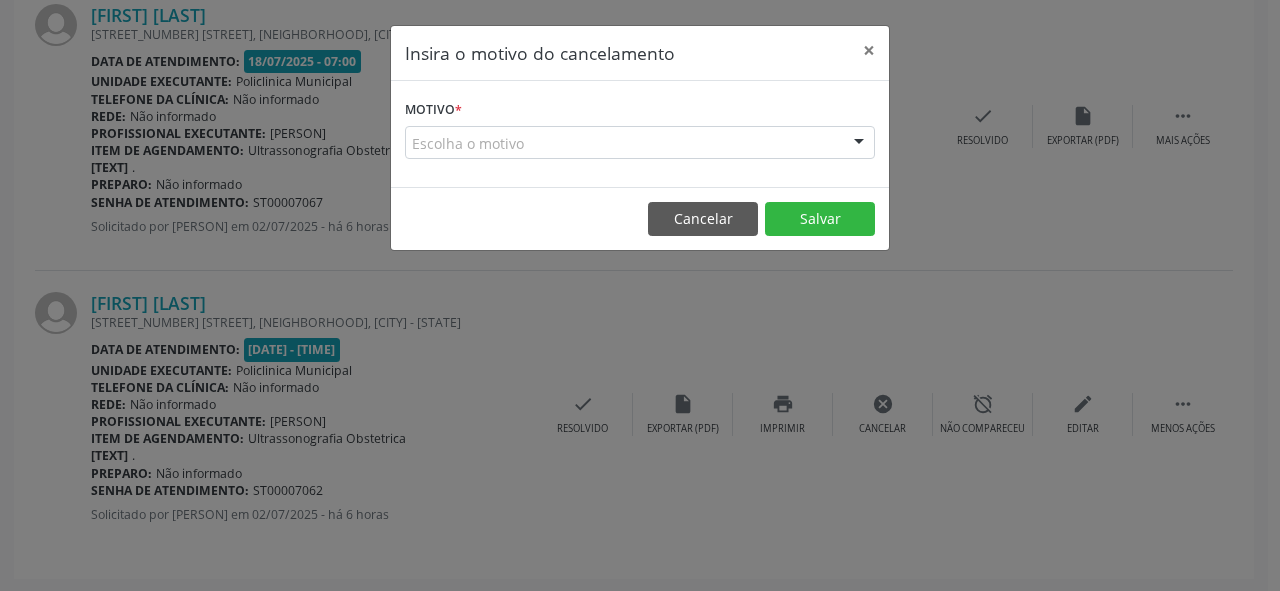 click on "Escolha o motivo" at bounding box center (640, 143) 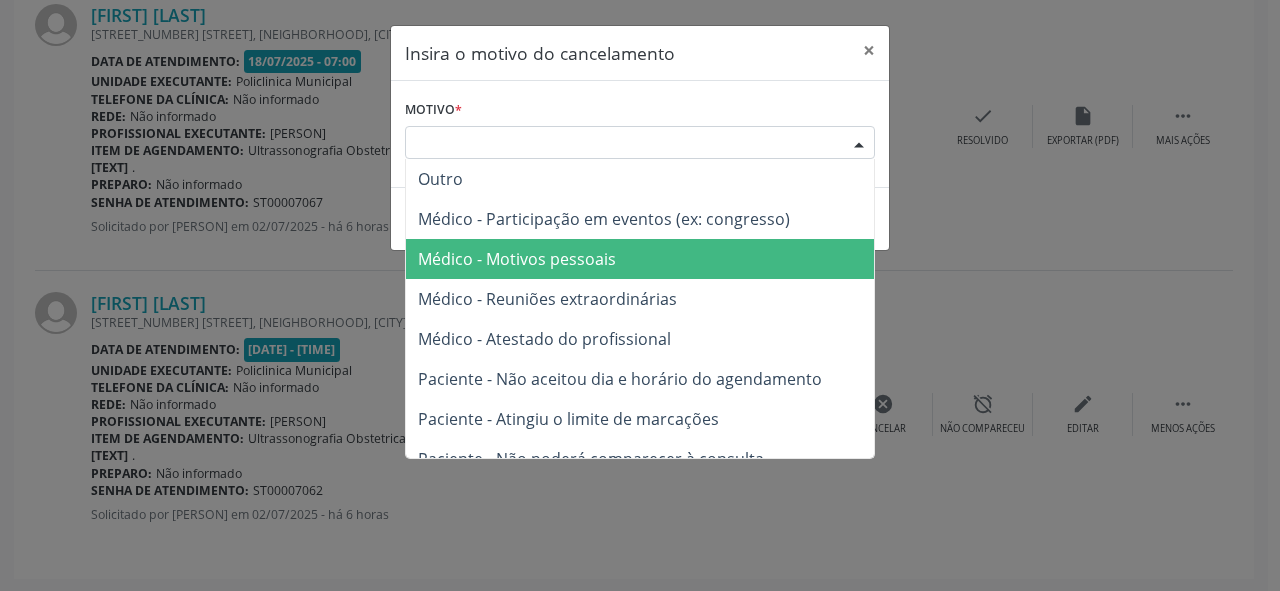 click on "Médico - Motivos pessoais" at bounding box center (640, 259) 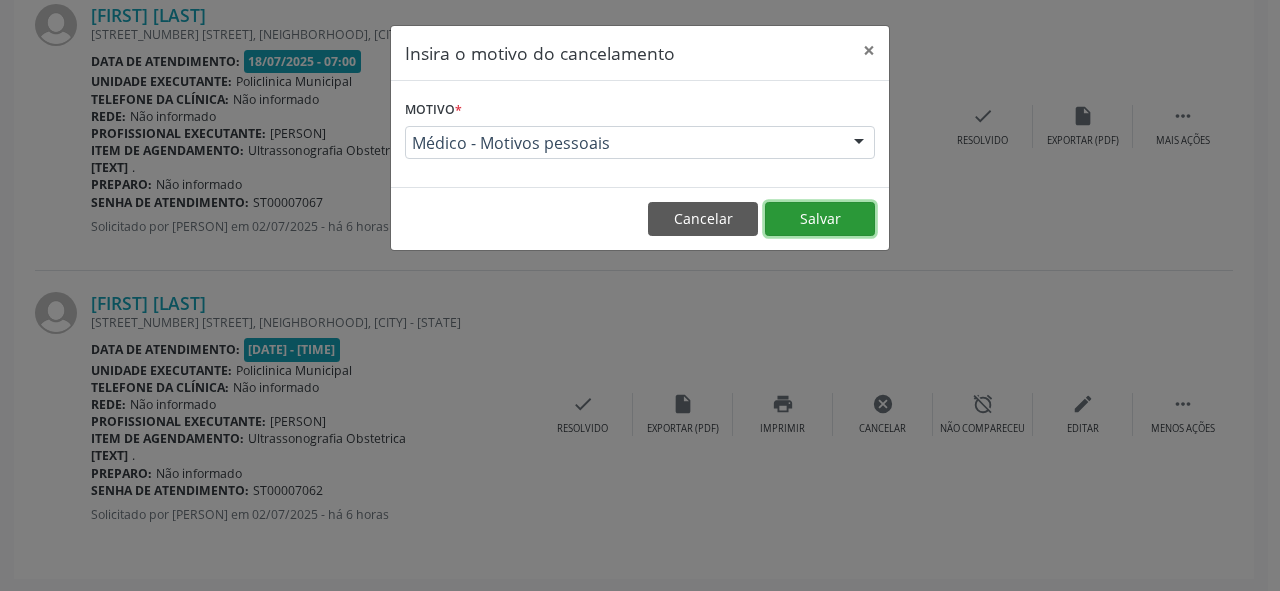 click on "Salvar" at bounding box center [820, 219] 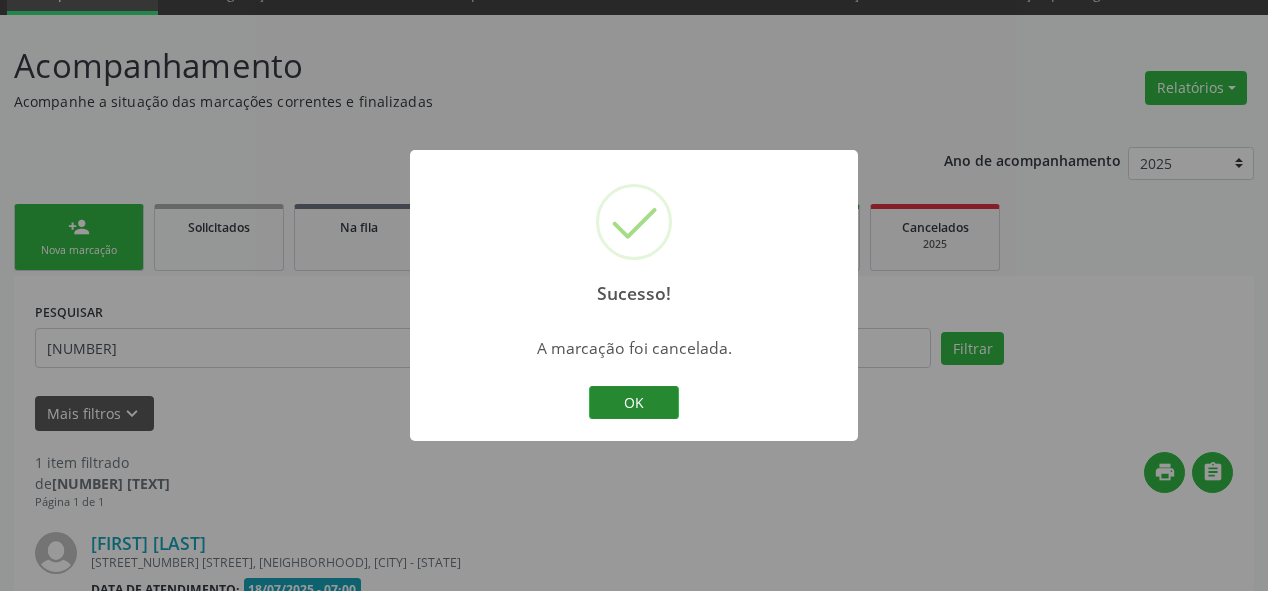 scroll, scrollTop: 335, scrollLeft: 0, axis: vertical 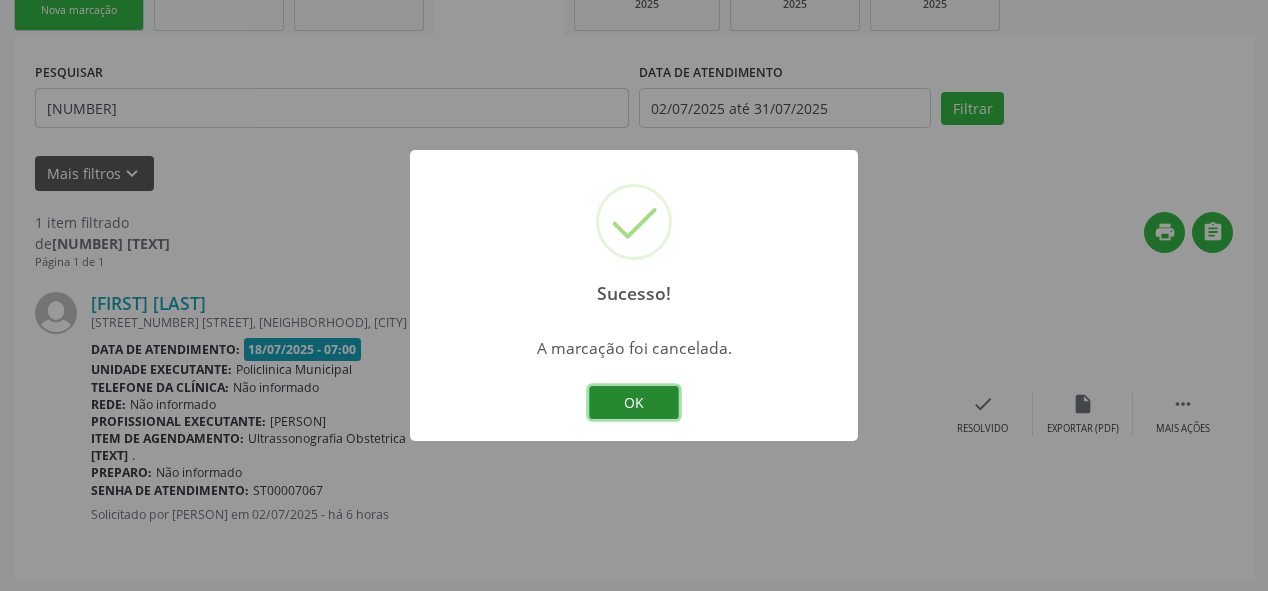 click on "OK" at bounding box center (634, 403) 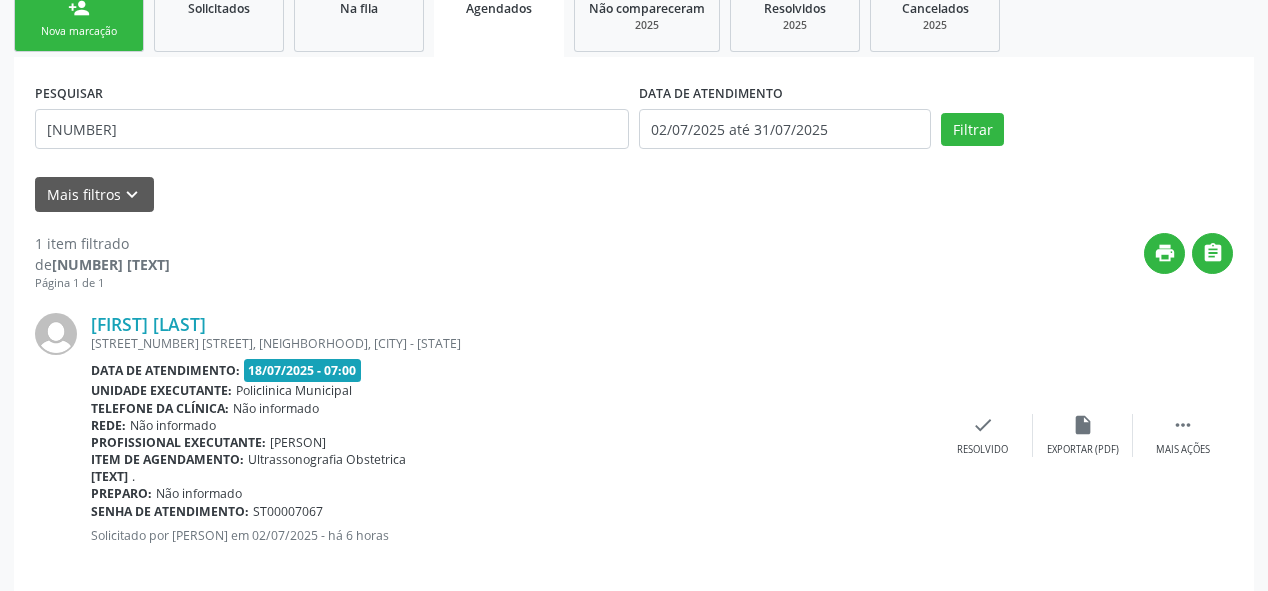 scroll, scrollTop: 255, scrollLeft: 0, axis: vertical 